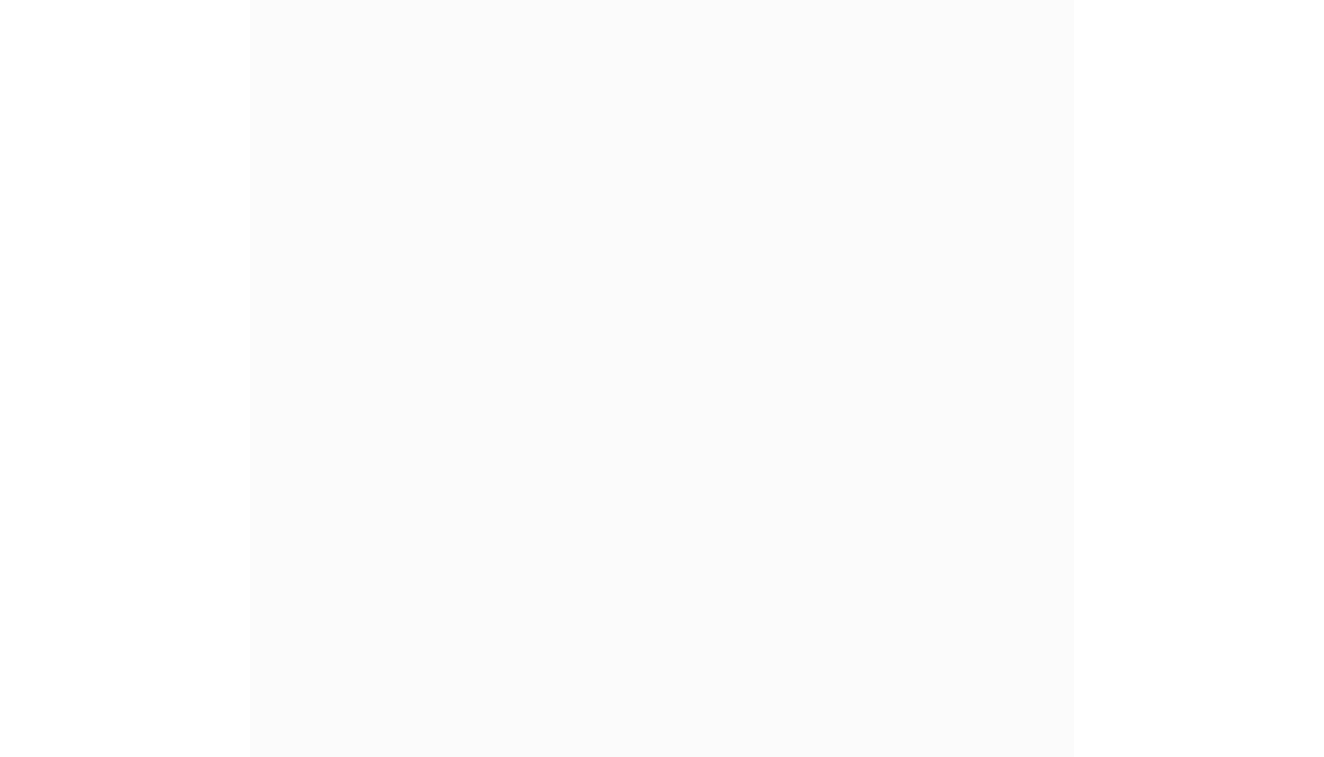 scroll, scrollTop: 0, scrollLeft: 0, axis: both 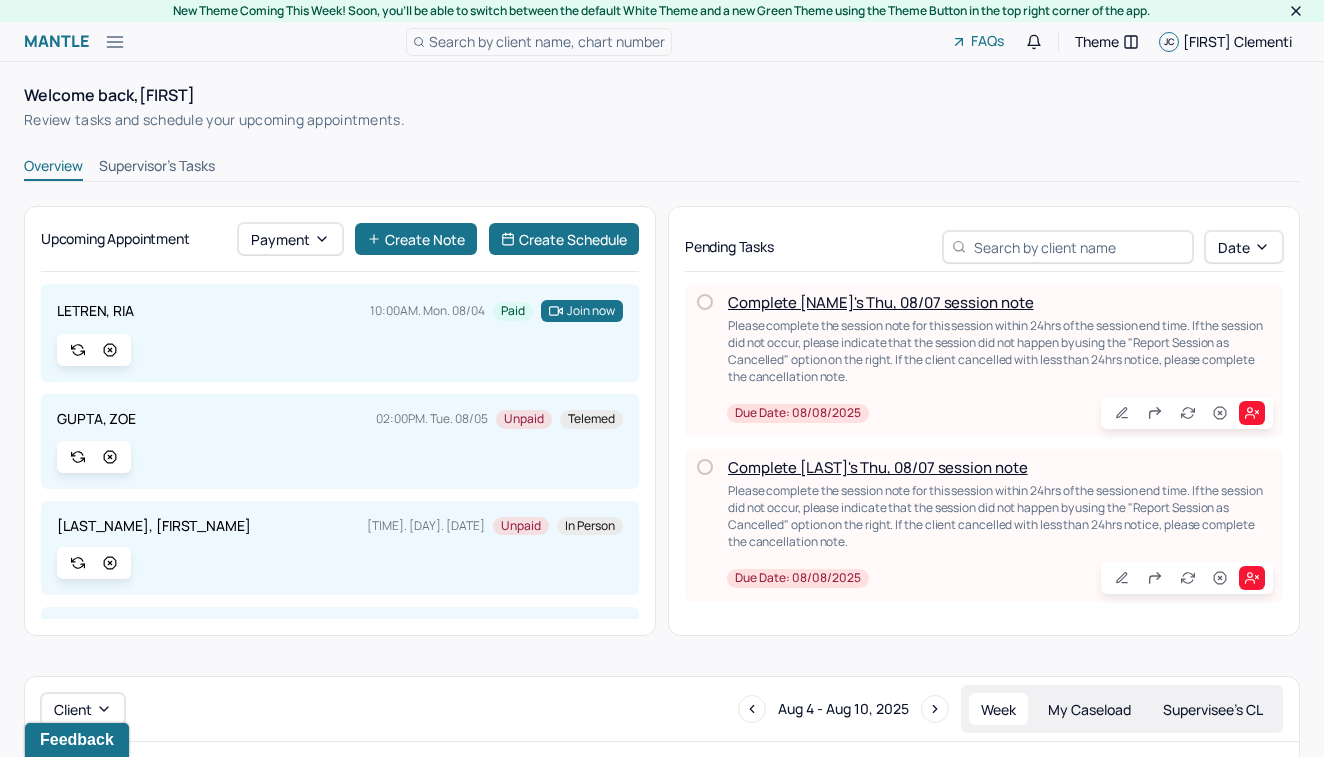 click on "Complete [NAME]'s Thu, 08/07 session note" at bounding box center [881, 302] 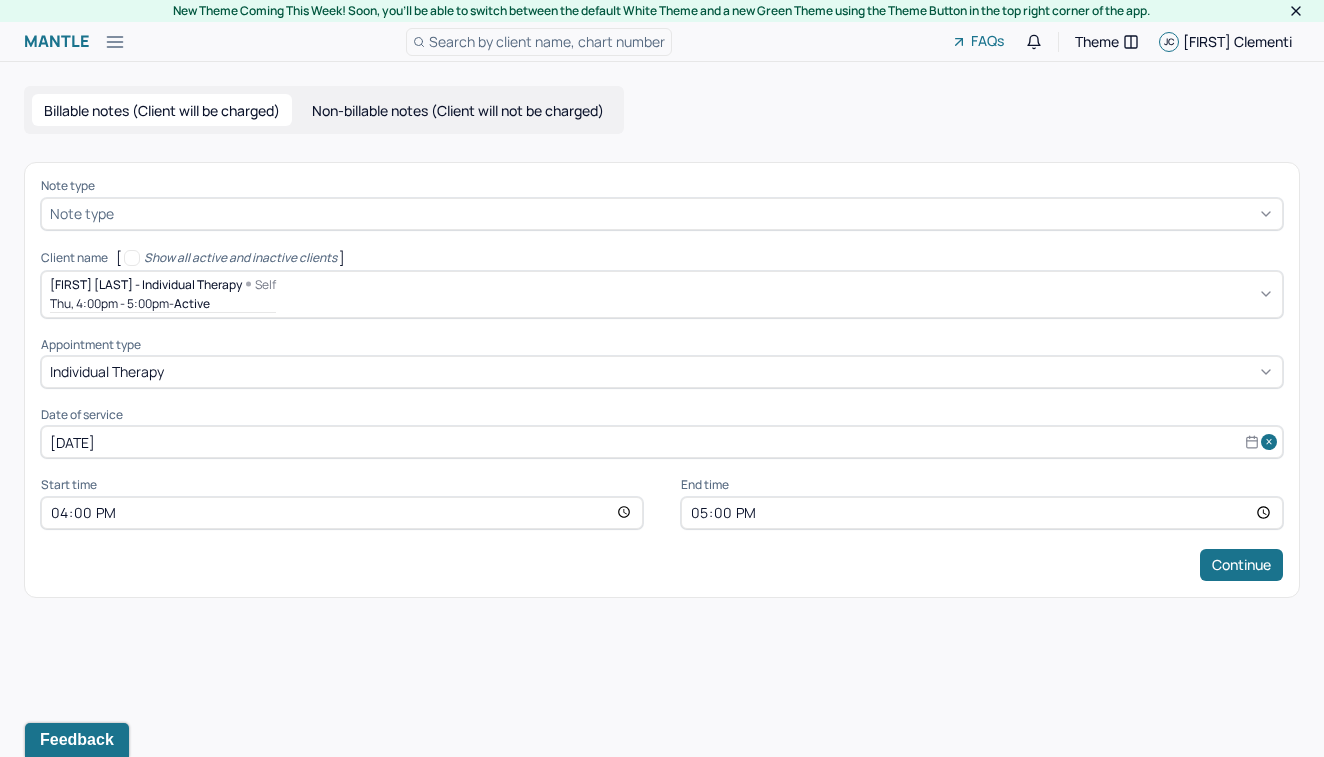 click at bounding box center (696, 213) 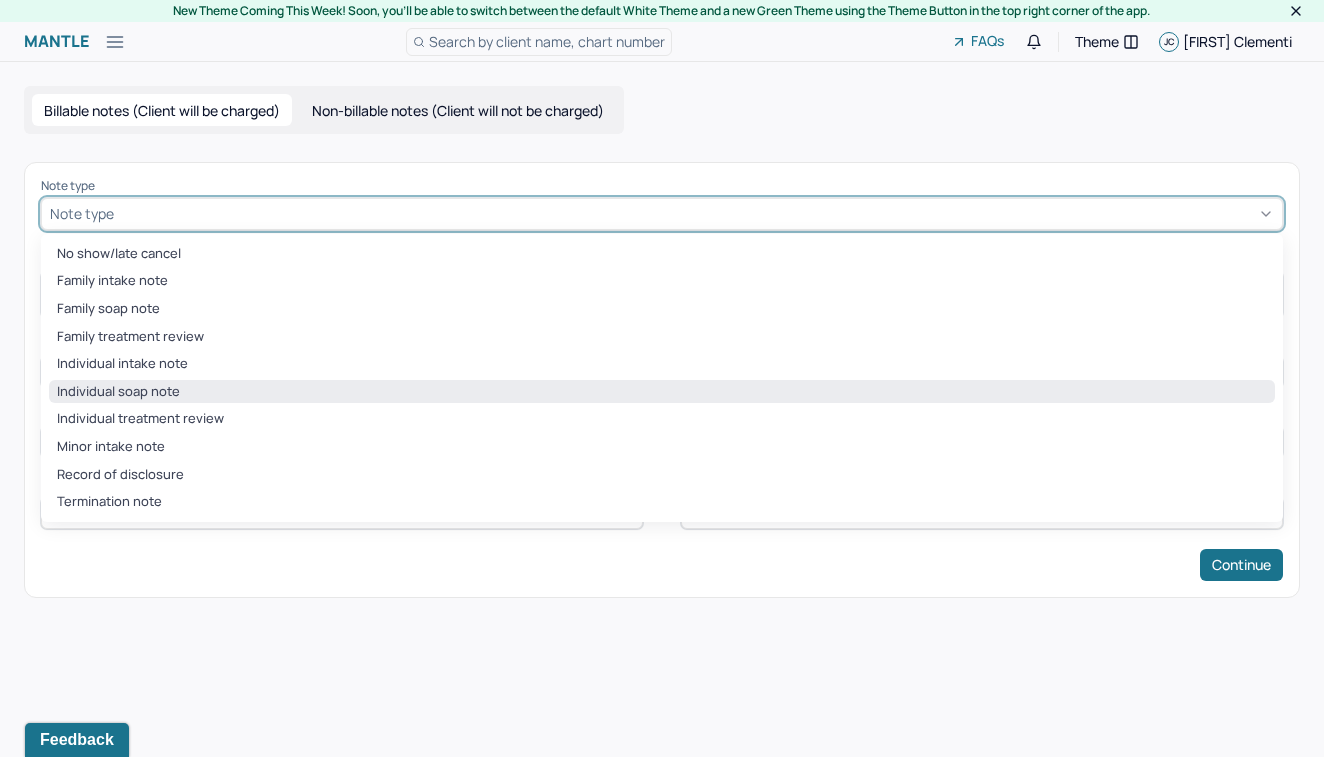 click on "Individual soap note" at bounding box center (662, 392) 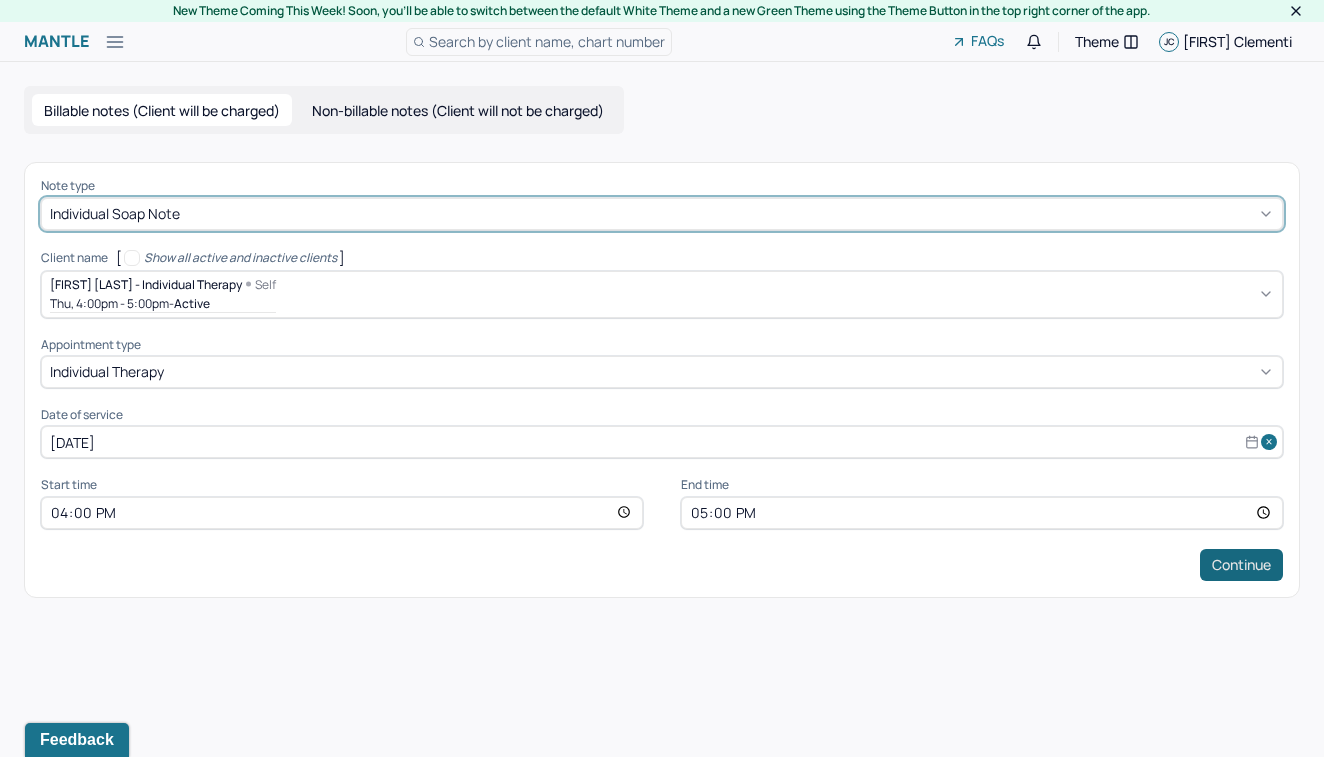 click on "Continue" at bounding box center [1241, 565] 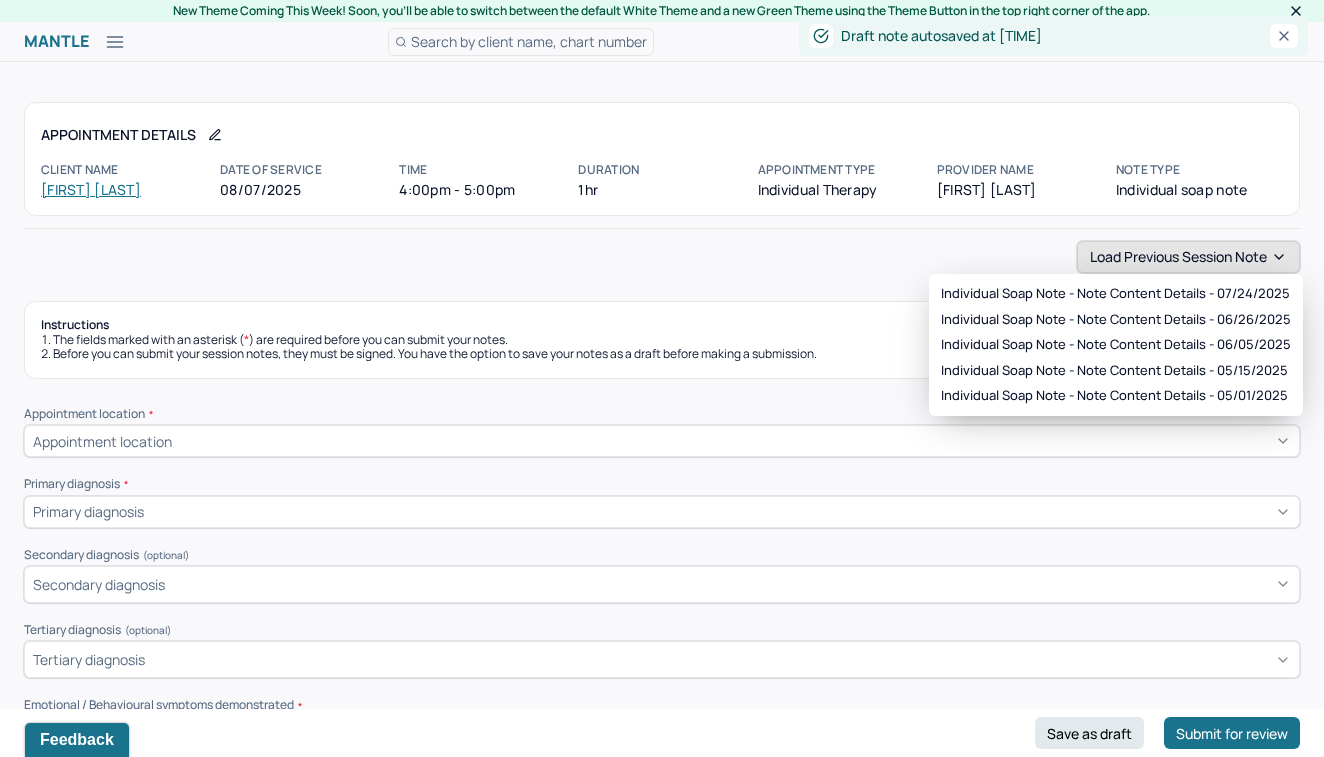 click on "Load previous session note" at bounding box center [1188, 257] 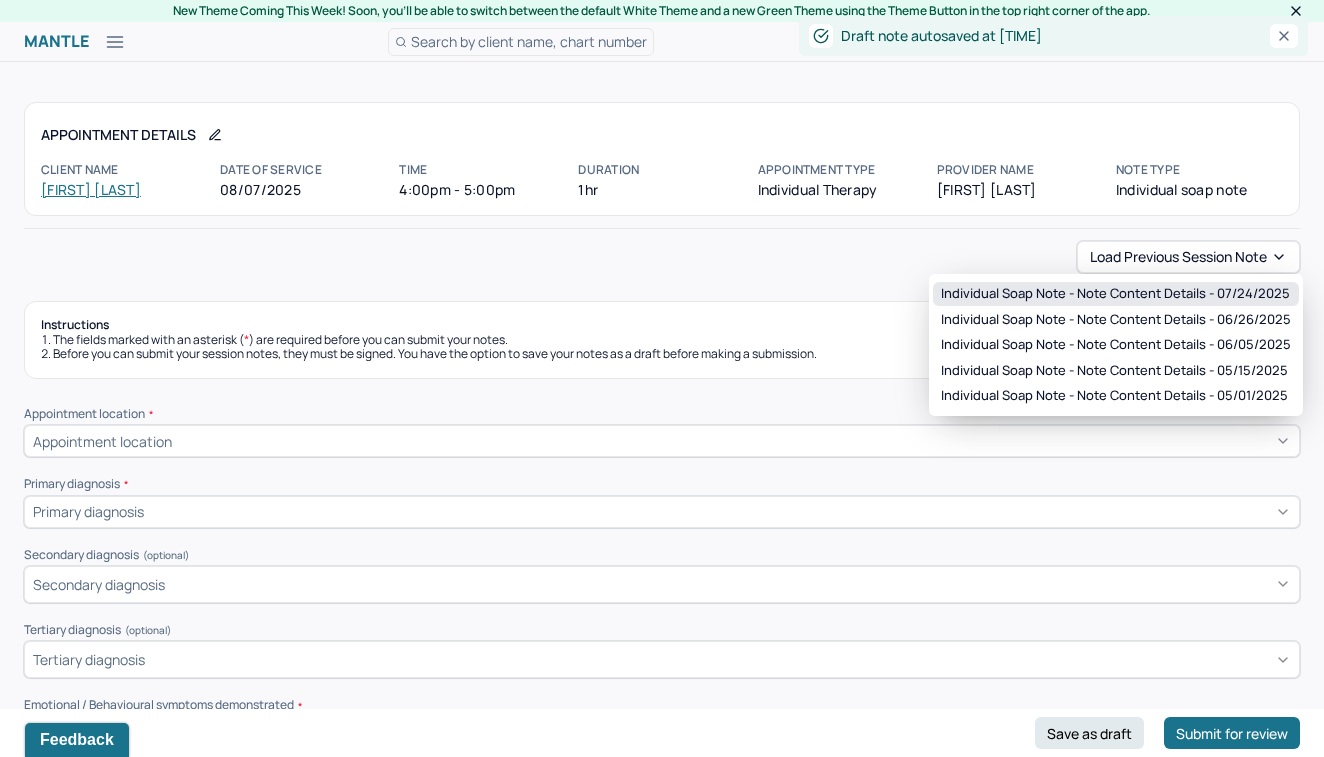 click on "Individual soap note   - Note content Details -   07/24/2025" at bounding box center (1115, 294) 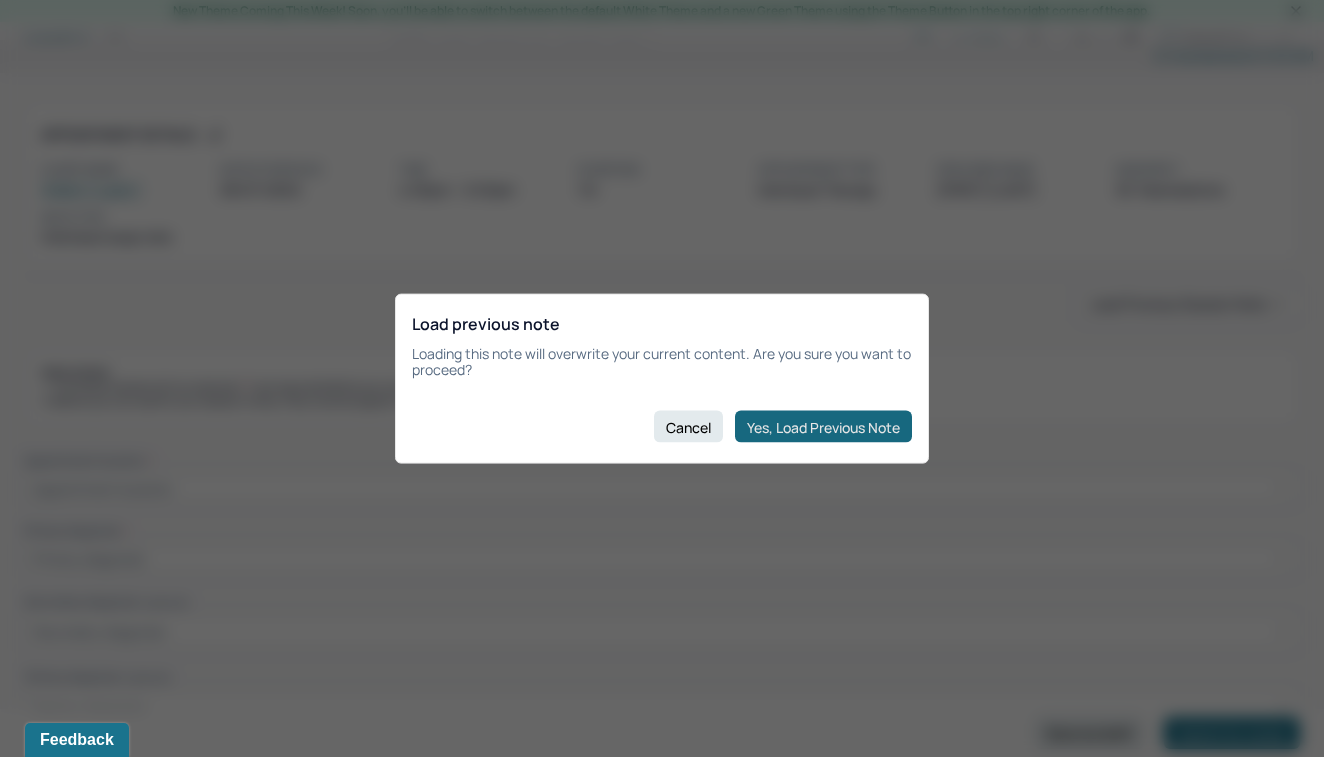 click on "Yes, Load Previous Note" at bounding box center [823, 427] 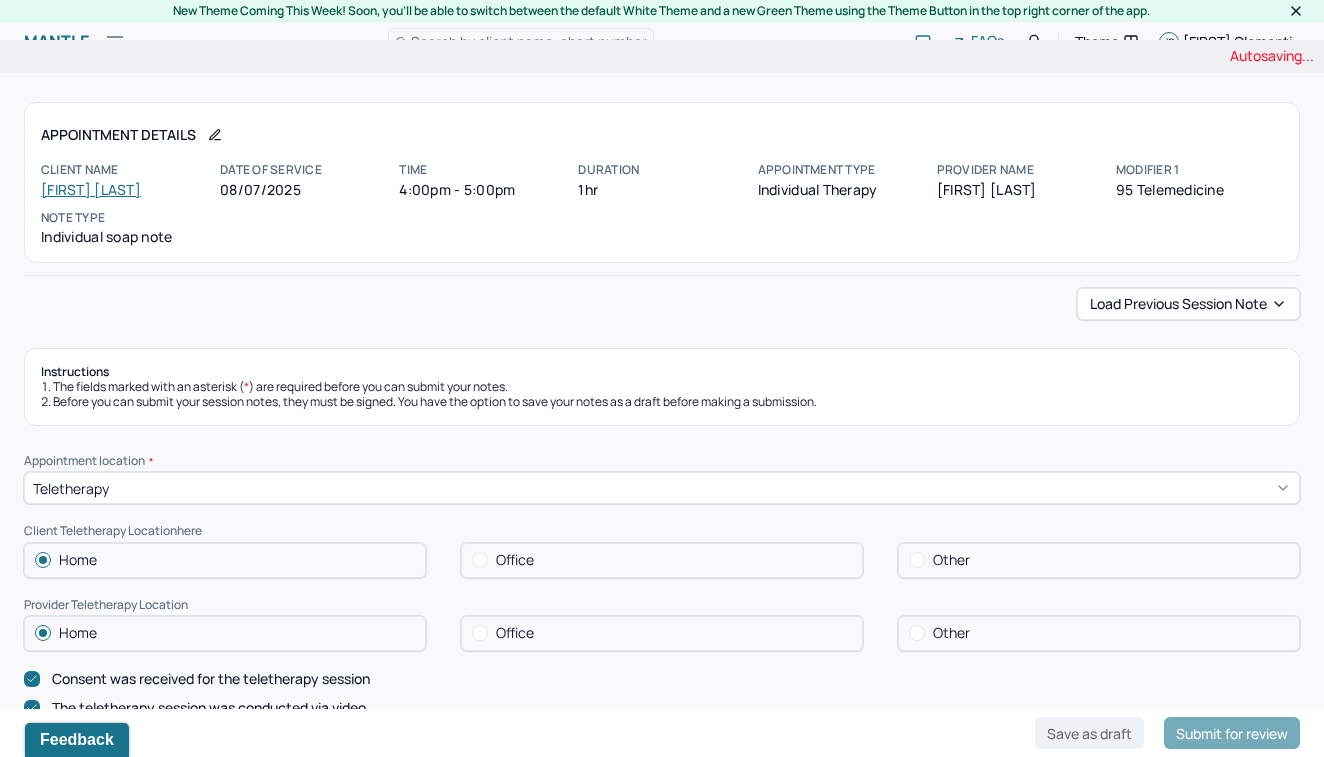 click on "Instructions The fields marked with an asterisk ( * ) are required before you can submit your notes. Before you can submit your session notes, they must be signed. You have the option to save your notes as a draft before making a submission. Appointment location * Teletherapy Client Teletherapy Location here Home Office Other Provider Teletherapy Location Home Office Other Consent was received for the teletherapy session The teletherapy session was conducted via video Primary diagnosis * F41.1 GENERALIZED ANXIETY DISORDER Secondary diagnosis (optional) Secondary diagnosis Tertiary diagnosis (optional) Tertiary diagnosis Emotional / Behavioural symptoms demonstrated * The client is experiencing fear, hopelessness and anxiety. Causing * Maladaptive Functioning Intention for Session * Facilitate coping mechanisms Session Note Subjective Objective How did they present themselves? Was there nervous talking or lack of eye contact? Assessment Therapy Intervention Techniques Please select at least 1 intervention used" at bounding box center [662, 1897] 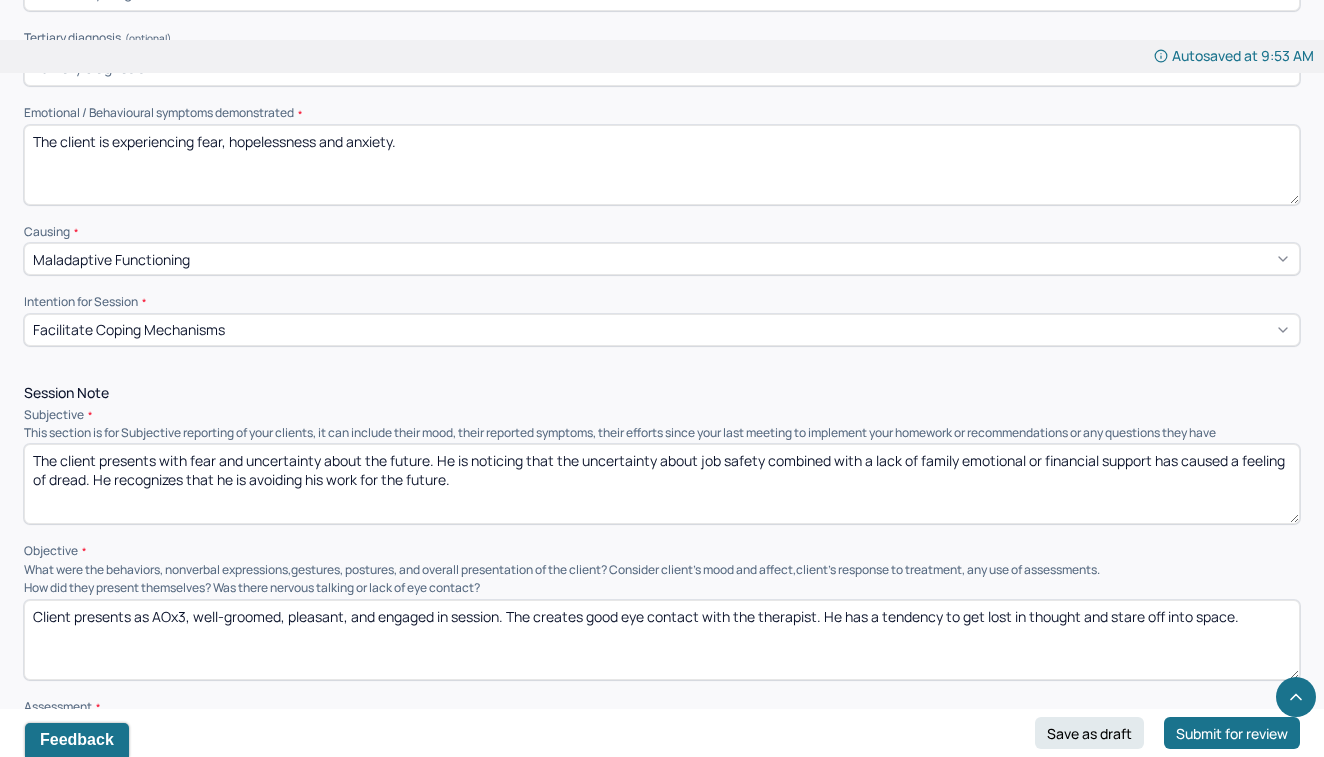 scroll, scrollTop: 860, scrollLeft: 0, axis: vertical 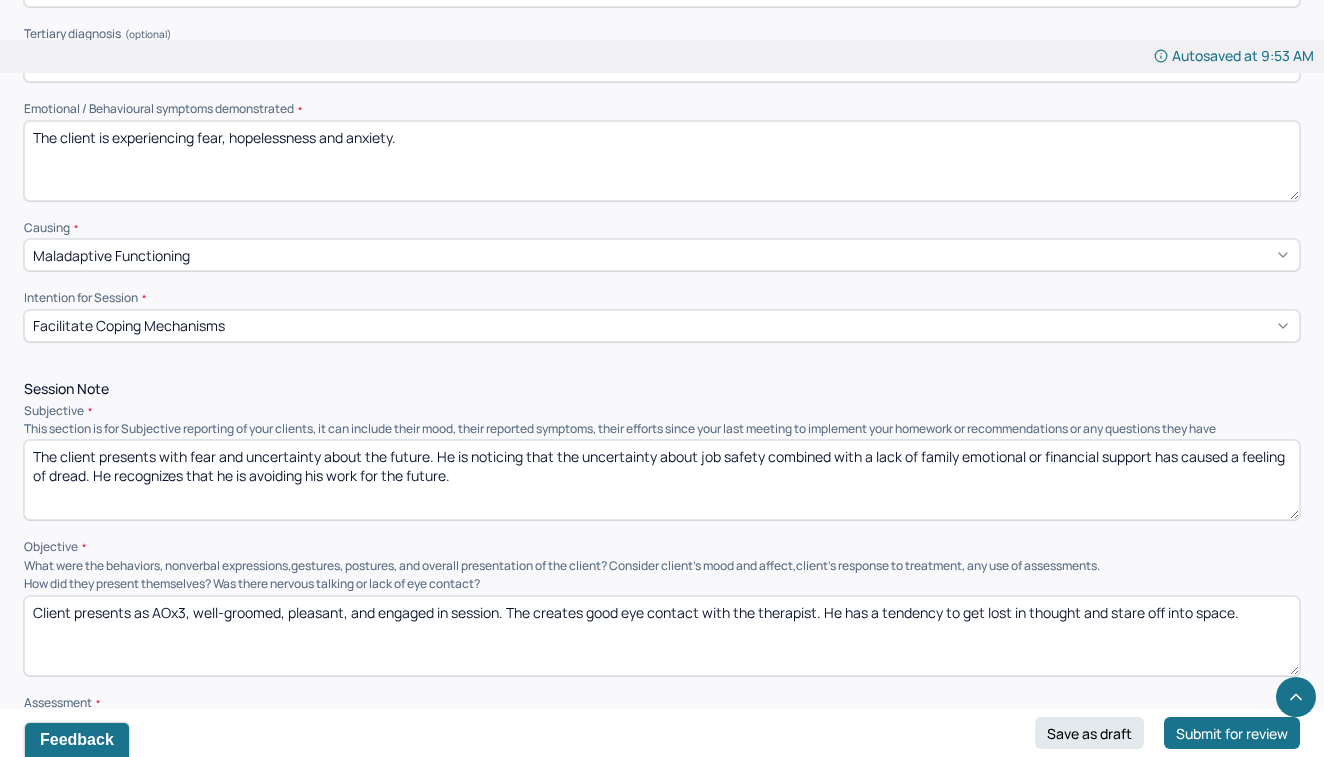 drag, startPoint x: 400, startPoint y: 124, endPoint x: 202, endPoint y: 106, distance: 198.8165 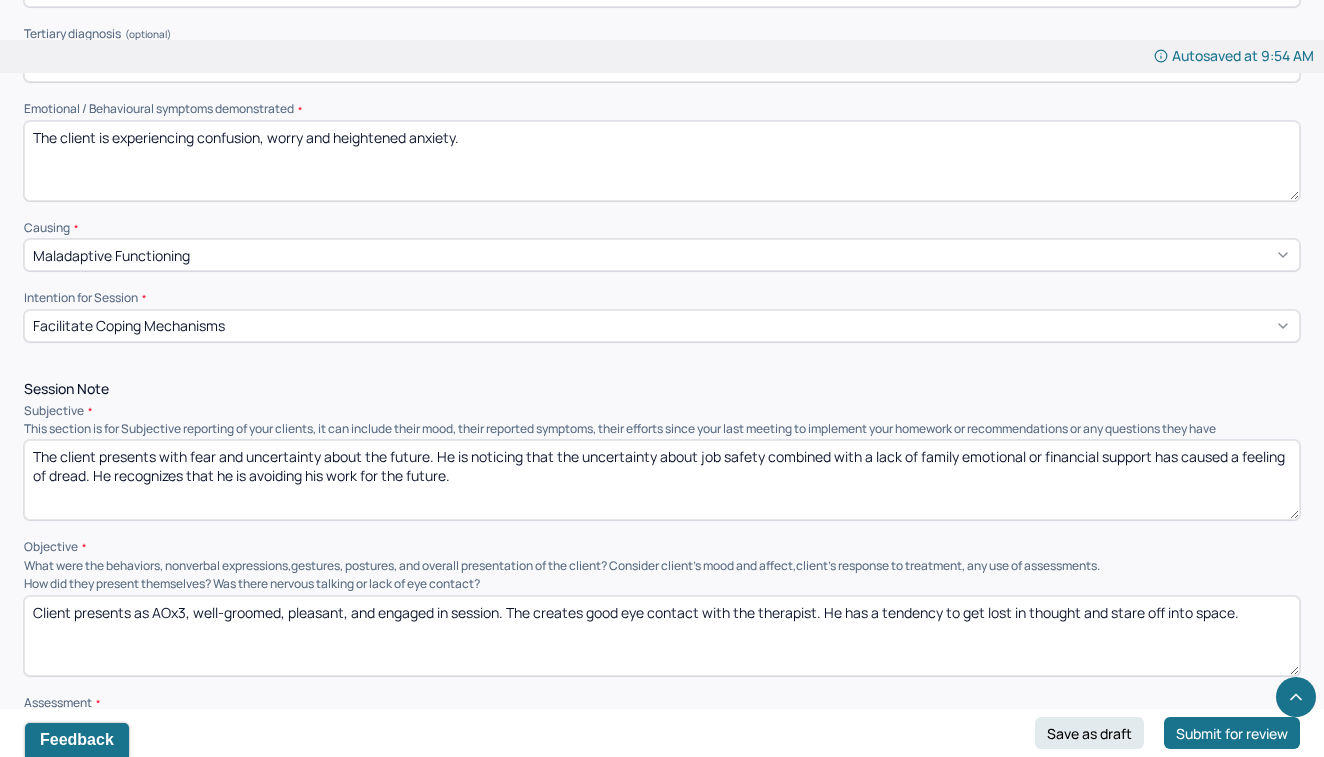 type on "The client is experiencing confusion, worry and heightened anxiety." 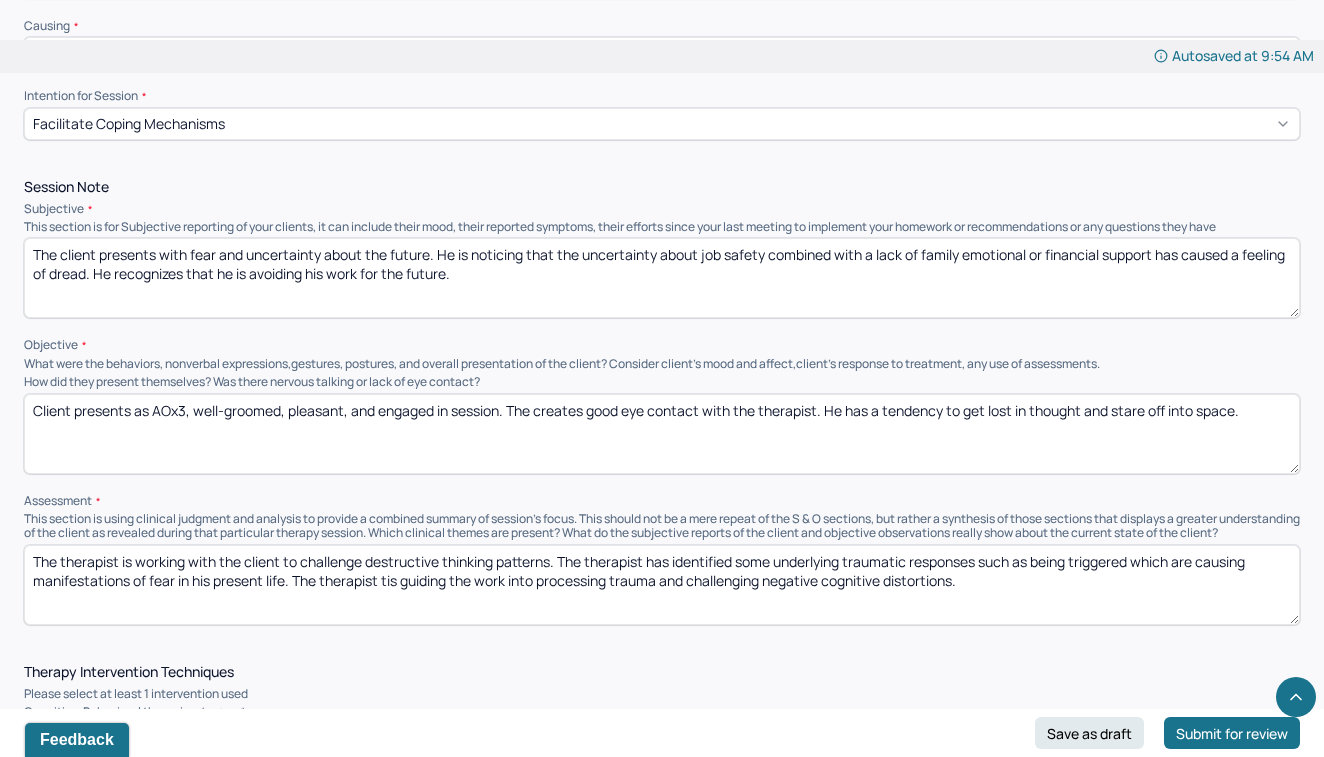 scroll, scrollTop: 1073, scrollLeft: 0, axis: vertical 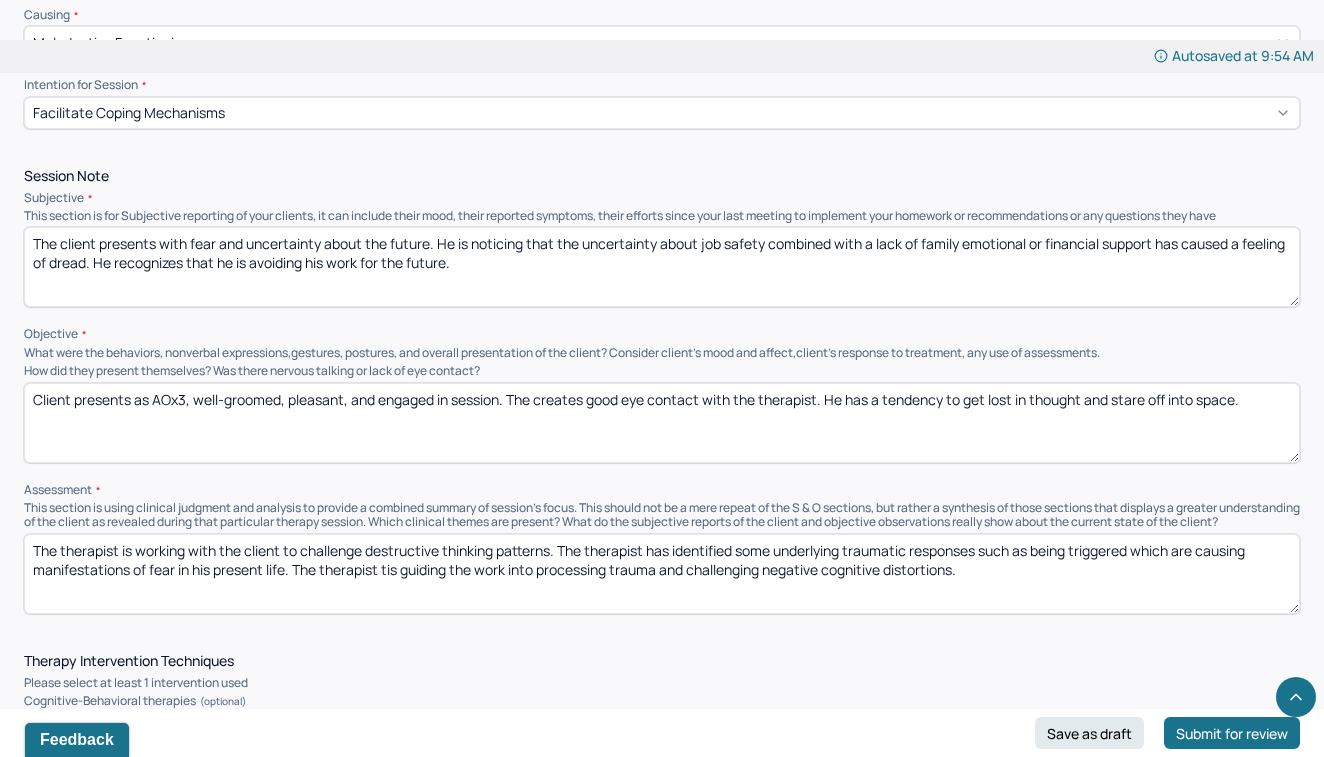 drag, startPoint x: 425, startPoint y: 221, endPoint x: 388, endPoint y: 228, distance: 37.65634 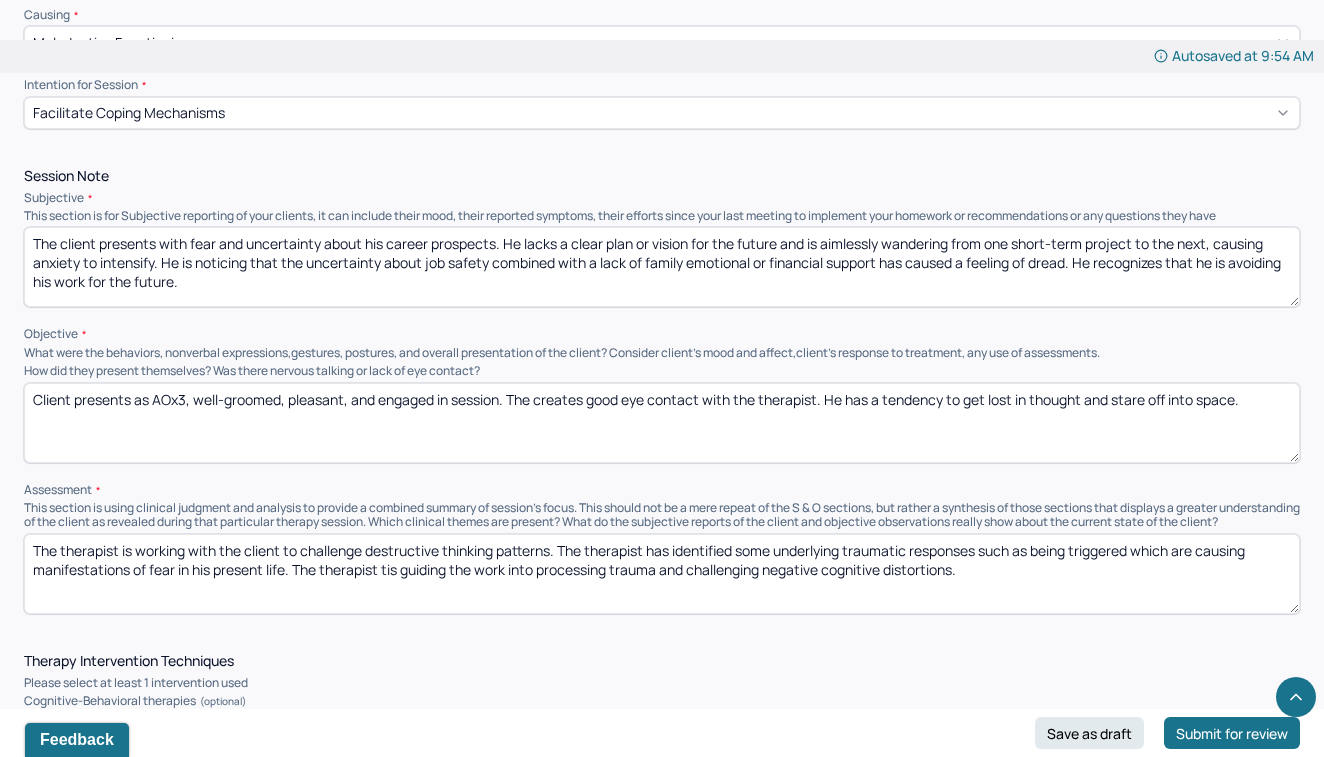 type on "The client presents with fear and uncertainty about his career prospects. He lacks a clear plan or vision for the future and is aimlessly wandering from one short-term project to the next, causing anxiety to intensify. He is noticing that the uncertainty about job safety combined with a lack of family emotional or financial support has caused a feeling of dread. He recognizes that he is avoiding his work for the future." 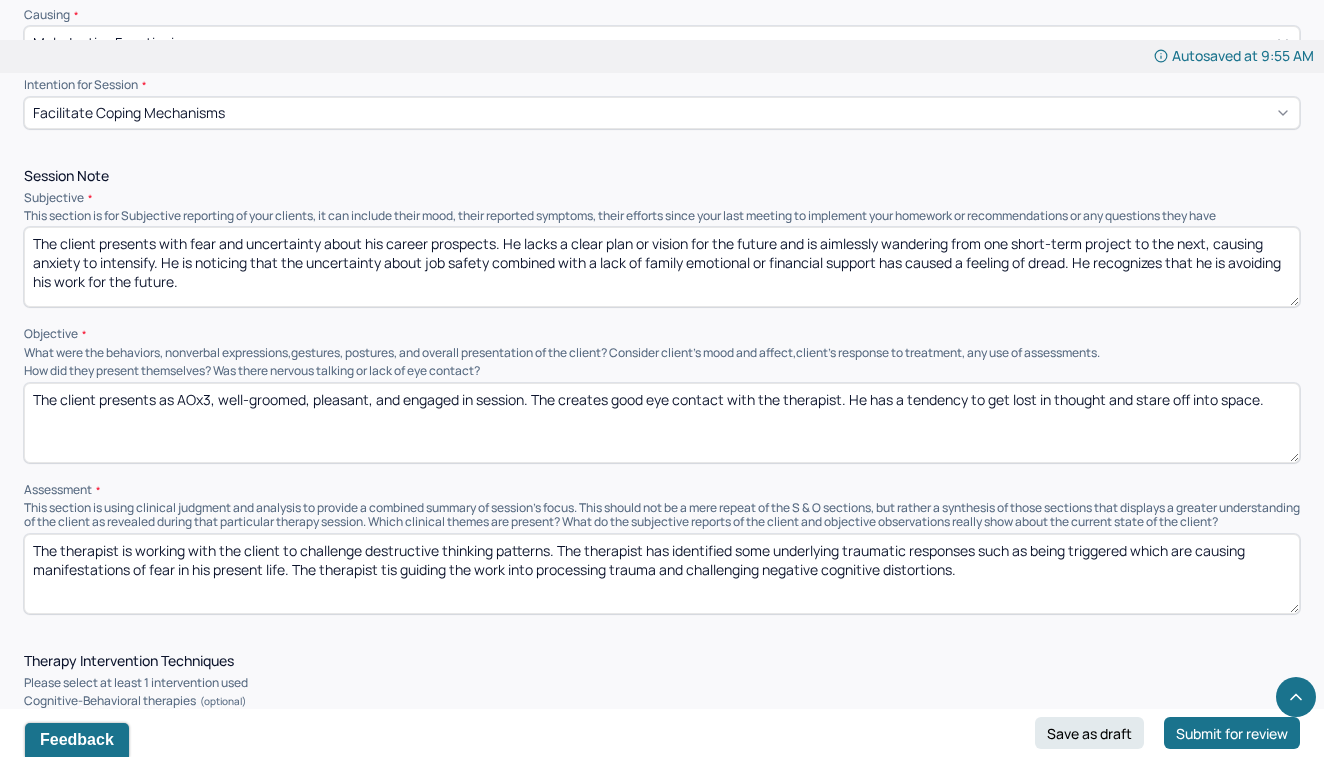 type on "The client presents as AOx3, well-groomed, pleasant, and engaged in session. The creates good eye contact with the therapist. He has a tendency to get lost in thought and stare off into space." 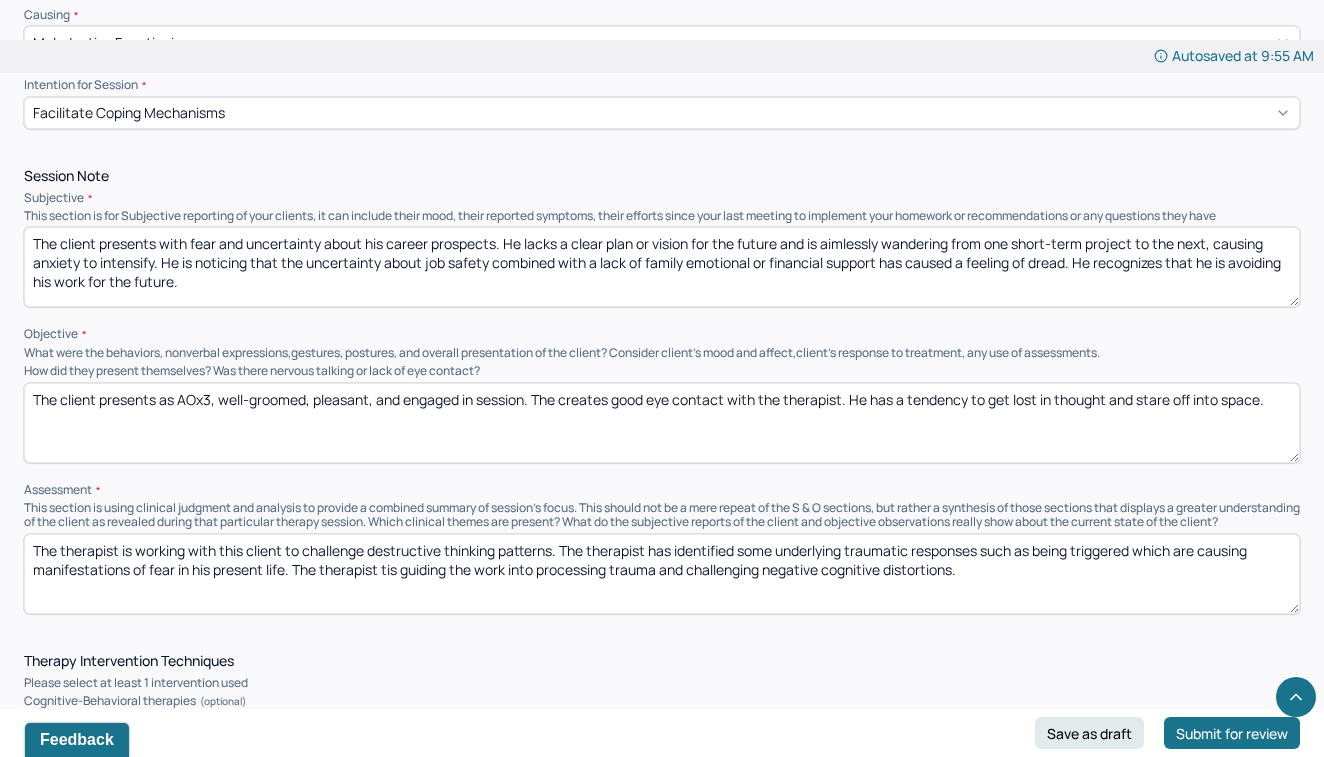 click on "Session Note Subjective This section is for Subjective reporting of your clients, it can include their mood, their reported symptoms, their efforts since your last meeting to implement your homework or recommendations or any questions they have The client presents with fear and uncertainty about his career prospects. He lacks a clear plan or vision for the future and is aimlessly wandering from one short-term project to the next, causing anxiety to intensify. He is noticing that the uncertainty about job safety combined with a lack of family emotional or financial support has caused a feeling of dread. He recognizes that he is avoiding his work for the future.  Objective What were the behaviors, nonverbal expressions,gestures, postures, and overall presentation of the client? Consider client's mood and affect,client's response to treatment, any use of assessments. How did they present themselves? Was there nervous talking or lack of eye contact? Assessment" at bounding box center (662, 391) 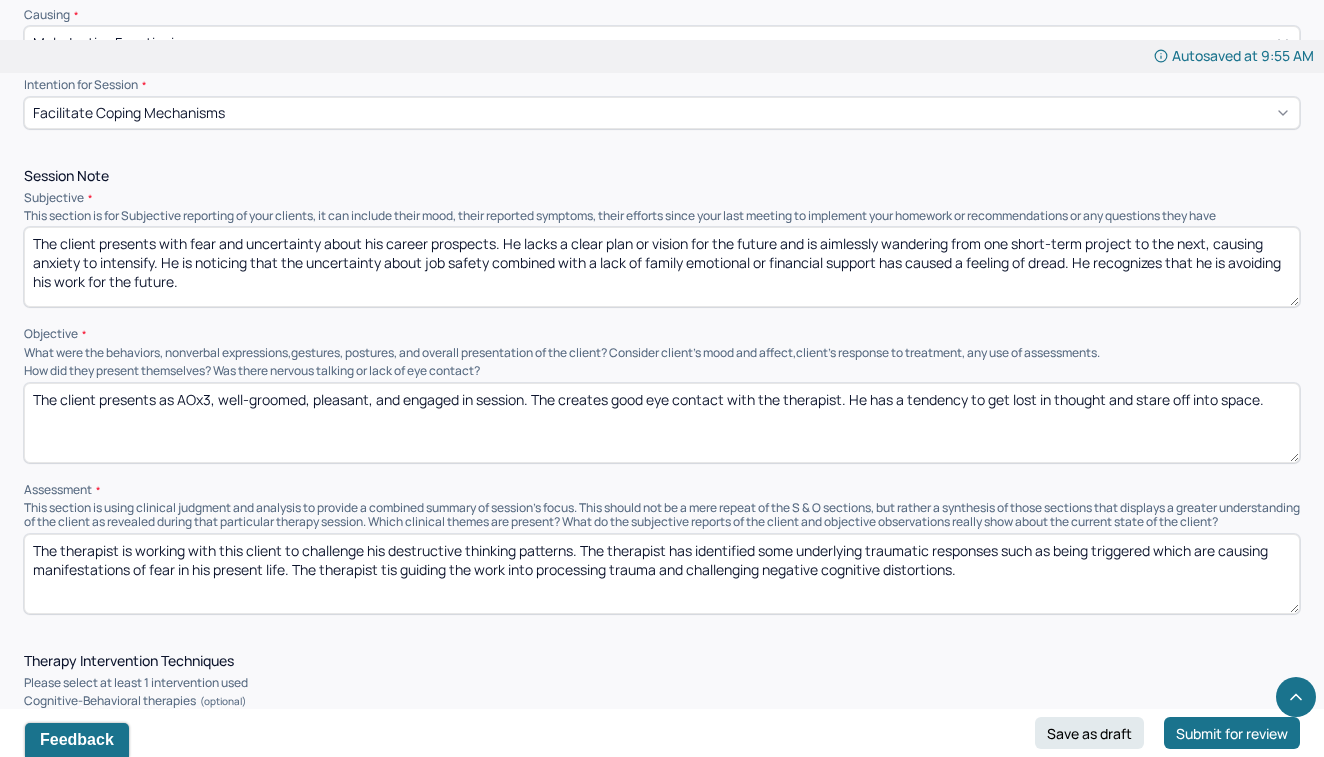 type on "The therapist is working with this client to challenge his destructive thinking patterns. The therapist has identified some underlying traumatic responses such as being triggered which are causing manifestations of fear in his present life. The therapist tis guiding the work into processing trauma and challenging negative cognitive distortions." 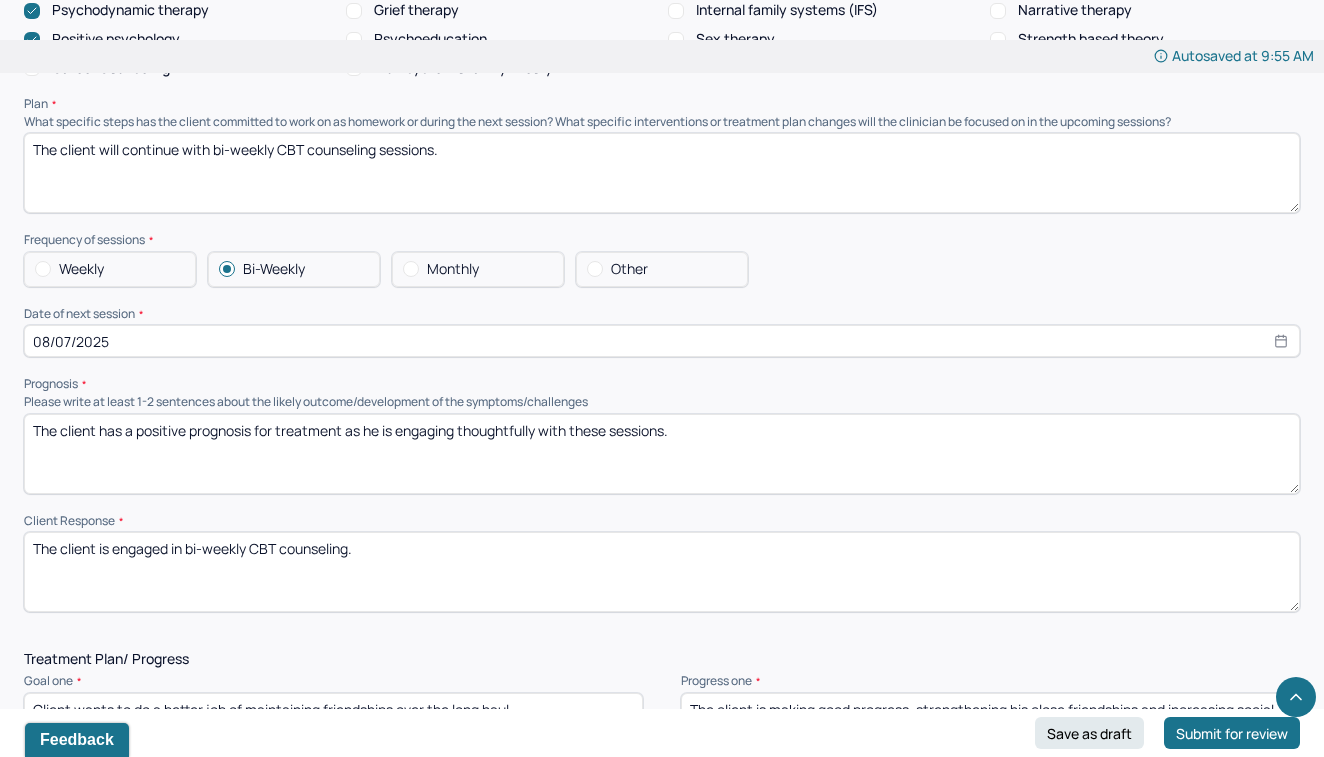 scroll, scrollTop: 1992, scrollLeft: 0, axis: vertical 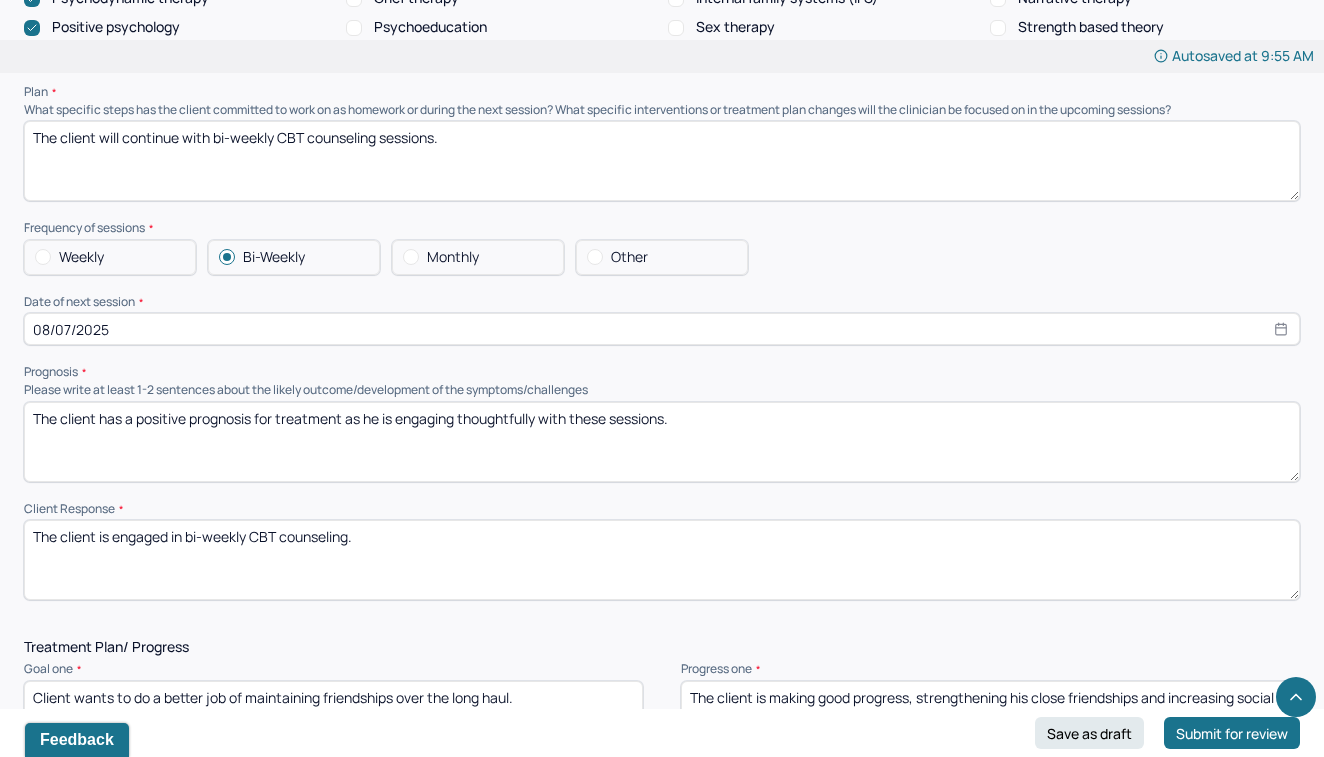 drag, startPoint x: 436, startPoint y: 127, endPoint x: 378, endPoint y: 124, distance: 58.077534 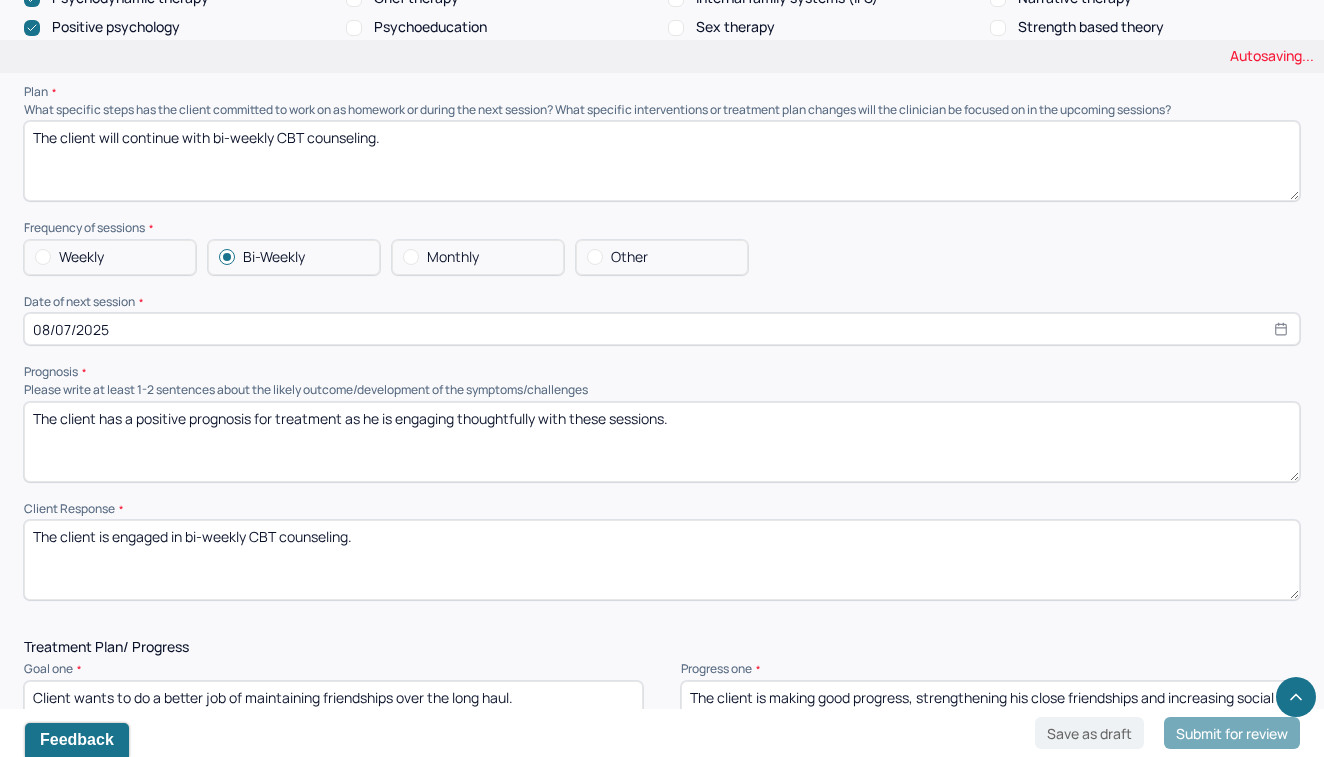 type on "The client will continue with bi-weekly CBT counseling." 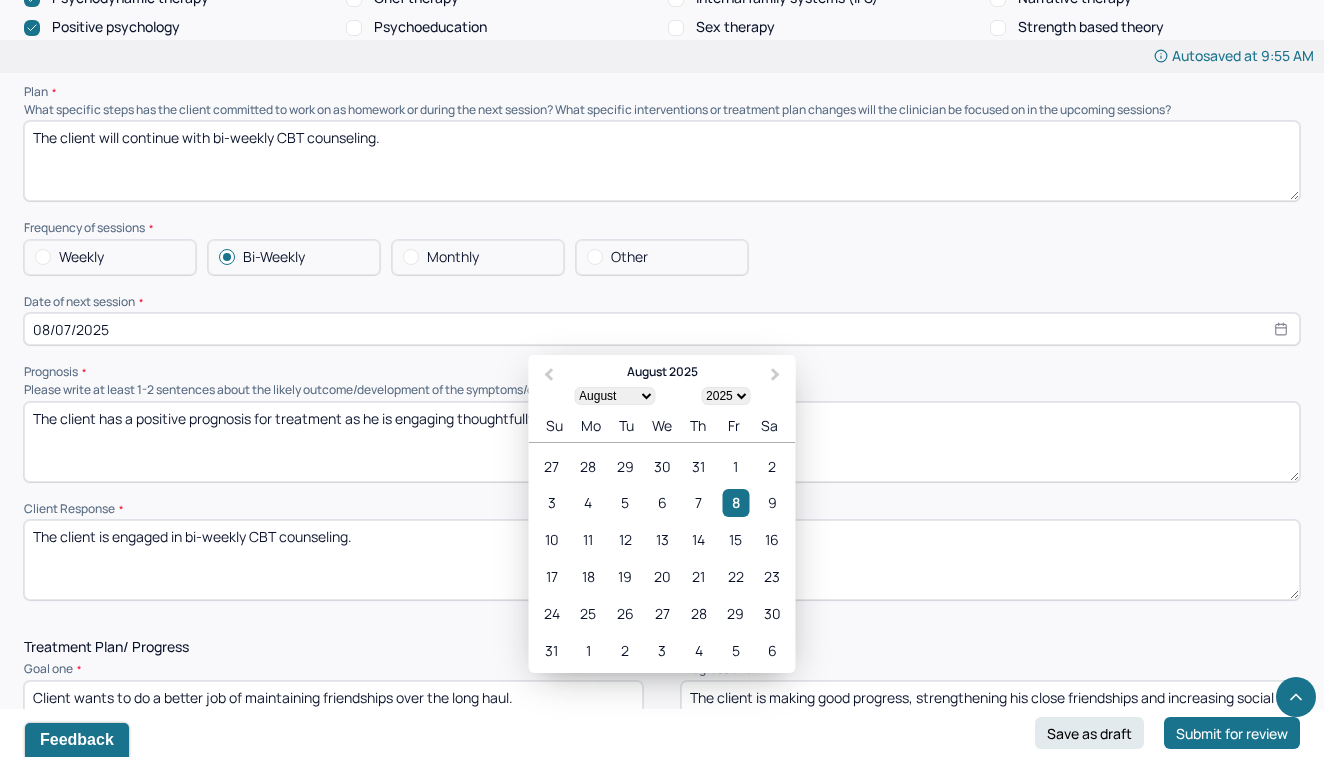 click on "08/07/2025" at bounding box center [662, 329] 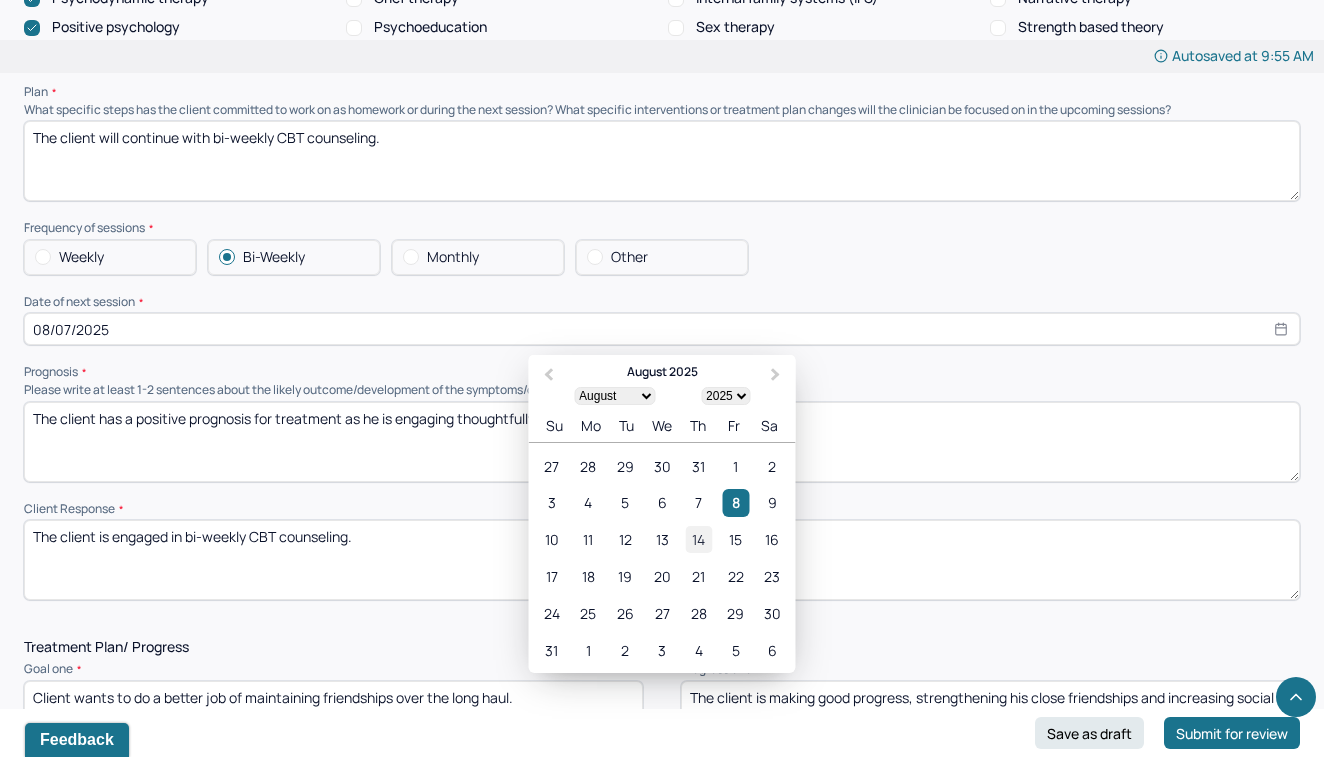 click on "14" at bounding box center (698, 539) 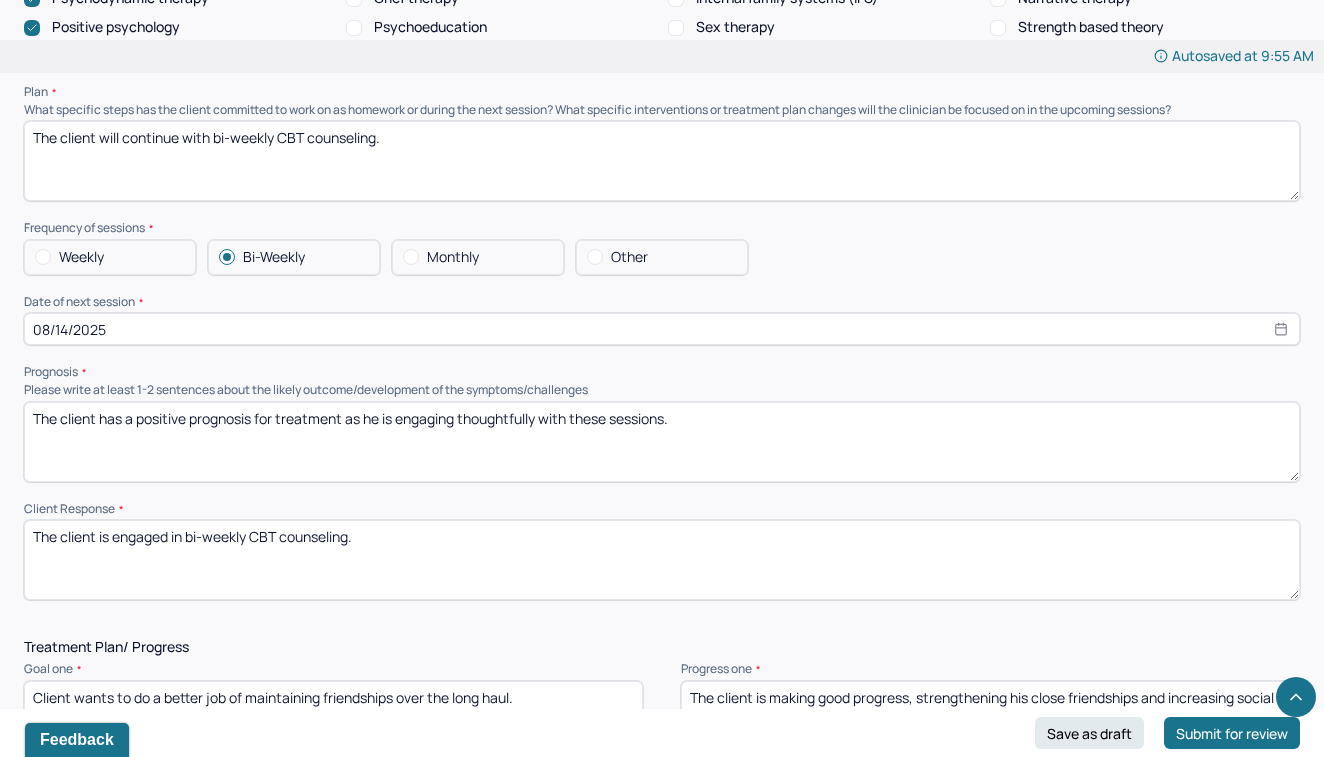 click on "08/14/2025" at bounding box center [662, 329] 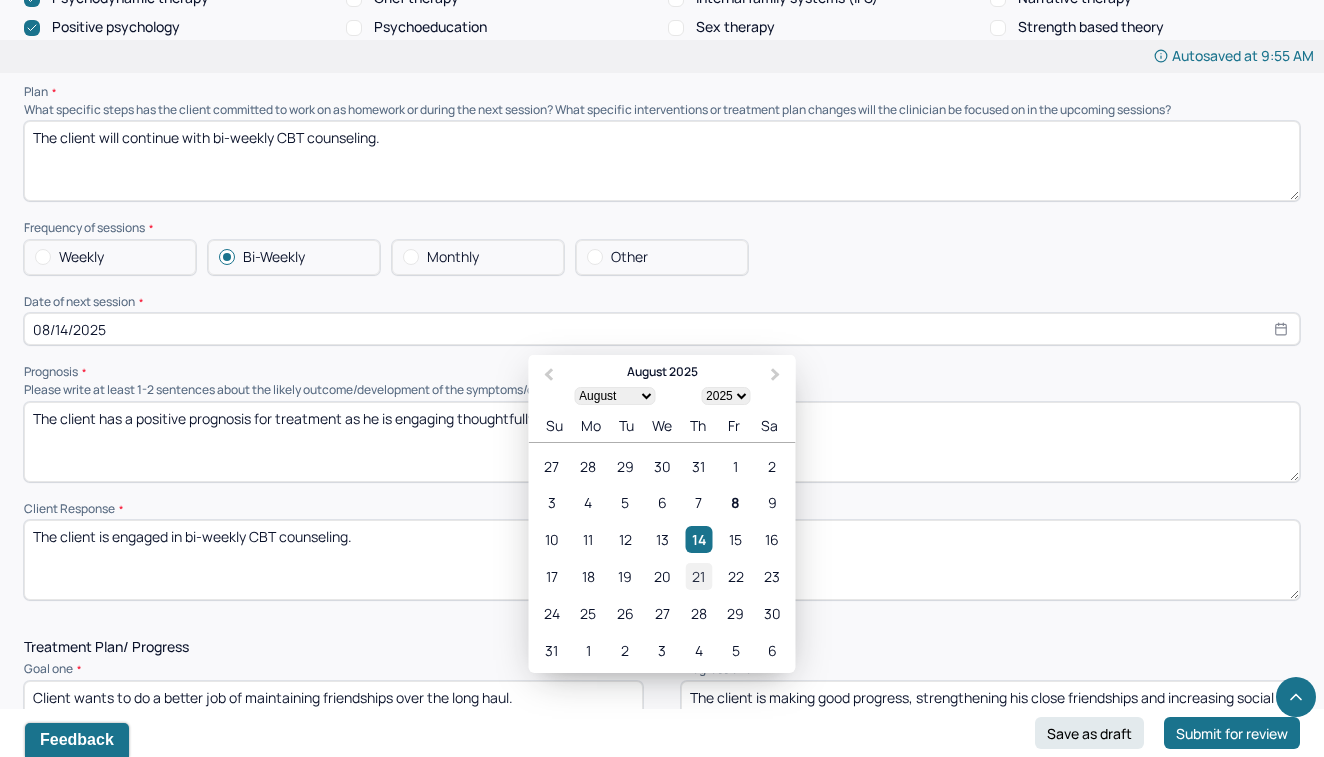 click on "21" at bounding box center (698, 576) 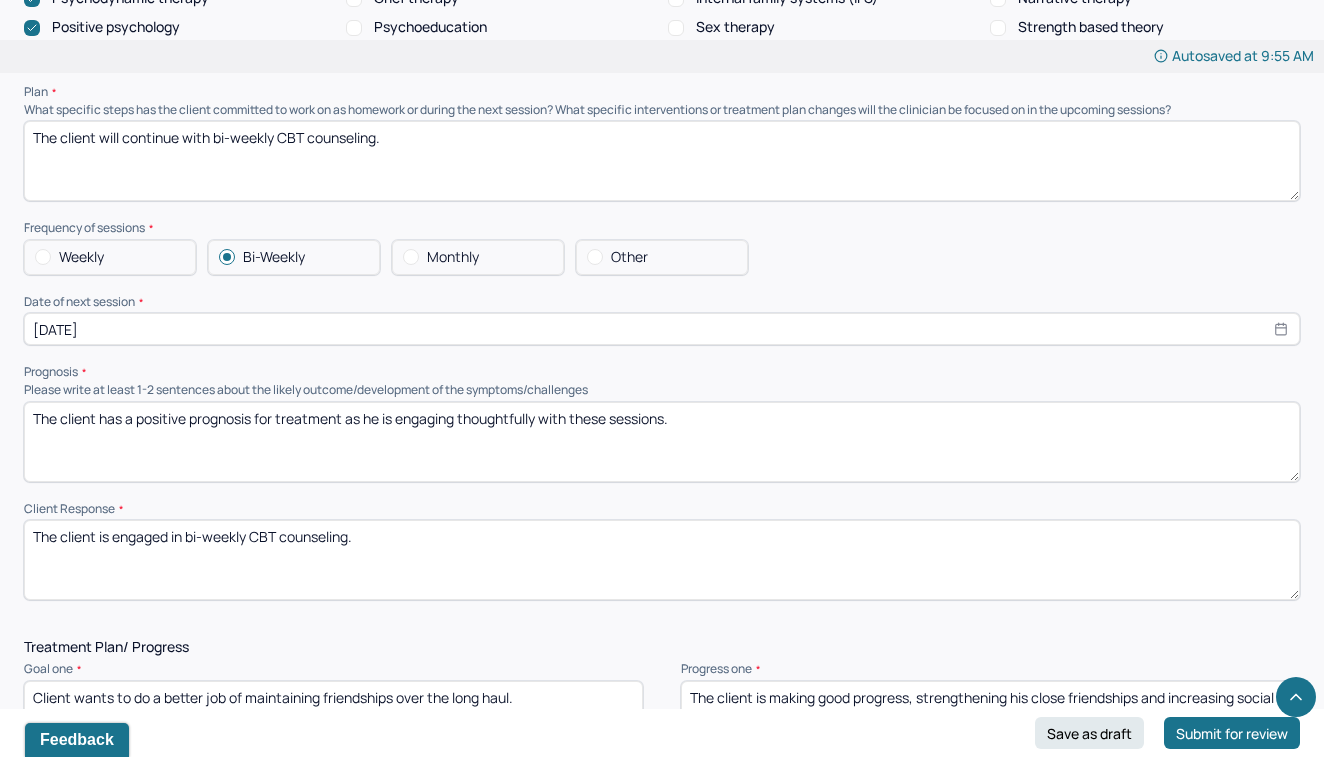drag, startPoint x: 613, startPoint y: 403, endPoint x: 575, endPoint y: 403, distance: 38 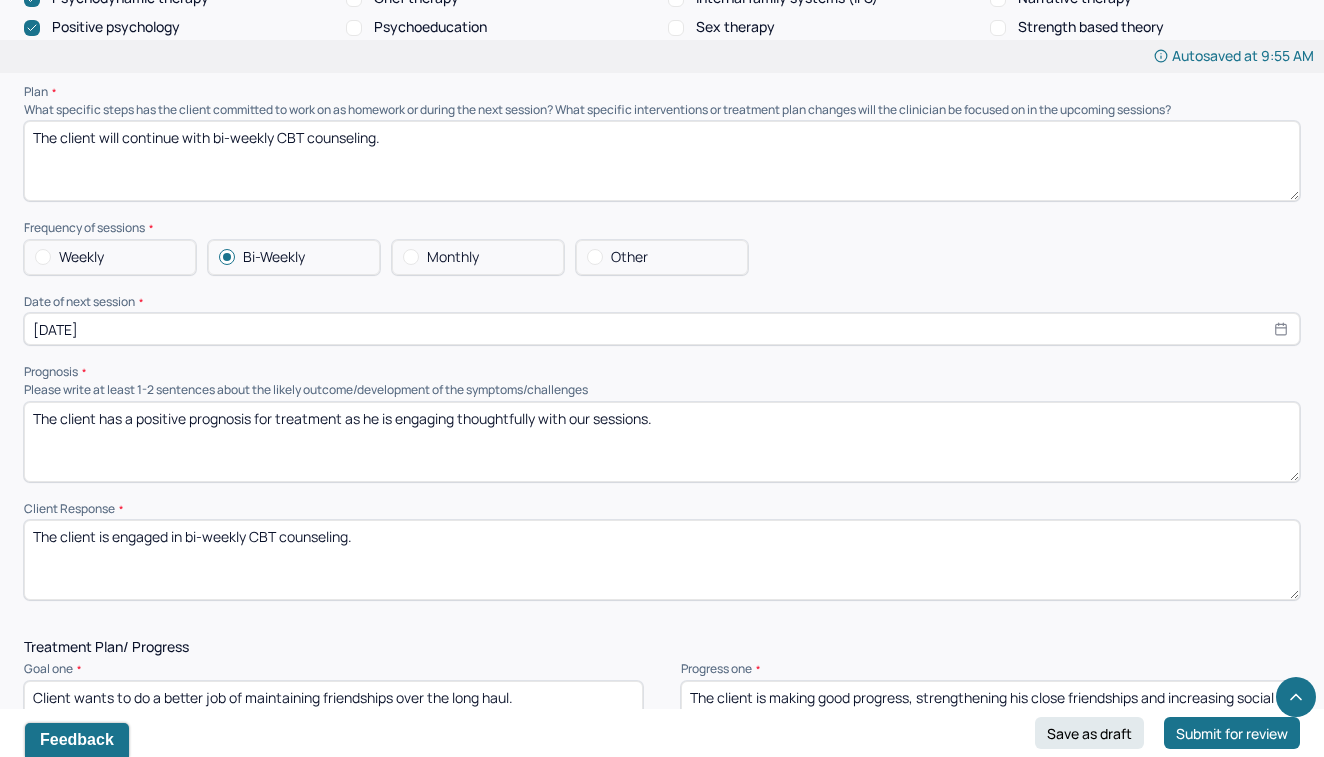type on "The client has a positive prognosis for treatment as he is engaging thoughtfully with our sessions." 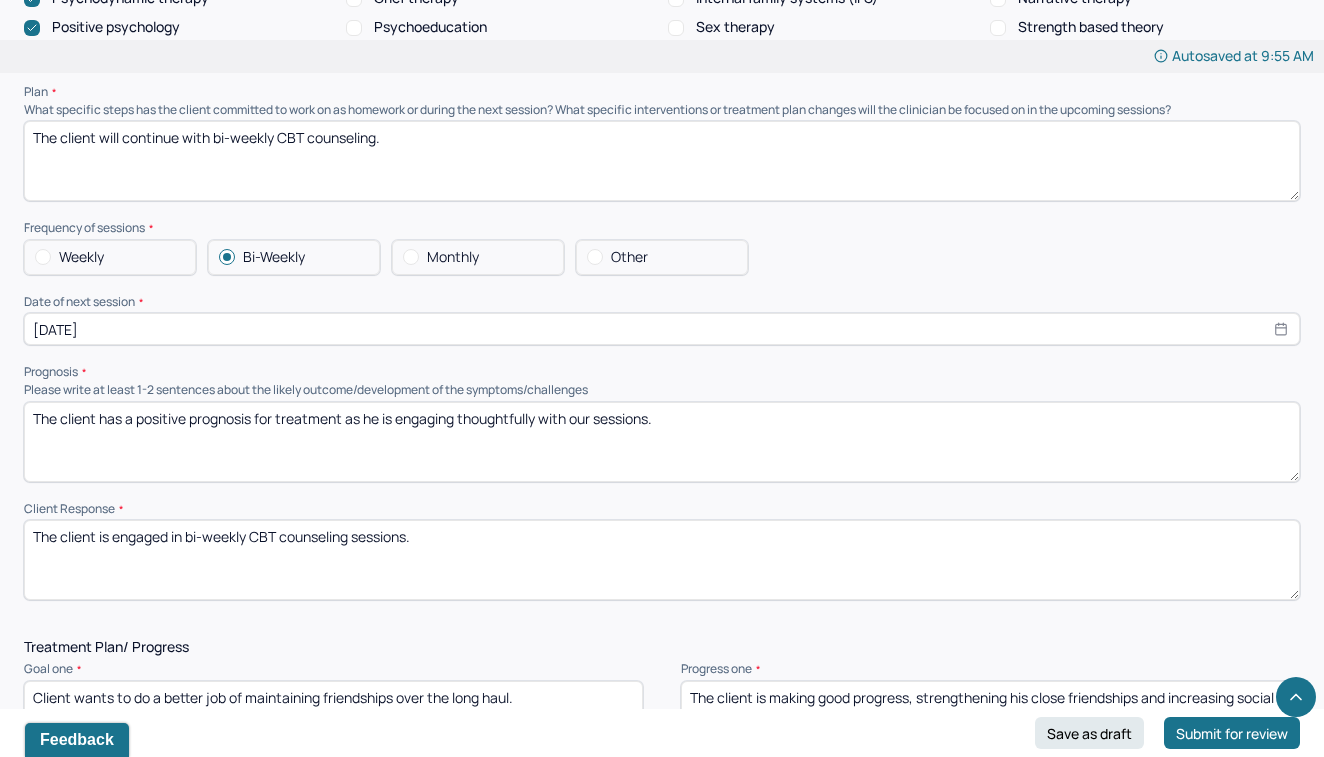 type on "The client is engaged in bi-weekly CBT counseling sessions." 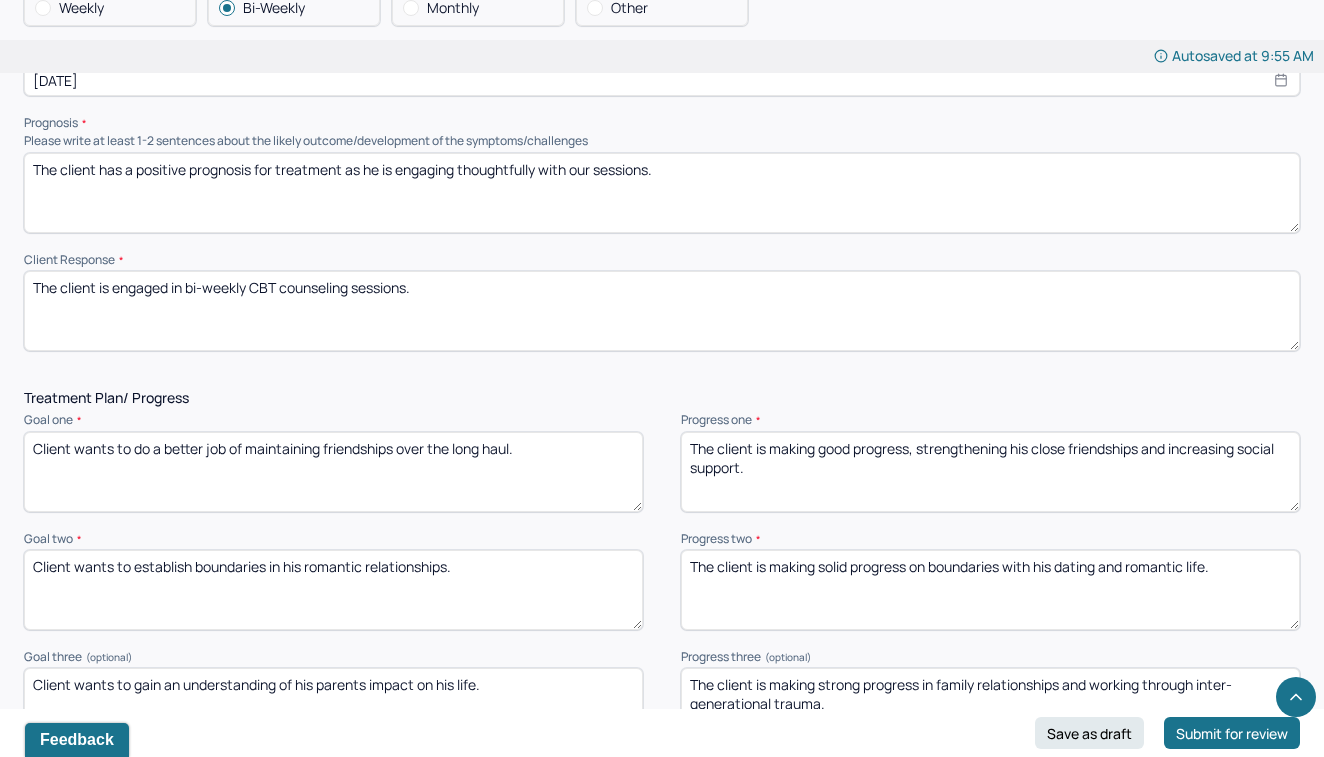 scroll, scrollTop: 2385, scrollLeft: 0, axis: vertical 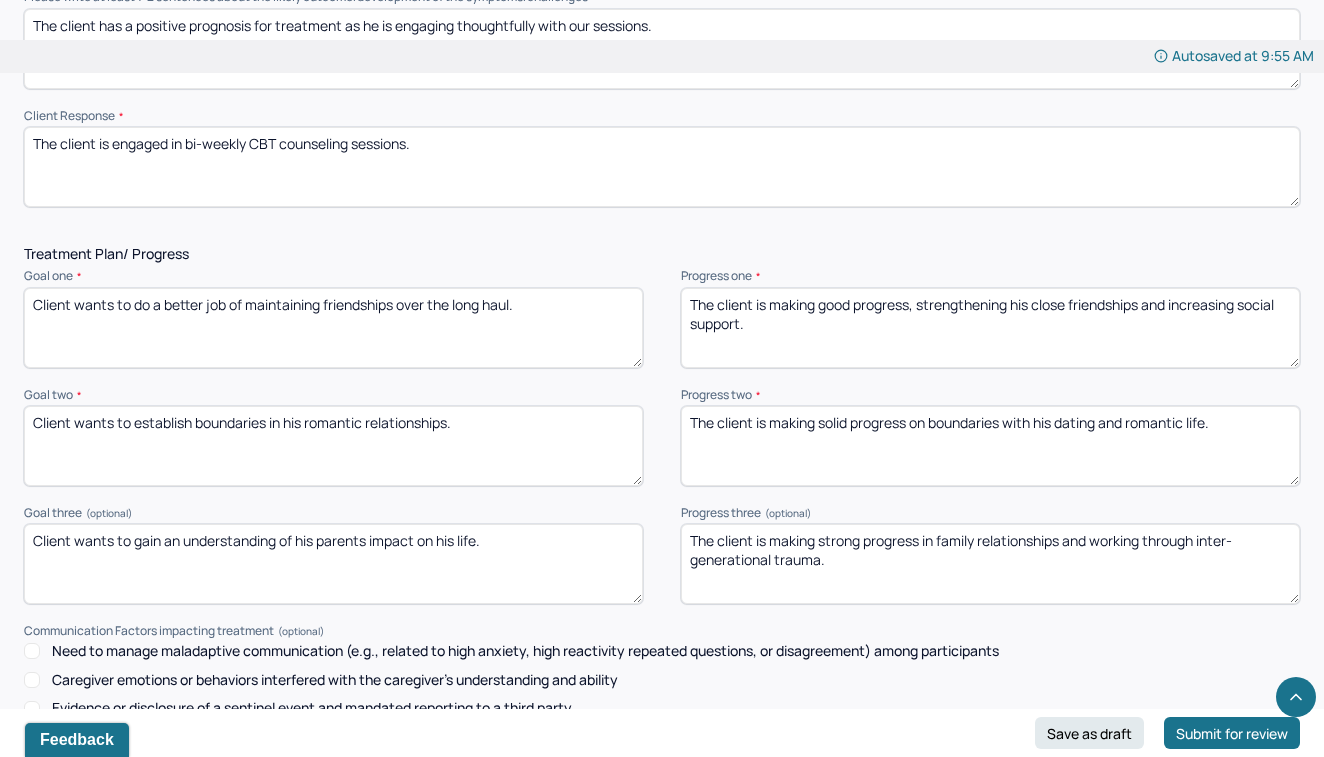 drag, startPoint x: 855, startPoint y: 285, endPoint x: 820, endPoint y: 283, distance: 35.057095 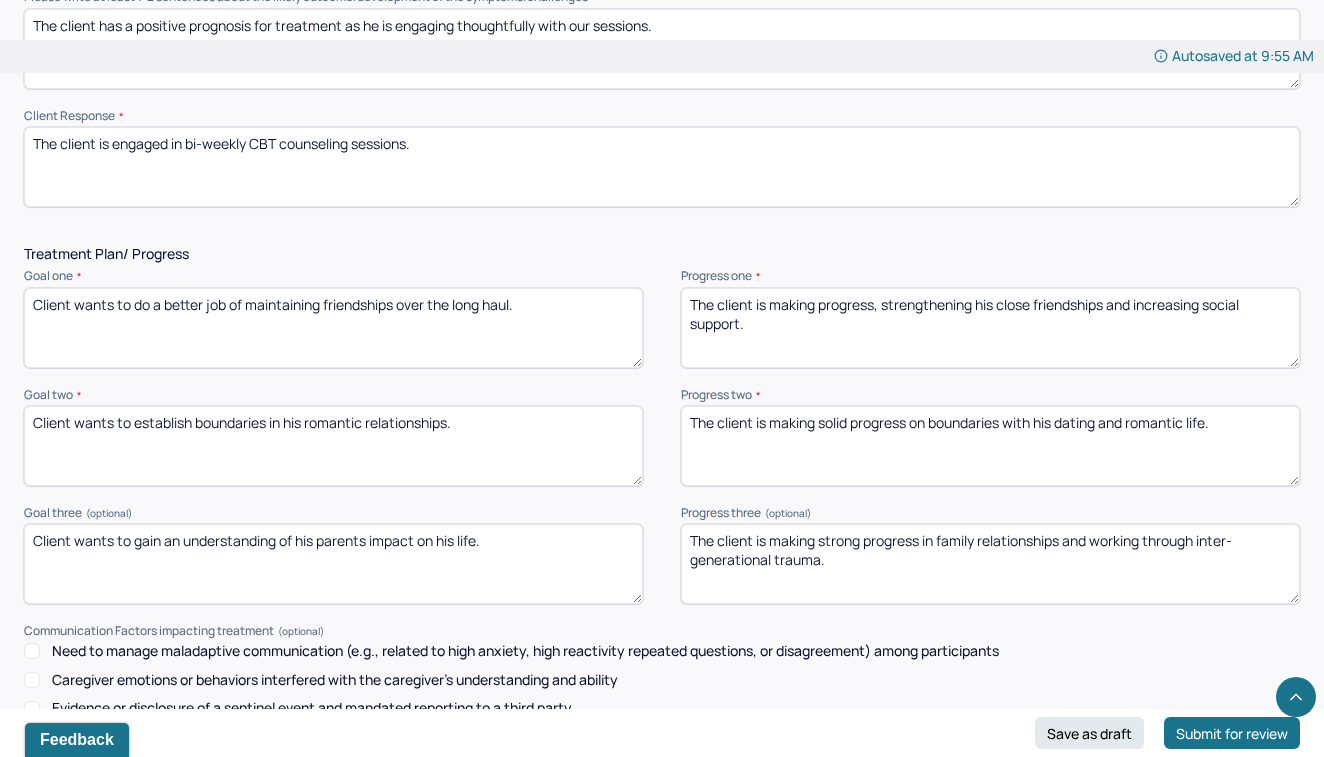 type on "The client is making progress, strengthening his close friendships and increasing social support." 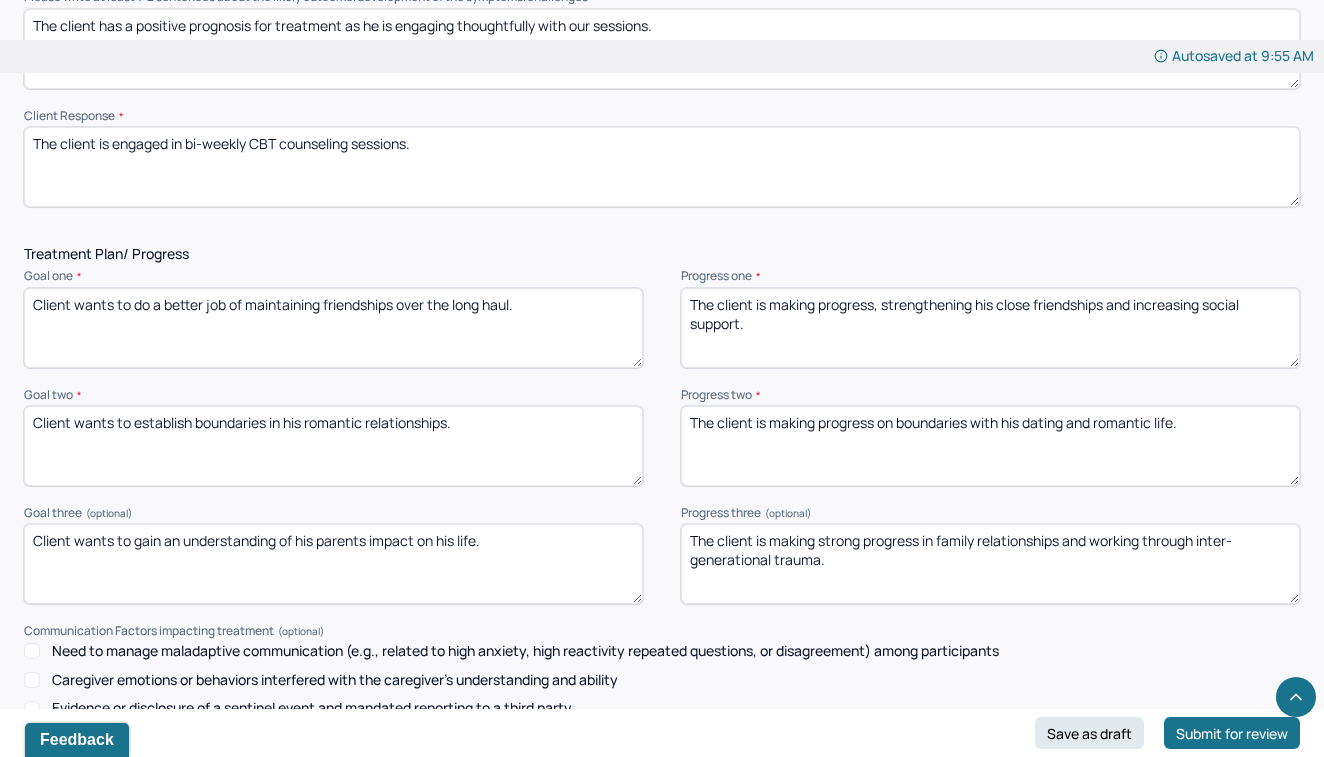 type on "The client is making progress on boundaries with his dating and romantic life." 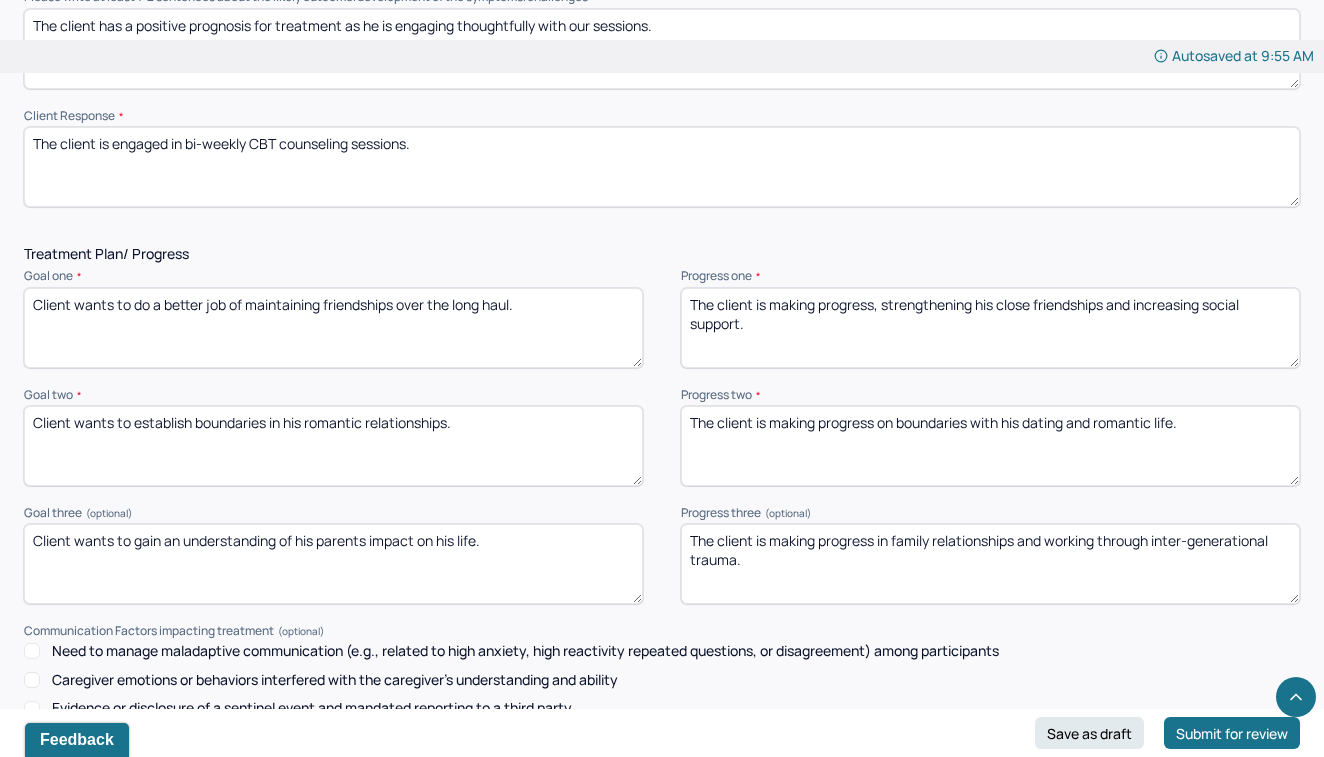 type on "The client is making progress in family relationships and working through inter-generational trauma." 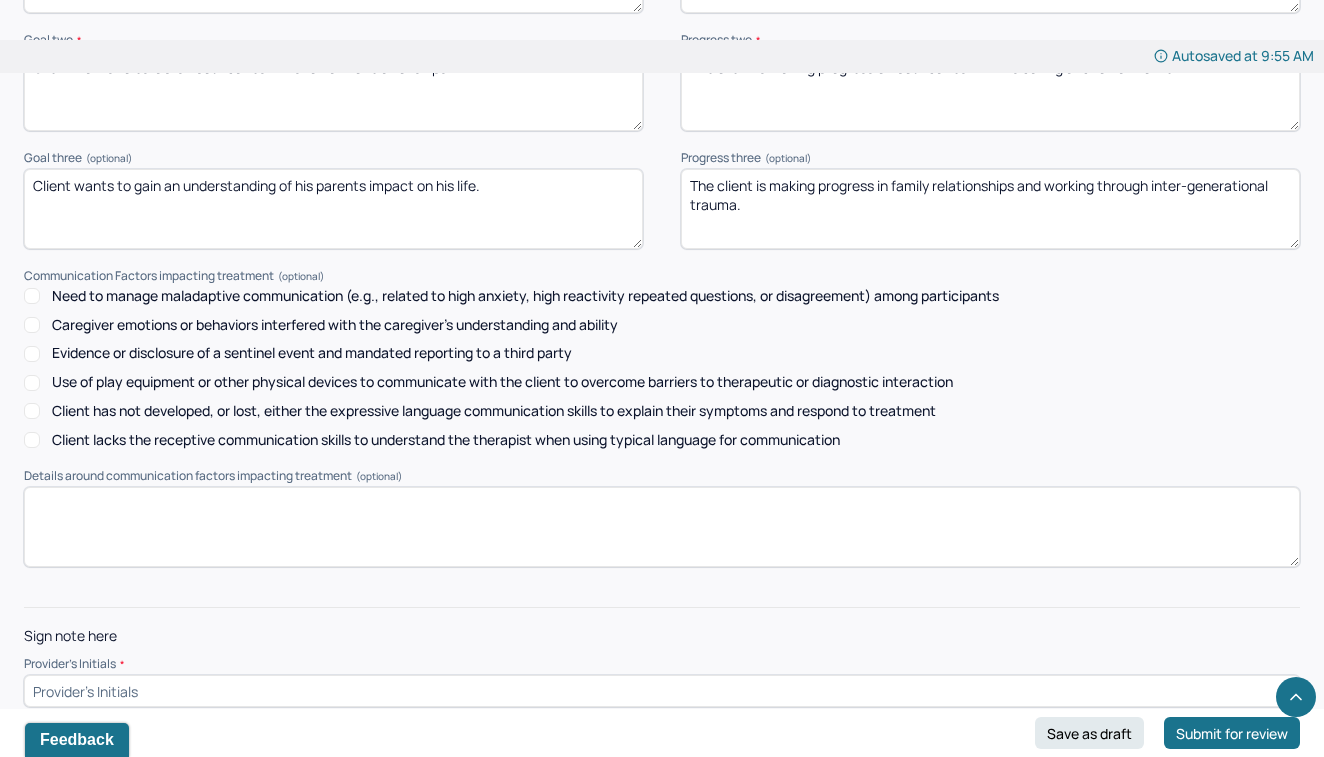 scroll, scrollTop: 2731, scrollLeft: 0, axis: vertical 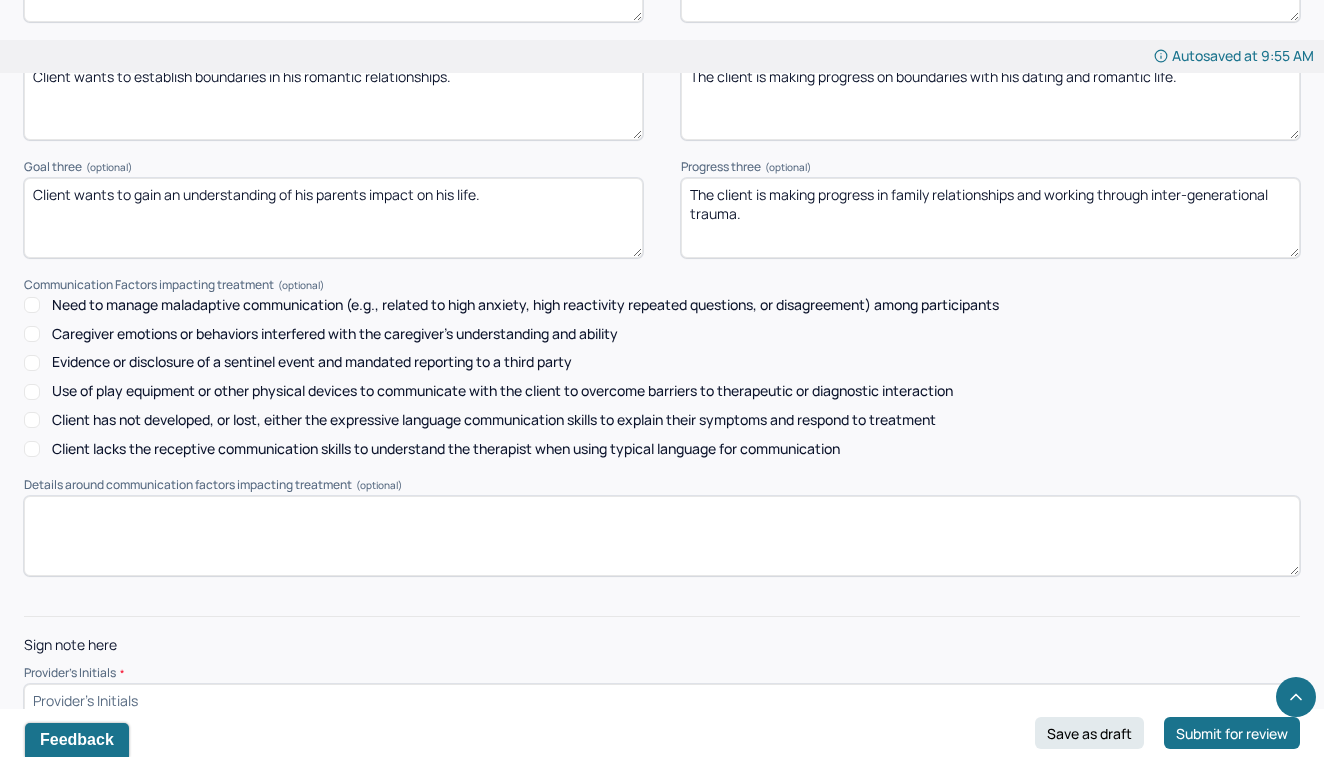 click at bounding box center (662, 700) 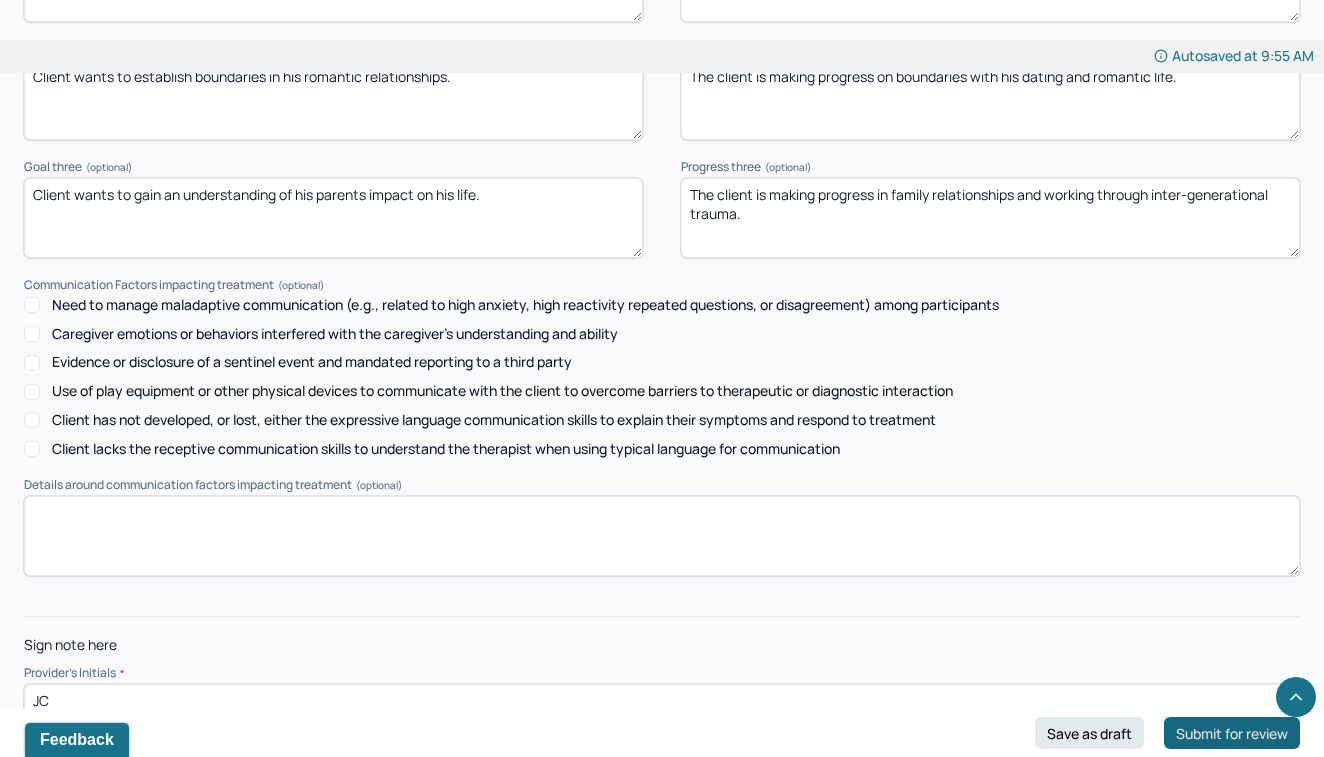 type on "JC" 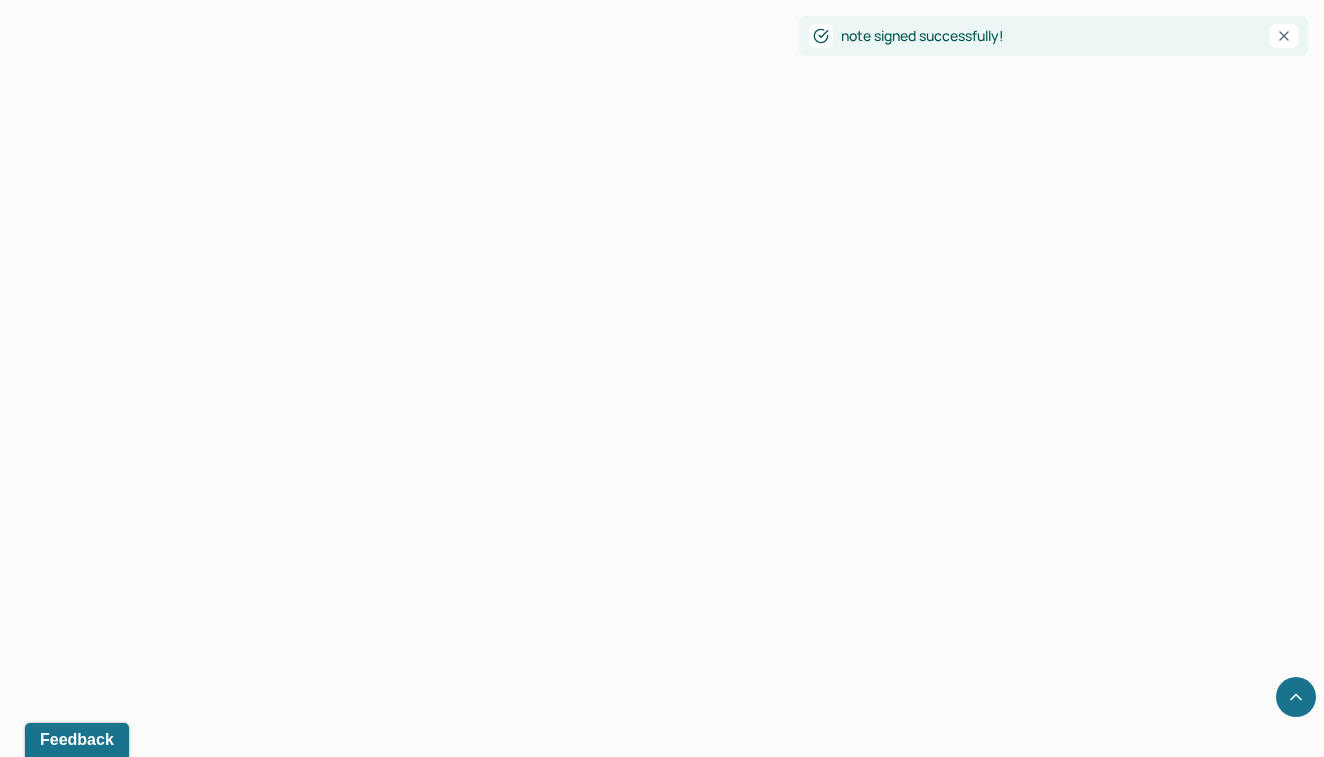 scroll, scrollTop: 0, scrollLeft: 0, axis: both 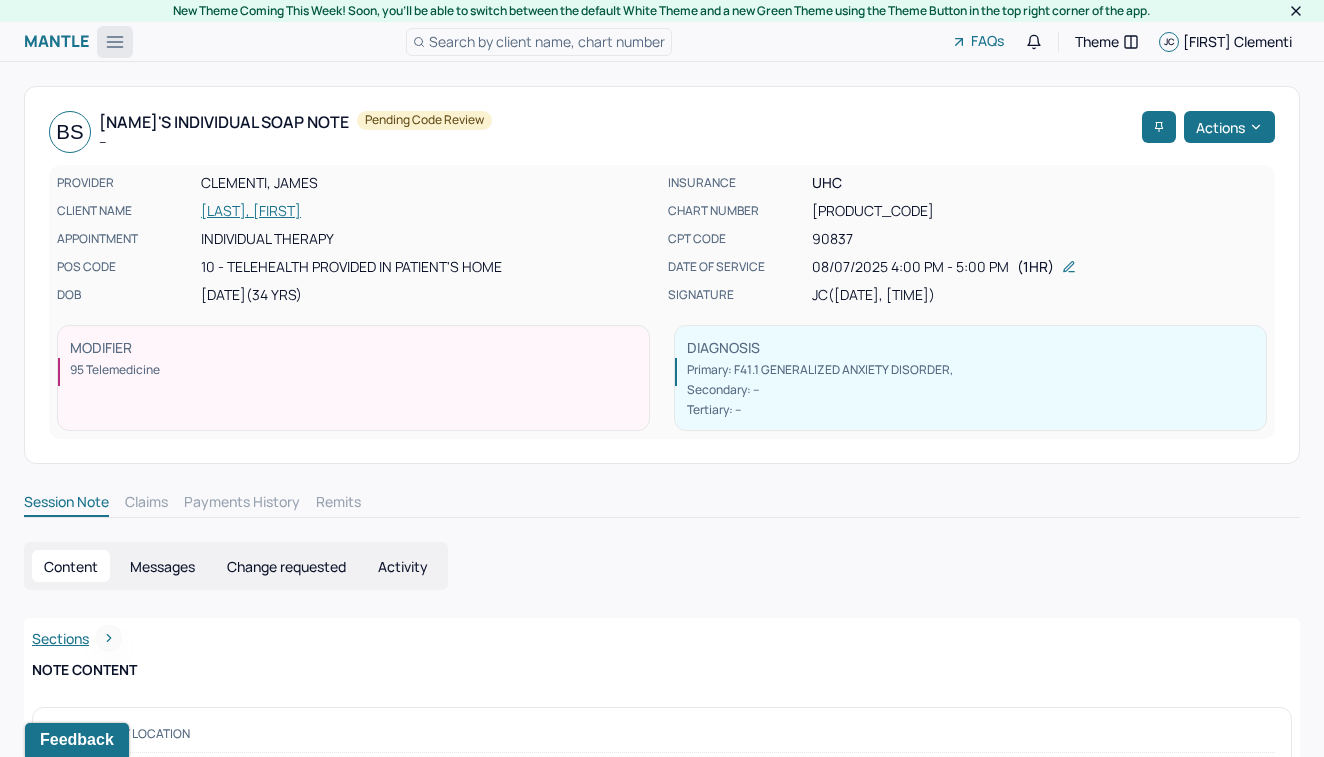 click 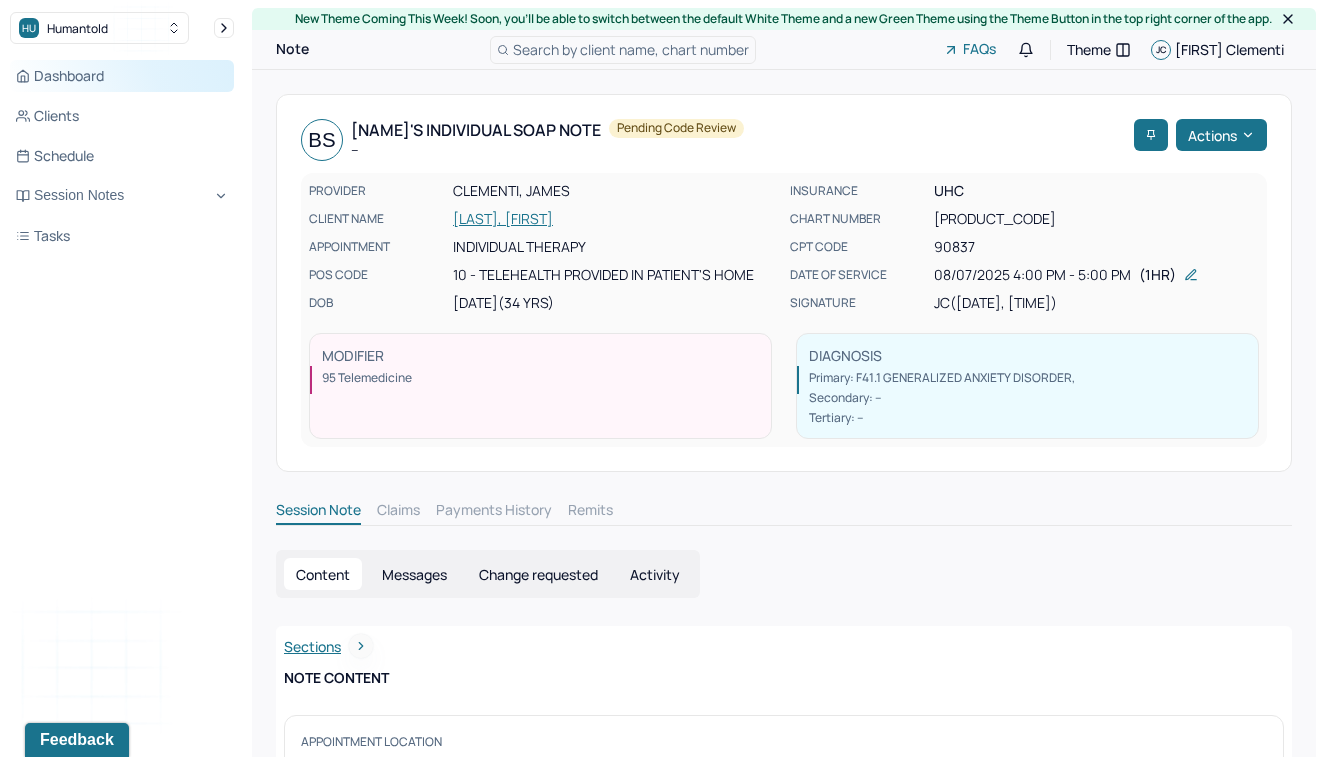 click on "Dashboard" at bounding box center (122, 76) 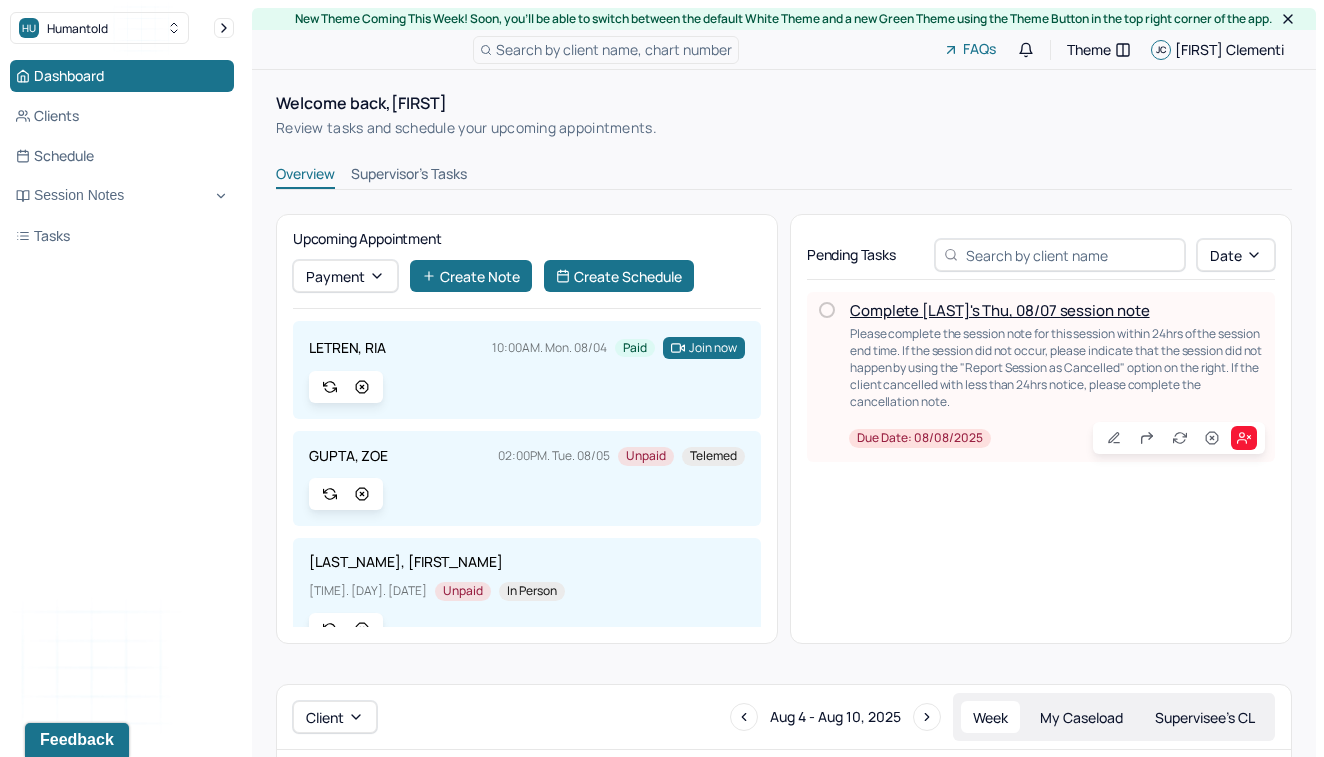 click on "Complete [LAST]'s Thu, 08/07 session note" at bounding box center [1000, 310] 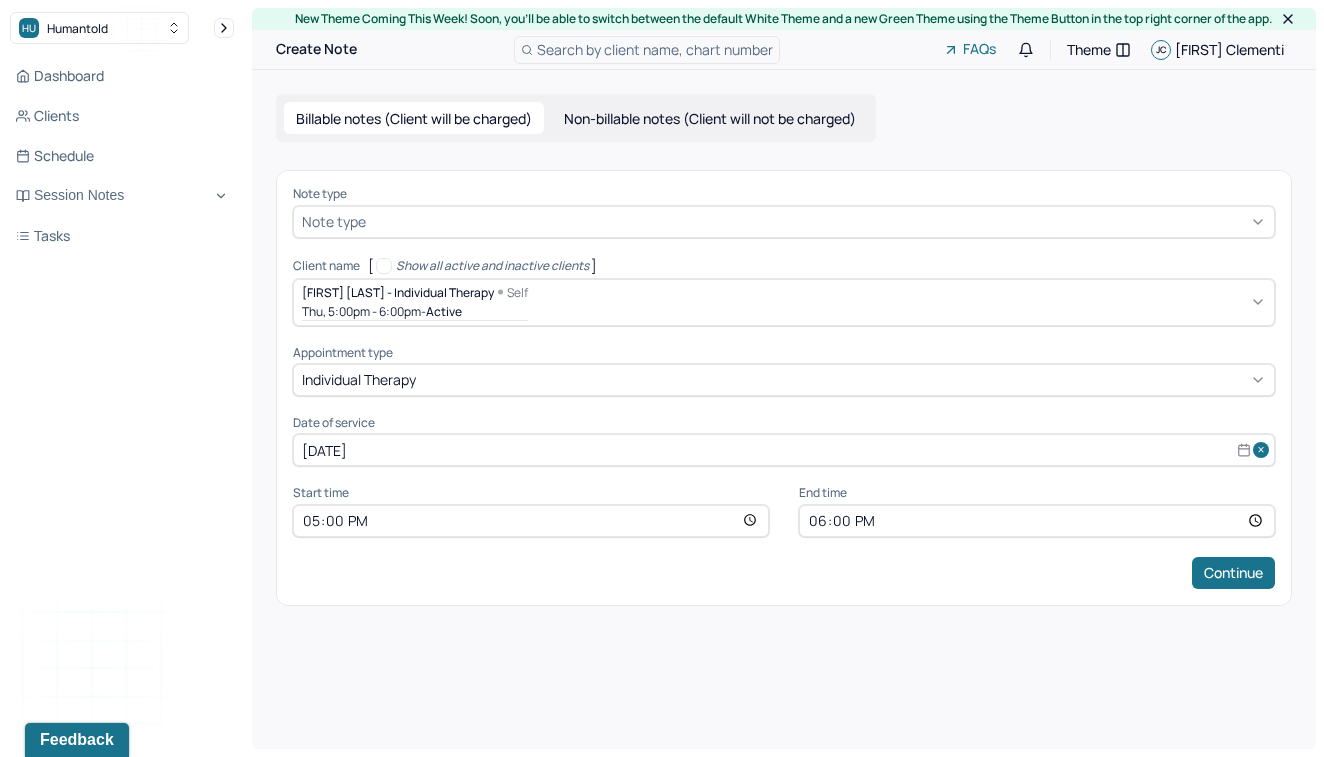 click on "Note type" at bounding box center [784, 222] 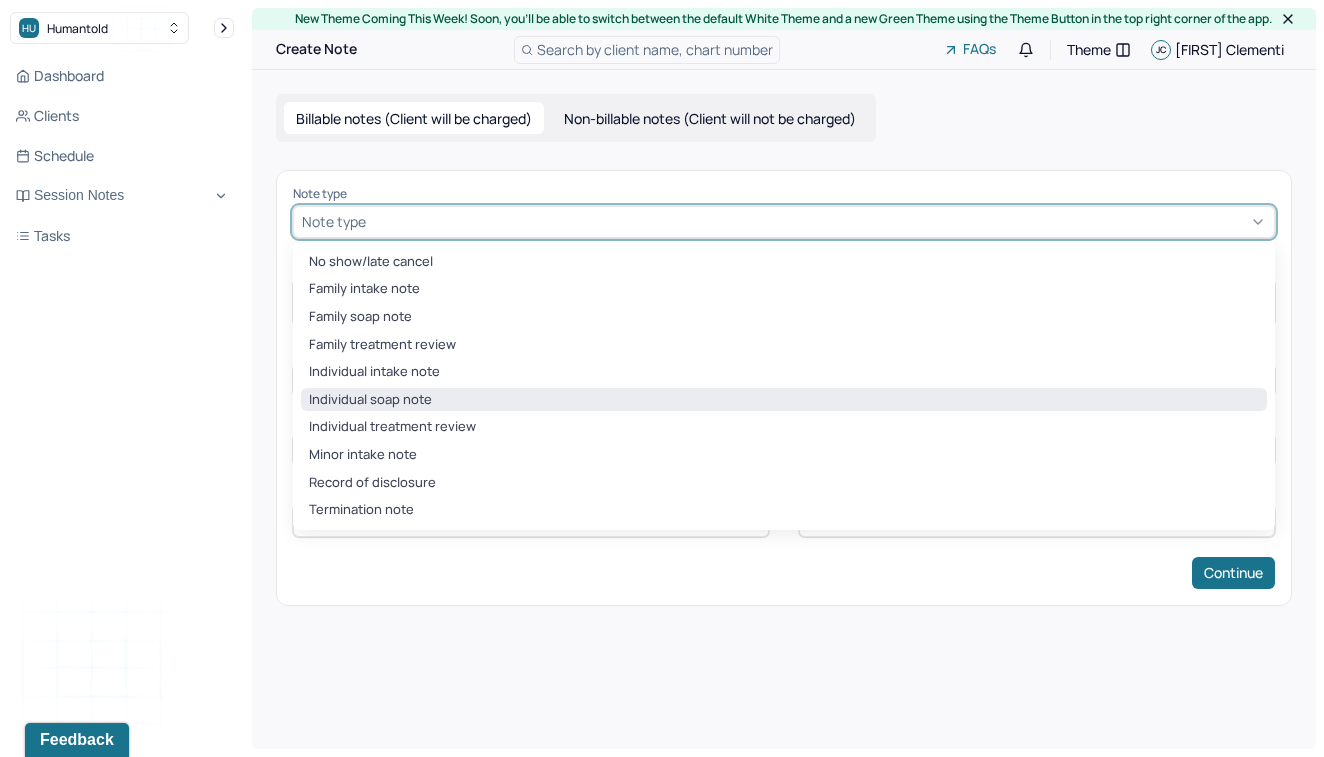 click on "Individual soap note" at bounding box center [784, 400] 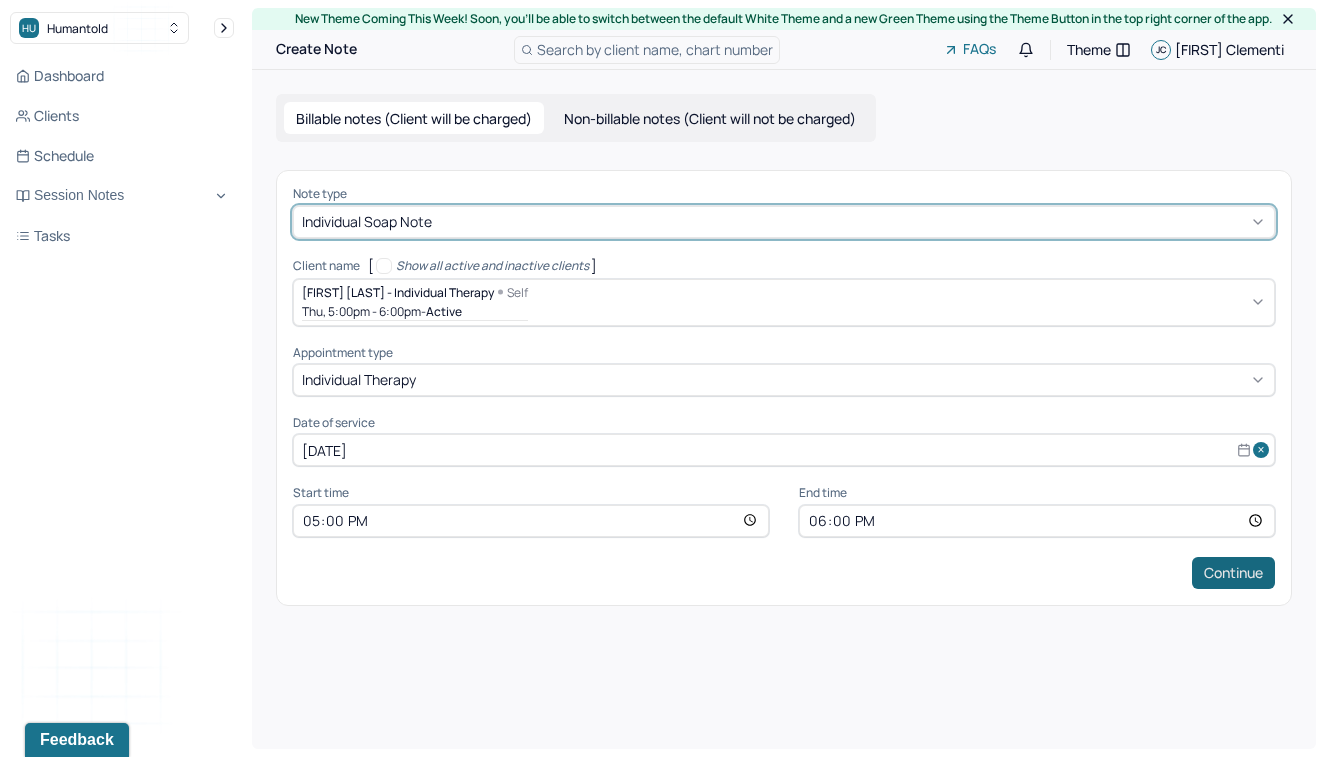 click on "Continue" at bounding box center (1233, 573) 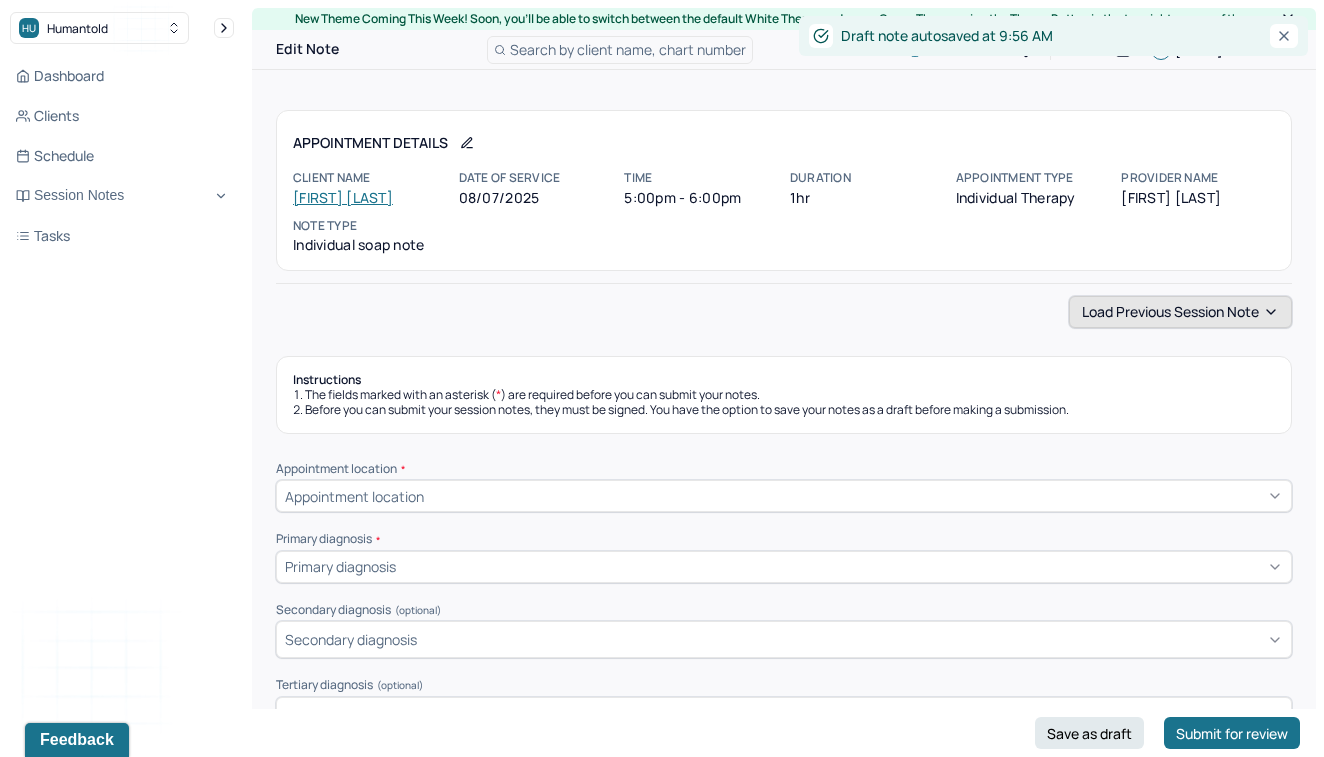 click on "Load previous session note" at bounding box center (1180, 312) 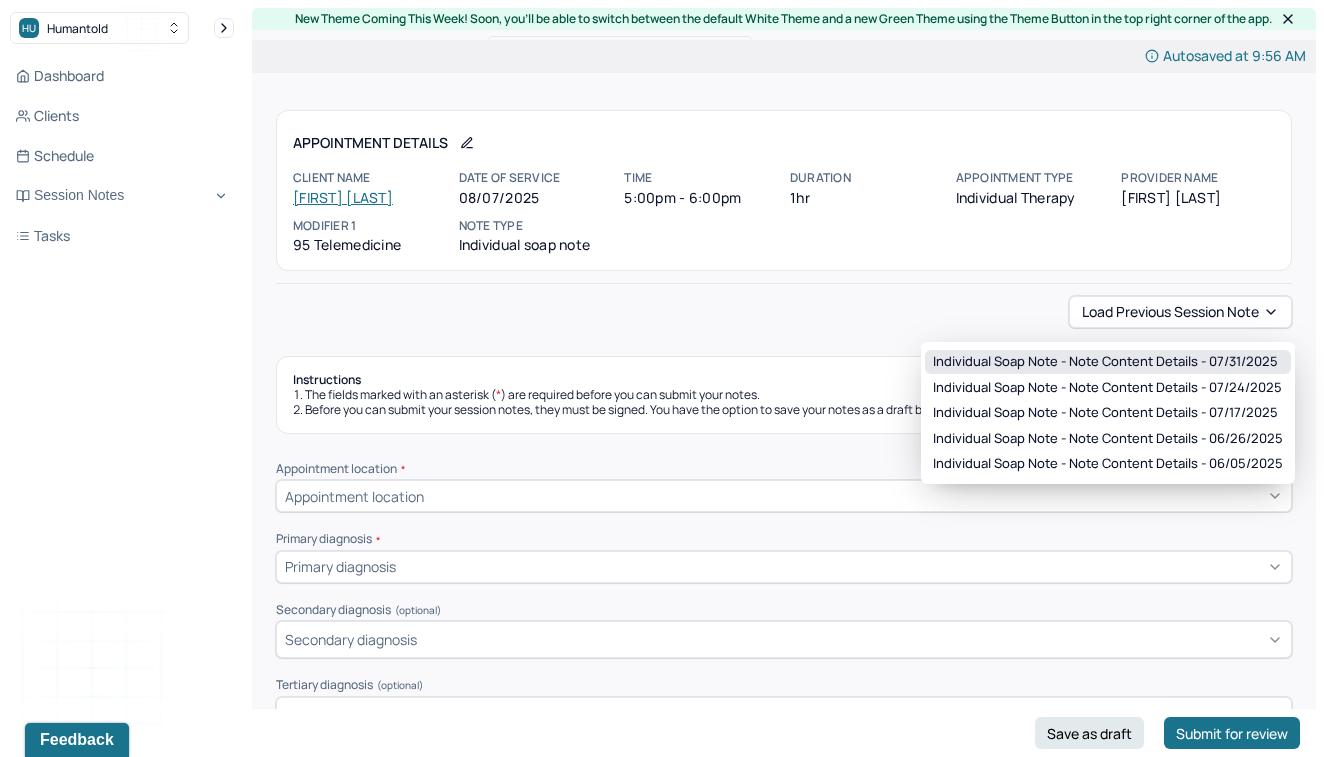 click on "Individual soap note   - Note content Details -   07/31/2025" at bounding box center (1108, 362) 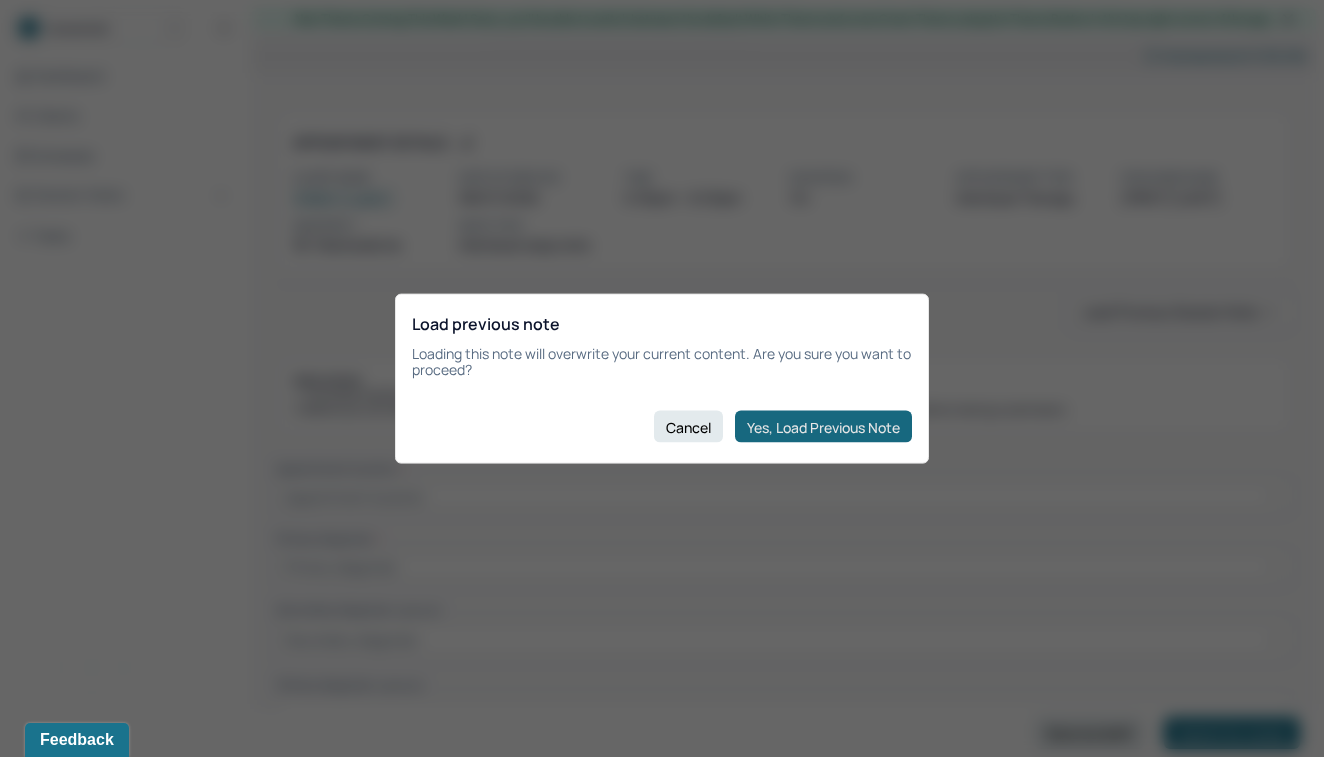 click on "Yes, Load Previous Note" at bounding box center (823, 427) 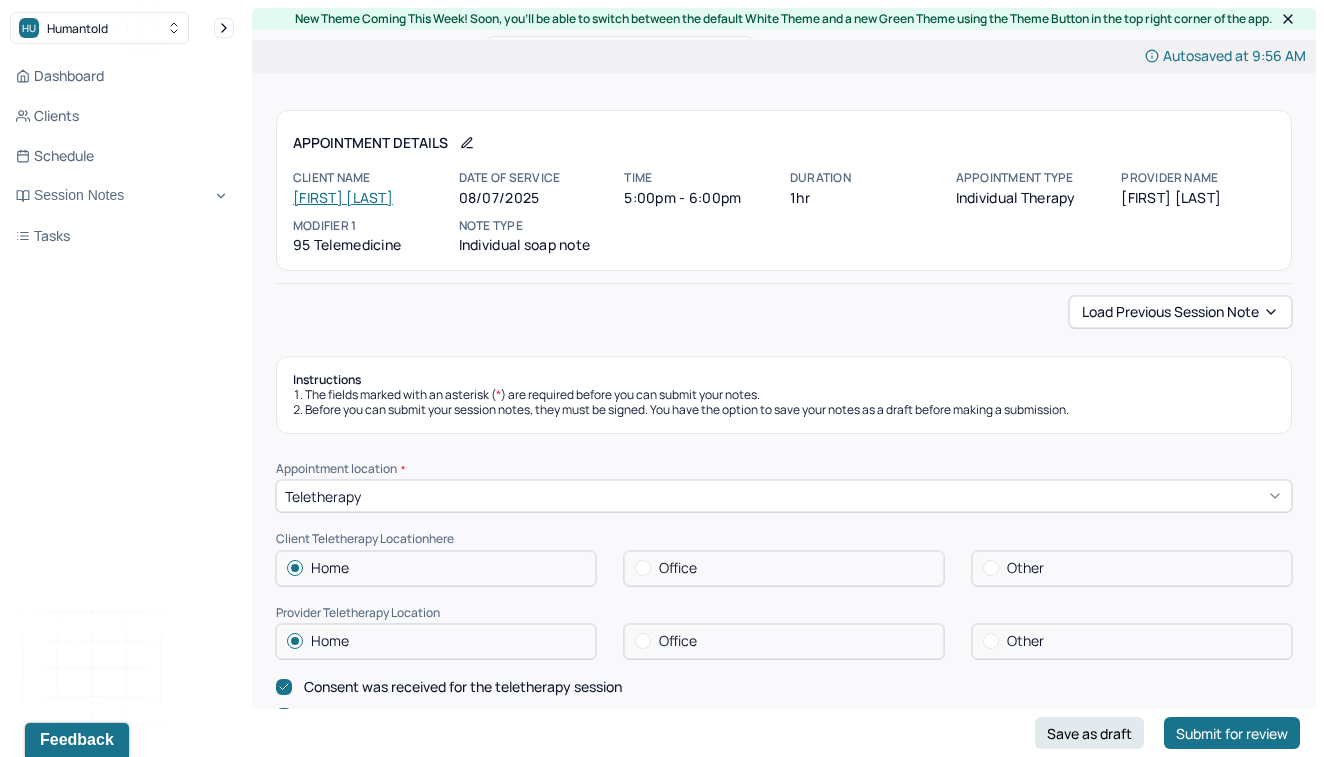 click on "Load previous session note Instructions The fields marked with an asterisk ( * ) are required before you can submit your notes. Before you can submit your session notes, they must be signed. You have the option to save your notes as a draft before making a submission. Appointment location * Teletherapy Client Teletherapy Location here Home Office Other Provider Teletherapy Location Home Office Other Consent was received for the teletherapy session The teletherapy session was conducted via video Primary diagnosis * F41.1 GENERALIZED ANXIETY DISORDER Secondary diagnosis (optional) Secondary diagnosis Tertiary diagnosis (optional) Tertiary diagnosis Emotional / Behavioural symptoms demonstrated * The client is experiencing anxiety, medical health concerns and life changes. Causing * Maladaptive Functioning Intention for Session * Attempts to alleviate the emotional disturbances Session Note Subjective Objective How did they present themselves? Was there nervous talking or lack of eye contact? Assessment EDMR * *" at bounding box center [784, 1919] 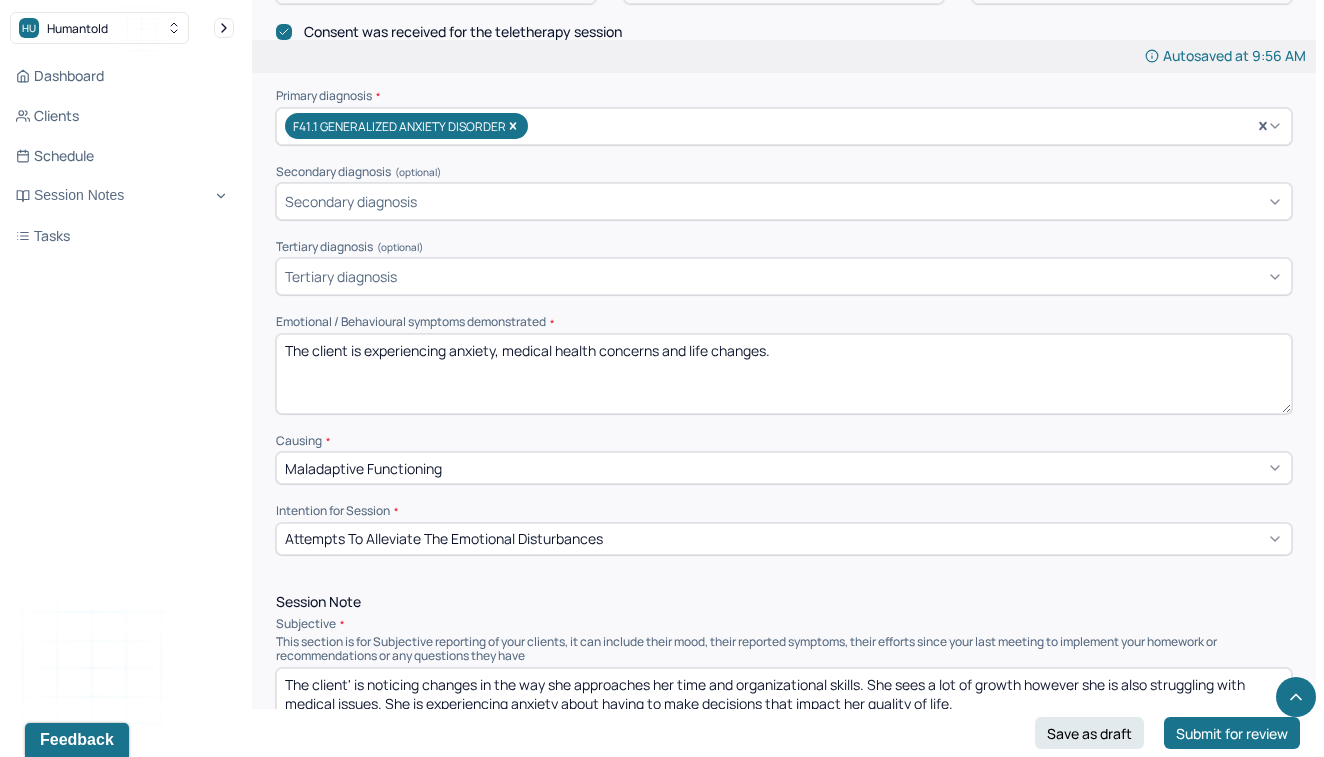 scroll, scrollTop: 767, scrollLeft: 0, axis: vertical 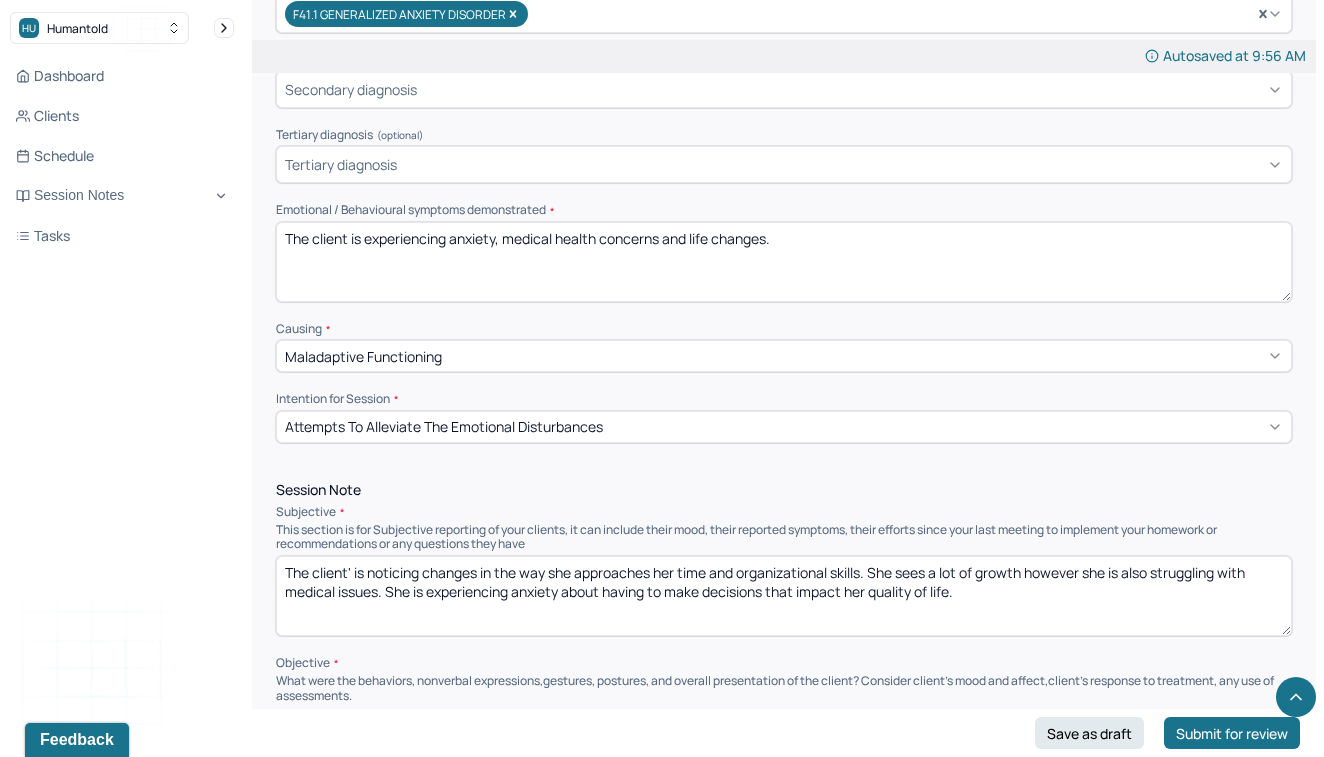 drag, startPoint x: 771, startPoint y: 241, endPoint x: 453, endPoint y: 233, distance: 318.10062 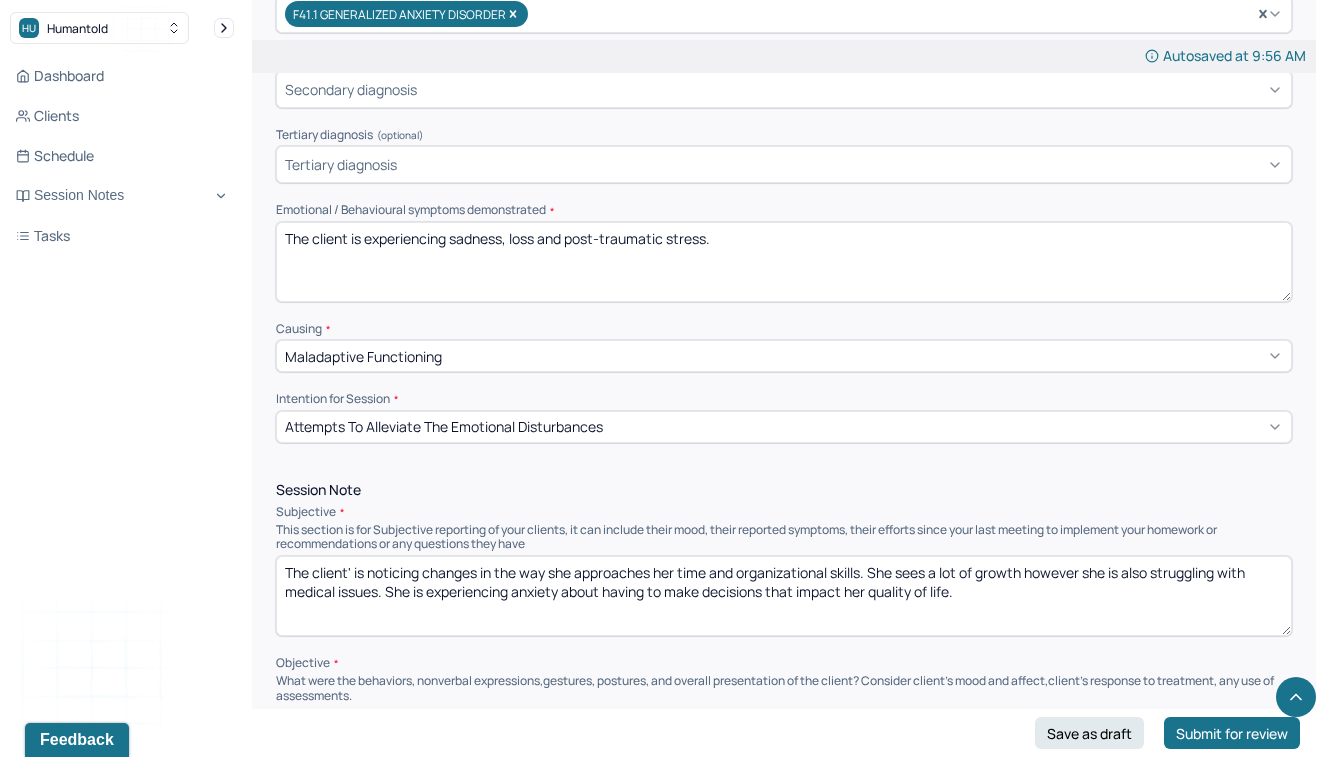type on "The client is experiencing sadness, loss and post-traumatic stress." 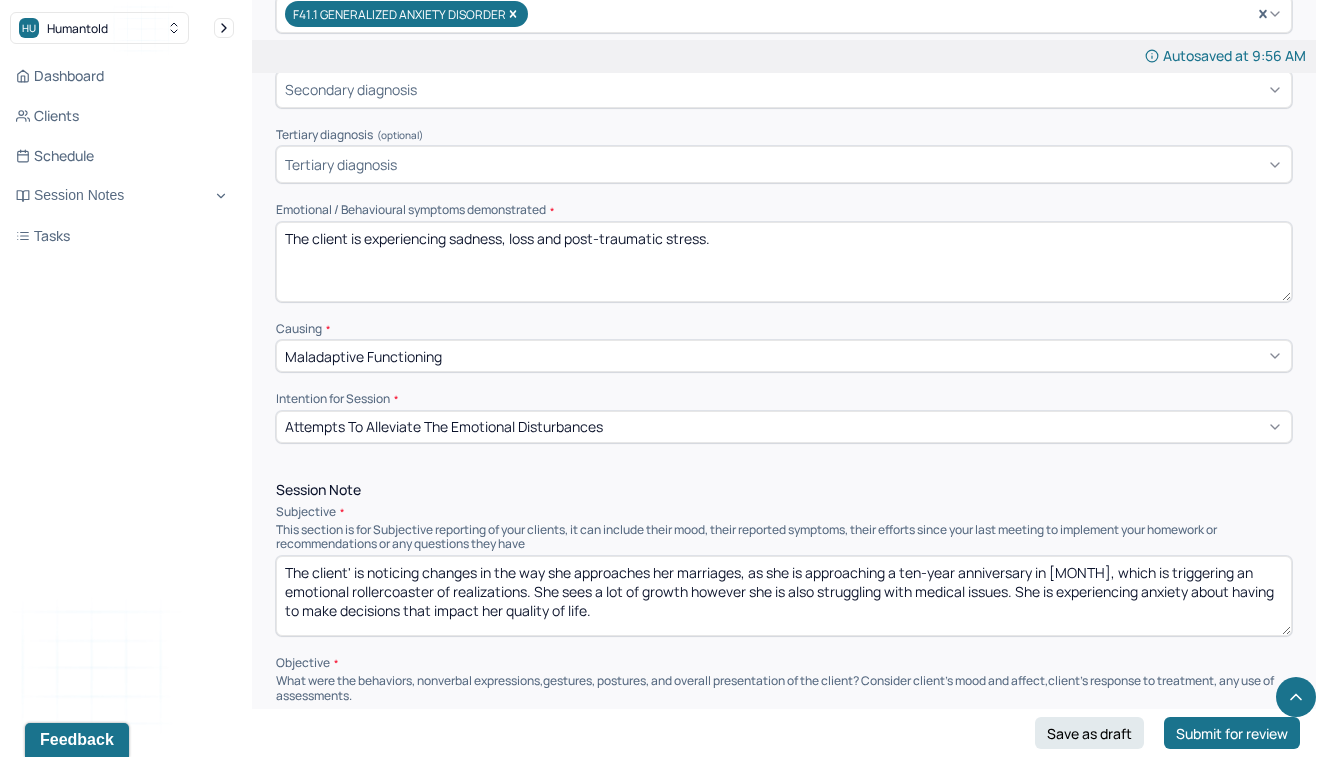 type on "The client' is noticing changes in the way she approaches her marriages, as she is approaching a ten-year anniversary in [MONTH], which is triggering an emotional rollercoaster of realizations. She sees a lot of growth however she is also struggling with medical issues. She is experiencing anxiety about having to make decisions that impact her quality of life." 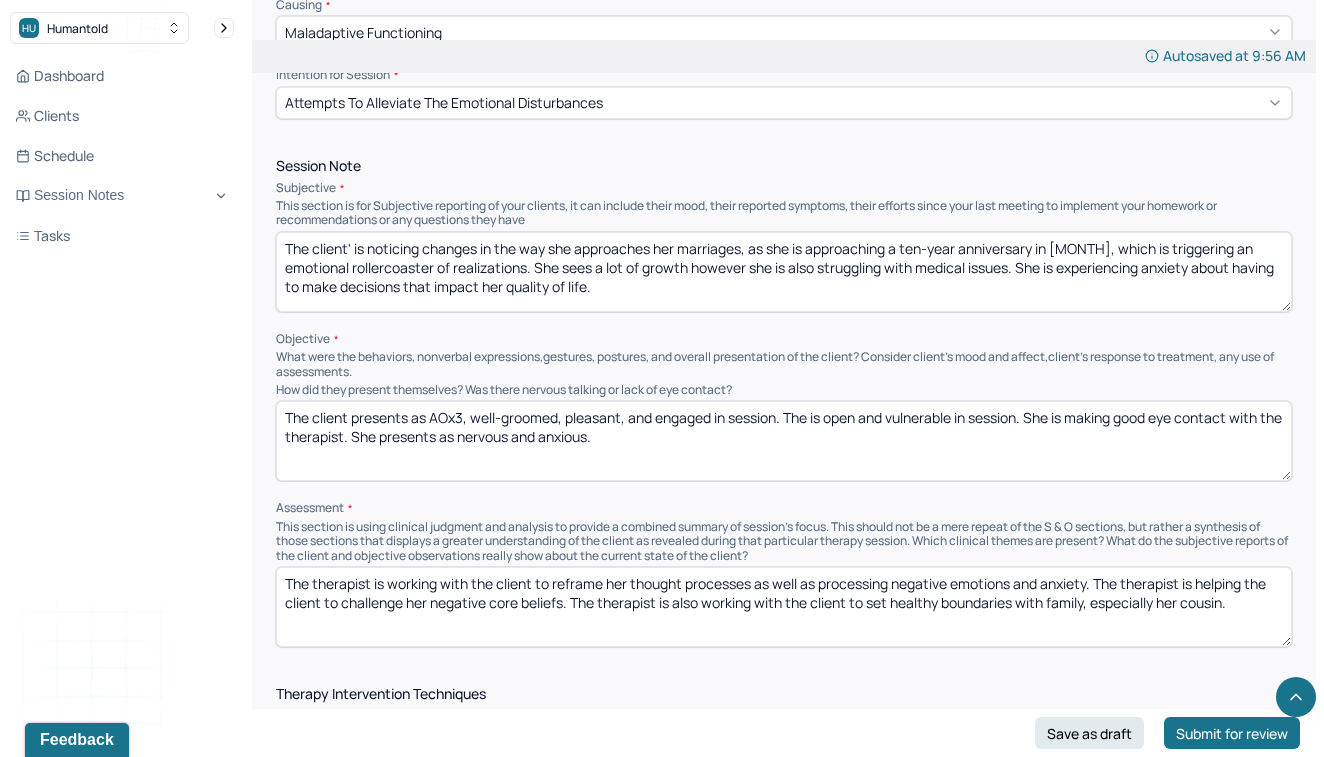 scroll, scrollTop: 1154, scrollLeft: 0, axis: vertical 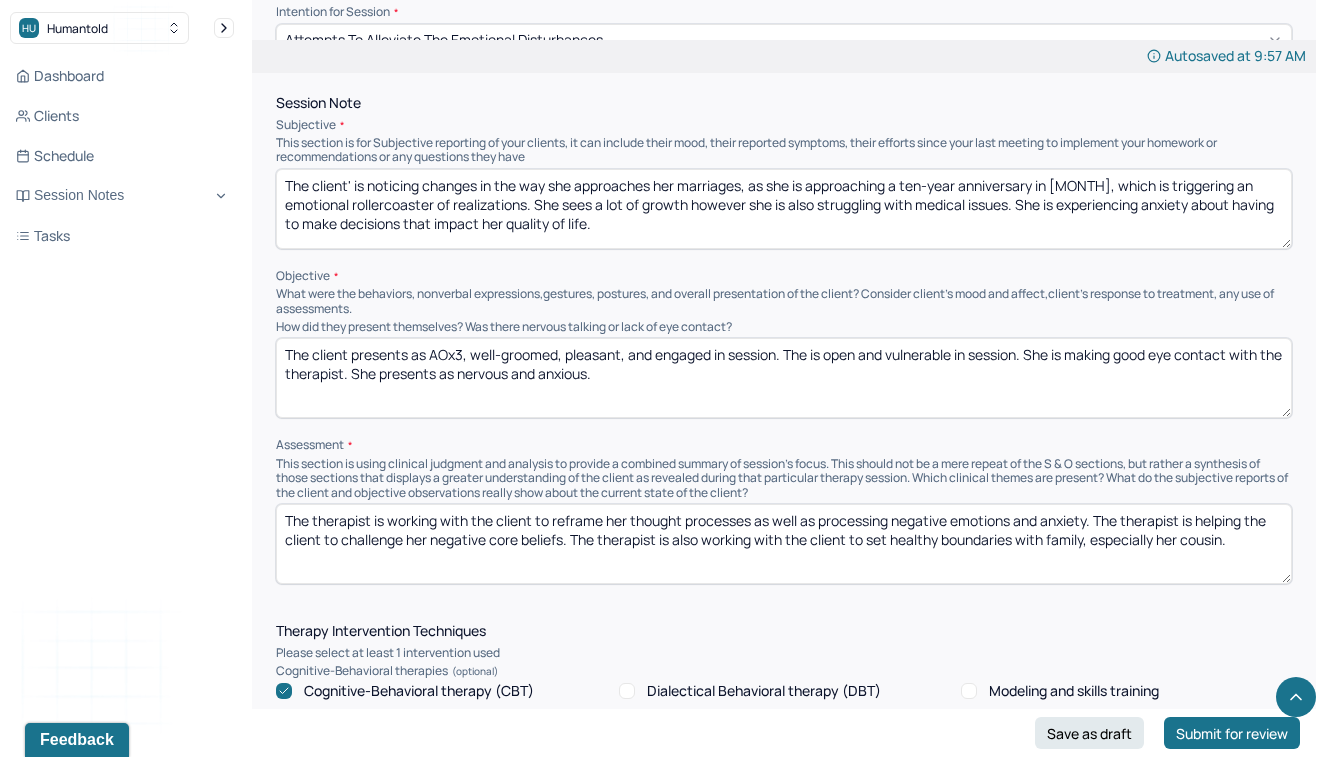 click on "The client presents as AOx3, well-groomed, pleasant, and engaged in session. The is open and vulnerable in session. She is making good eye contact with the therapist. She presents as nervous and anxious." at bounding box center (784, 378) 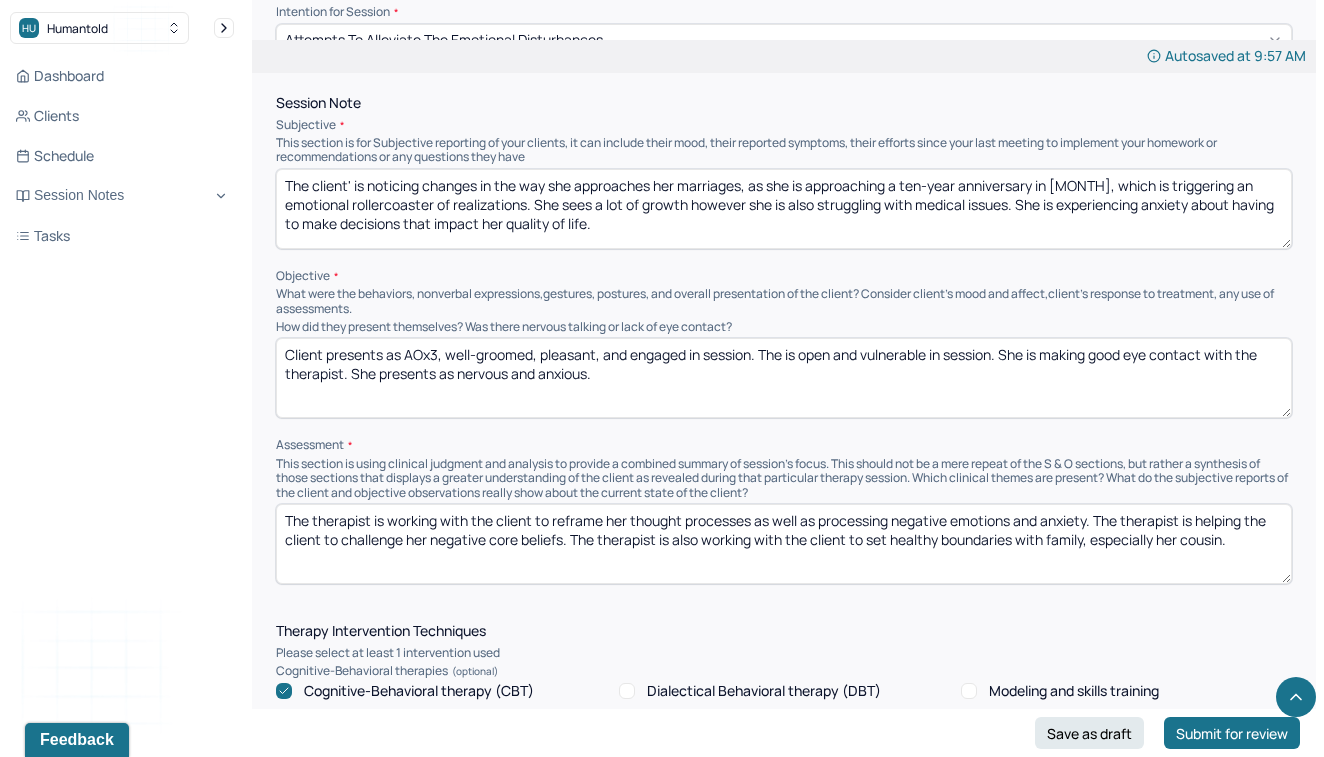 type on "Client presents as AOx3, well-groomed, pleasant, and engaged in session. The is open and vulnerable in session. She is making good eye contact with the therapist. She presents as nervous and anxious." 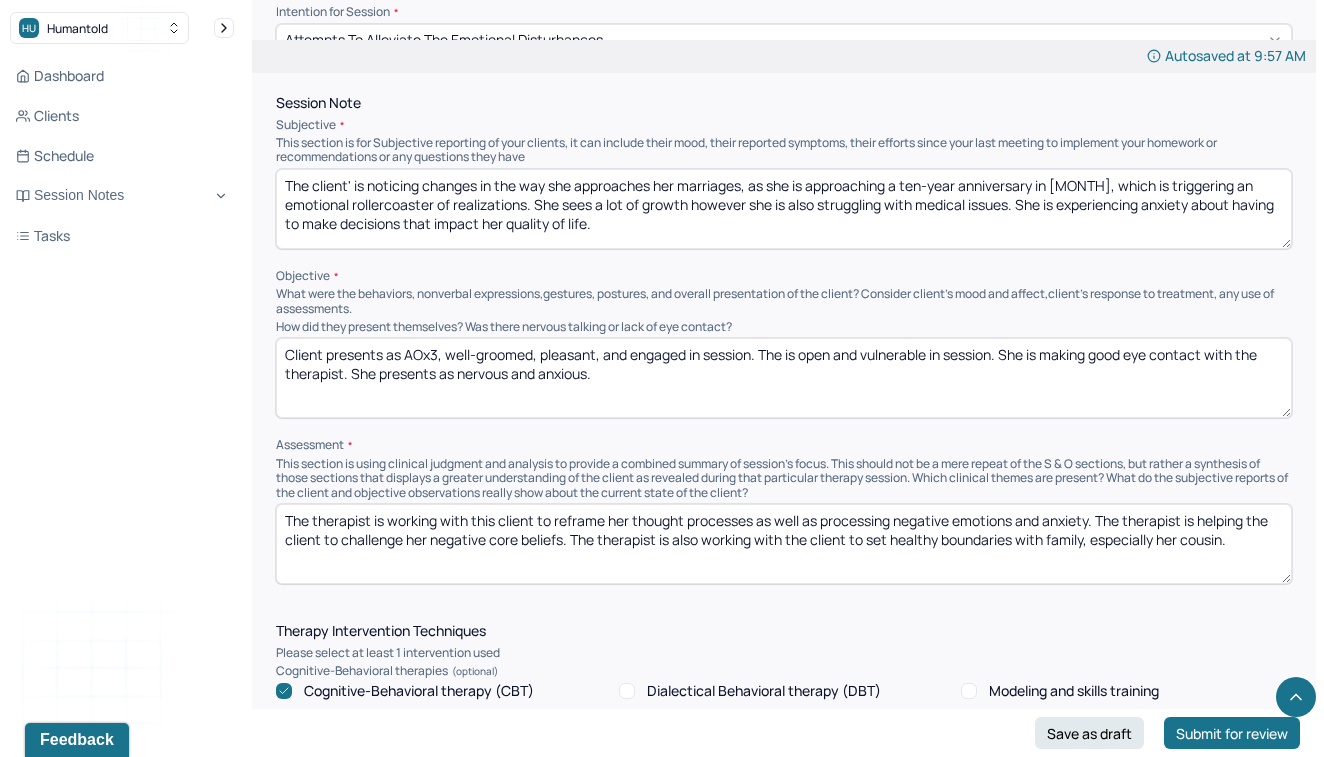 drag, startPoint x: 632, startPoint y: 513, endPoint x: 609, endPoint y: 513, distance: 23 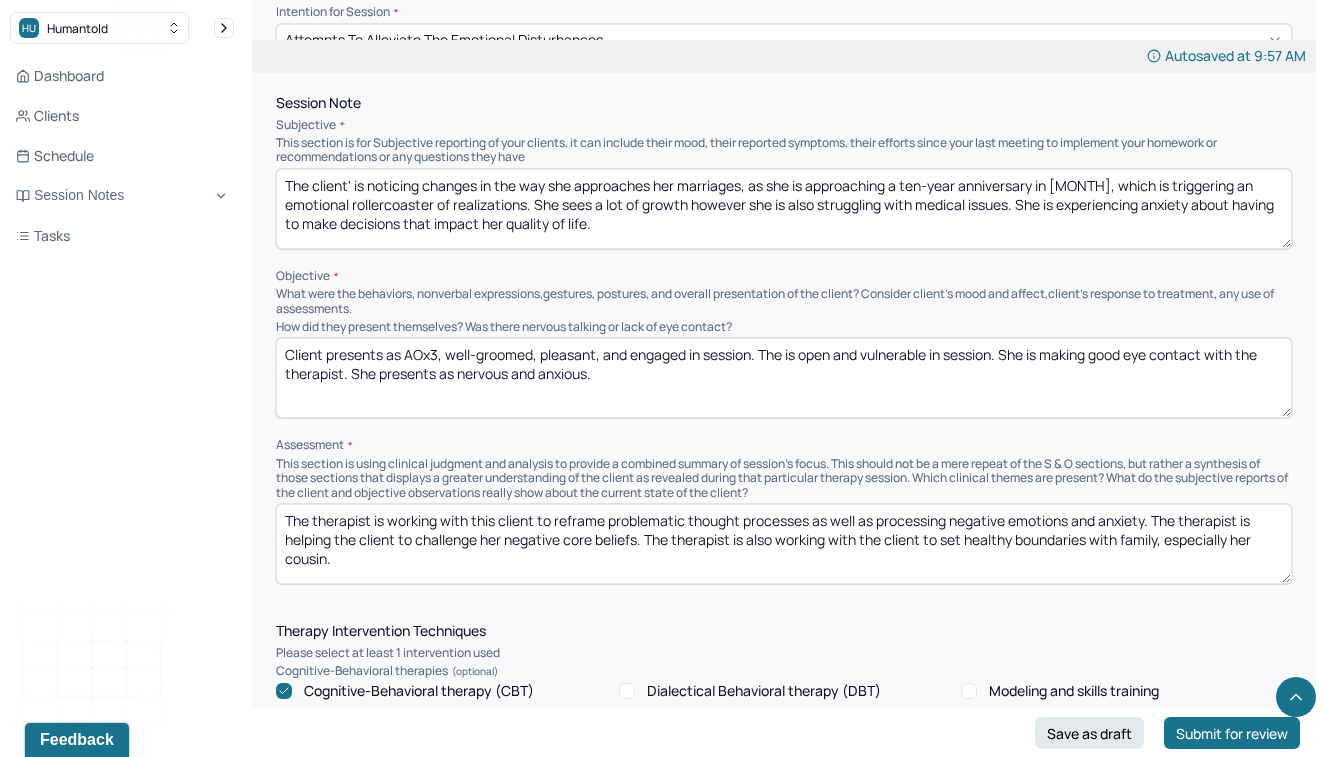 click on "Session Note Subjective This section is for Subjective reporting of your clients, it can include their mood, their reported symptoms, their efforts since your last meeting to implement your homework or recommendations or any questions they have The client' is noticing changes in the way she approaches her marriages, as she is approaching a ten-year anniversary in September, which is triggering an emotional rollercoaster of realizations. She sees a lot of growth however she is also struggling with medical issues. She is experiencing anxiety about having to make decisions that impact her quality of life. Objective What were the behaviors, nonverbal expressions,gestures, postures, and overall presentation of the client? Consider client's mood and affect,client's response to treatment, any use of assessments. How did they present themselves? Was there nervous talking or lack of eye contact? Assessment" at bounding box center (784, 340) 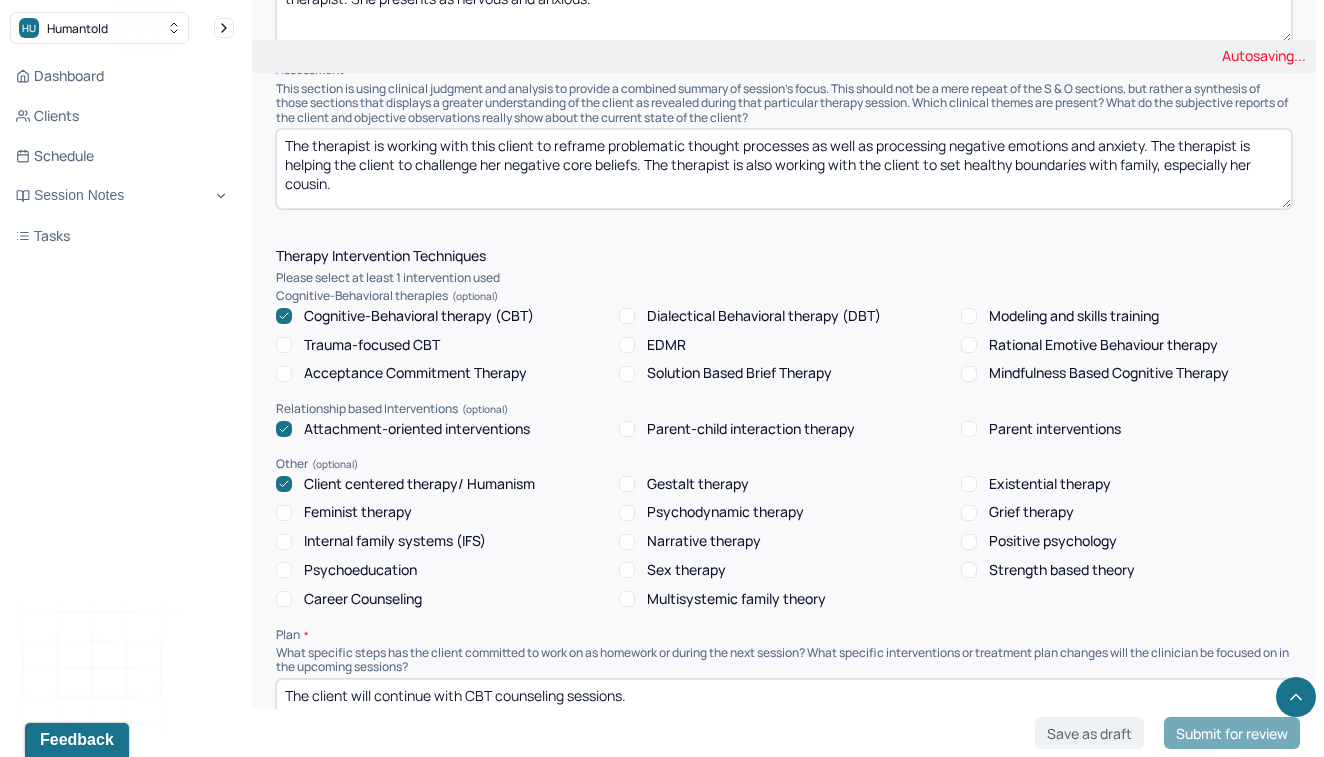 scroll, scrollTop: 1536, scrollLeft: 0, axis: vertical 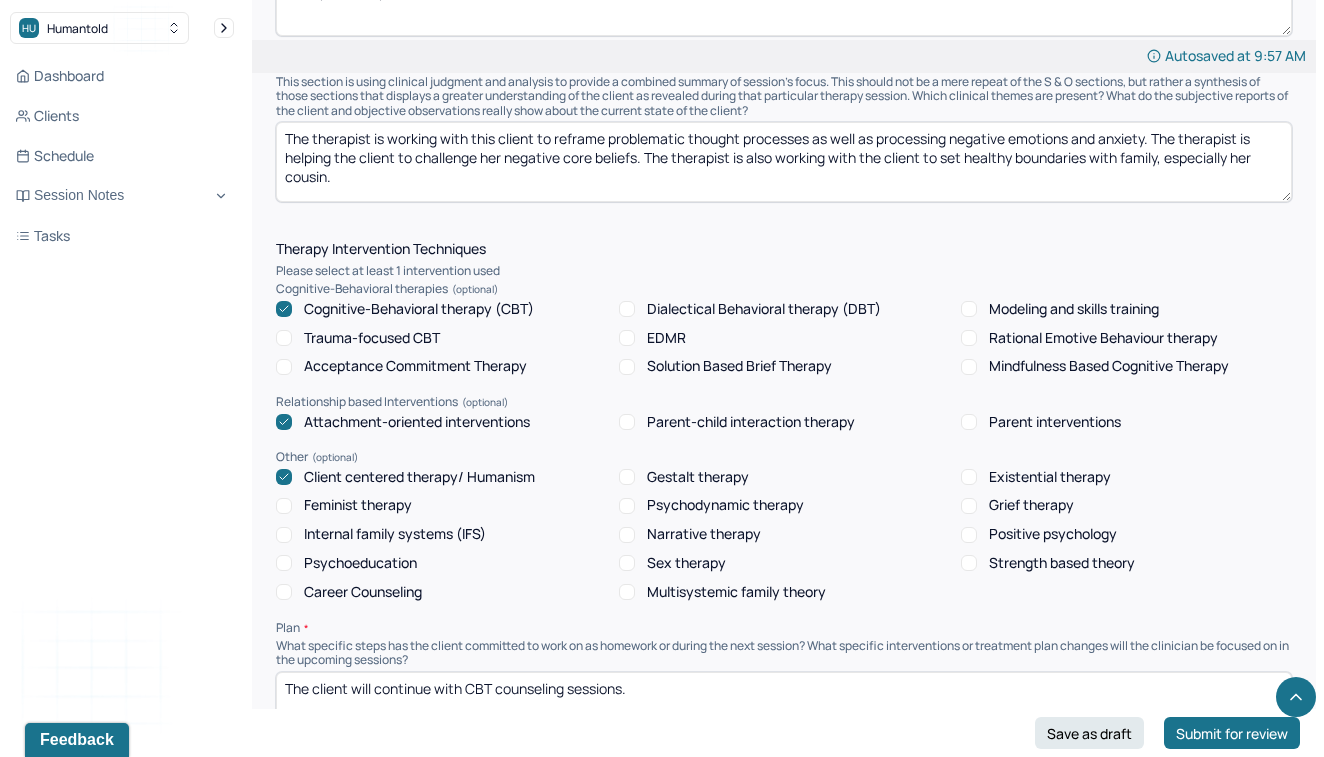 drag, startPoint x: 808, startPoint y: 127, endPoint x: 752, endPoint y: 124, distance: 56.0803 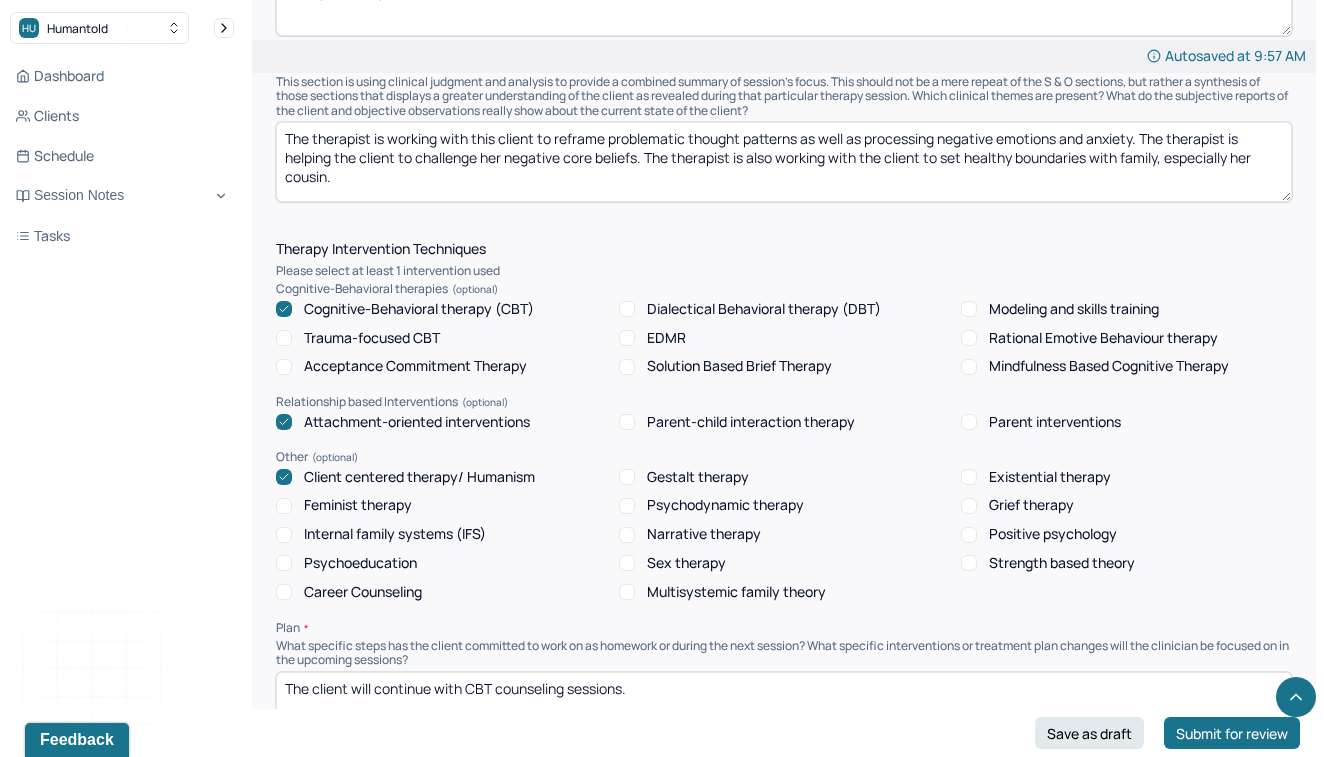 type on "The therapist is working with this client to reframe problematic thought patterns as well as processing negative emotions and anxiety. The therapist is helping the client to challenge her negative core beliefs. The therapist is also working with the client to set healthy boundaries with family, especially her cousin." 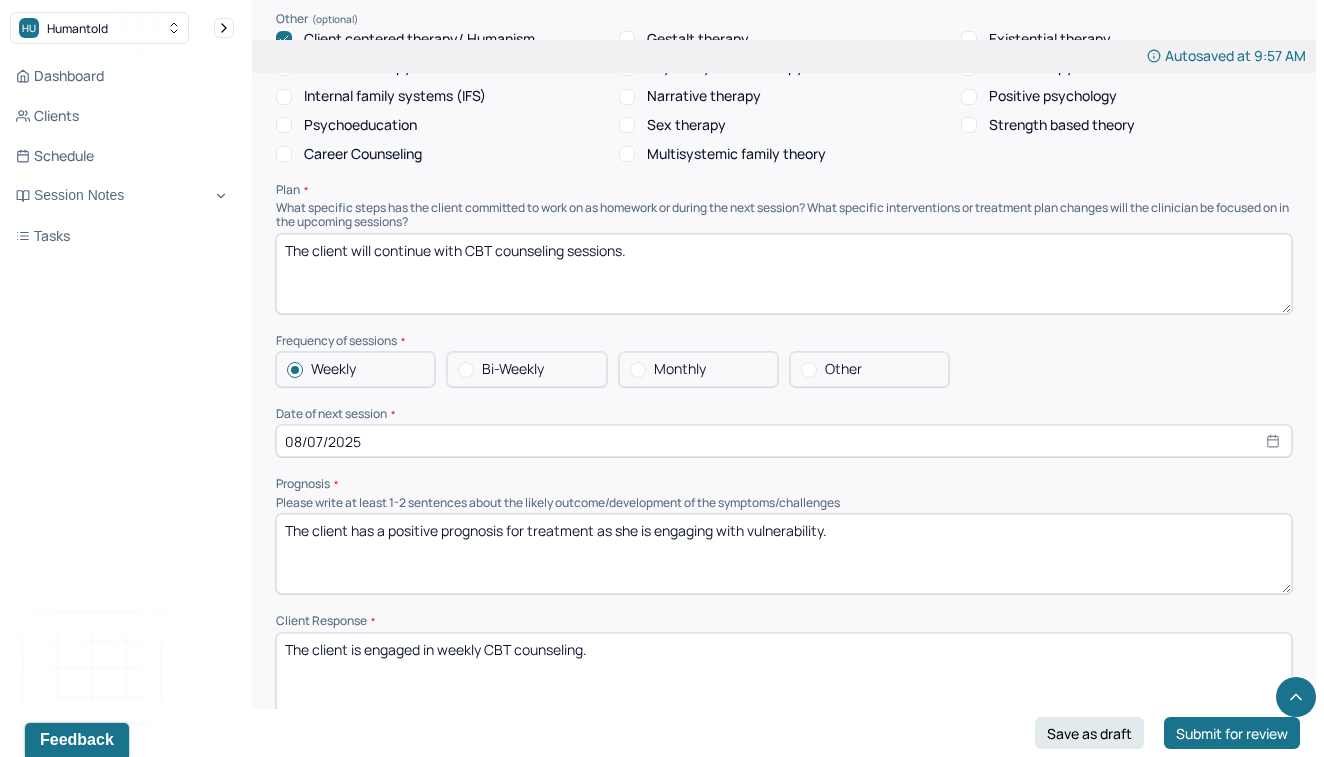 scroll, scrollTop: 1975, scrollLeft: 0, axis: vertical 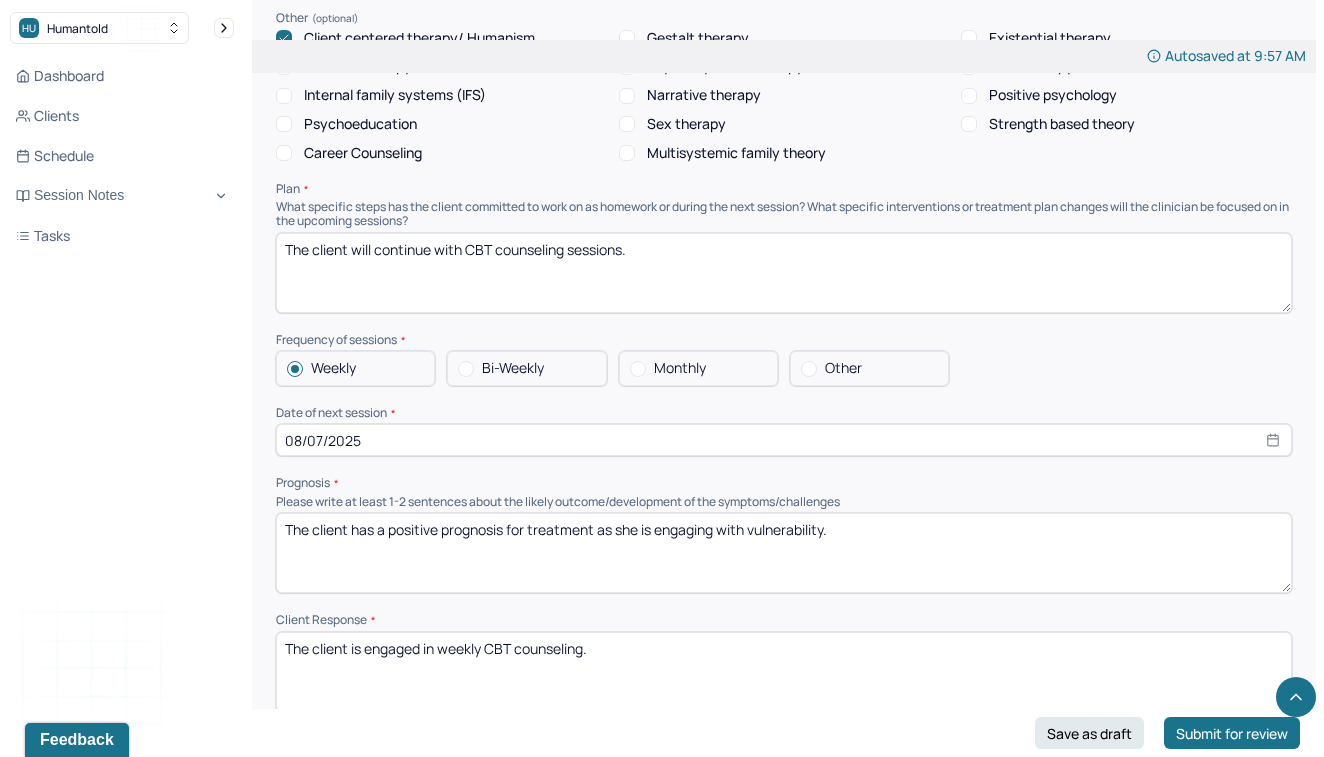 click on "Positive psychology" at bounding box center (969, 96) 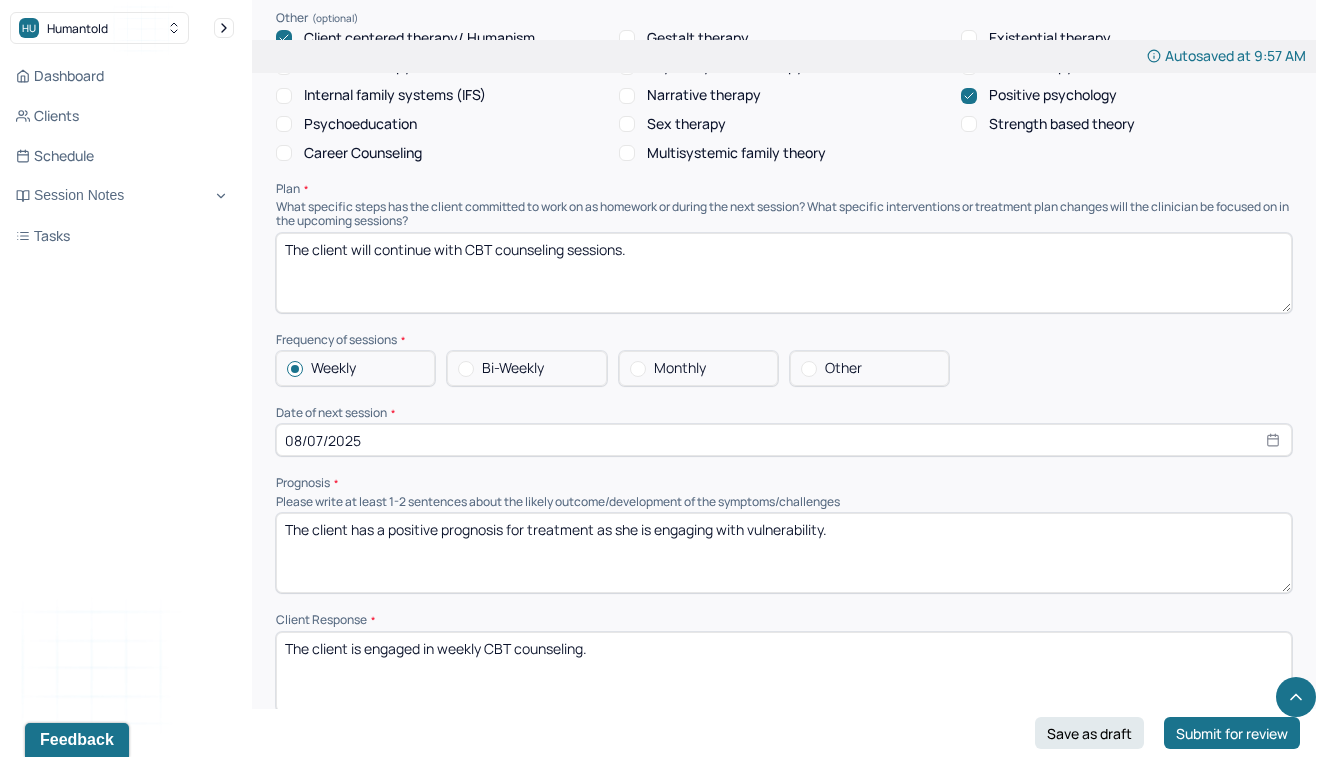 click on "Strength based theory" at bounding box center [969, 124] 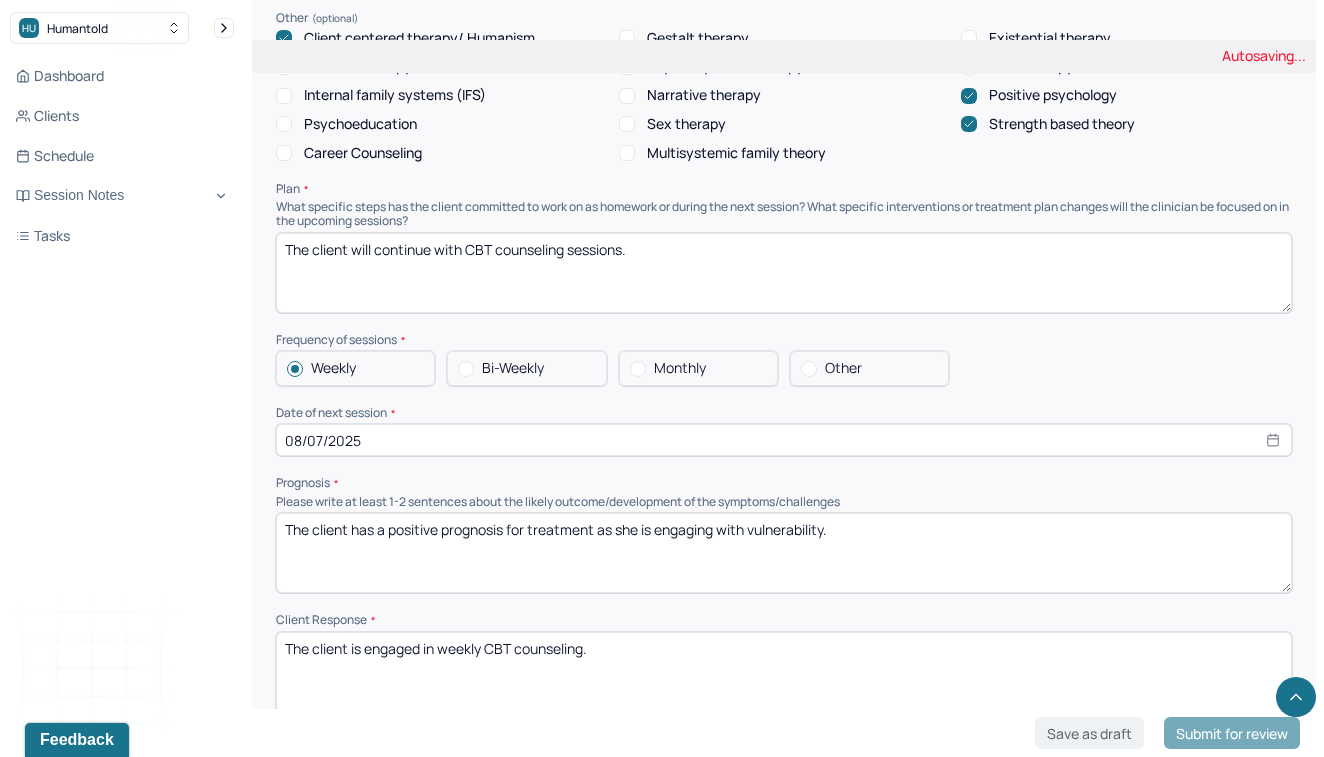click on "Narrative therapy" at bounding box center (627, 96) 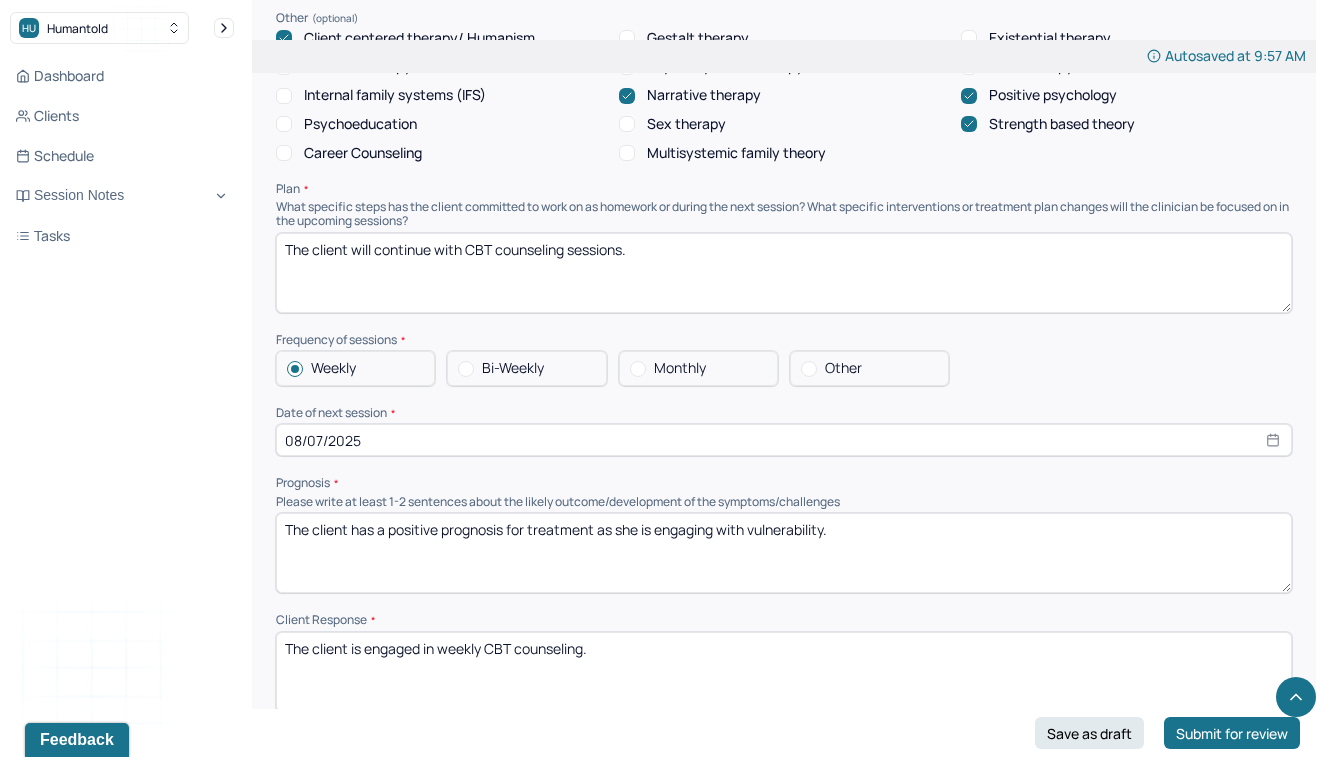 drag, startPoint x: 624, startPoint y: 231, endPoint x: 564, endPoint y: 233, distance: 60.033325 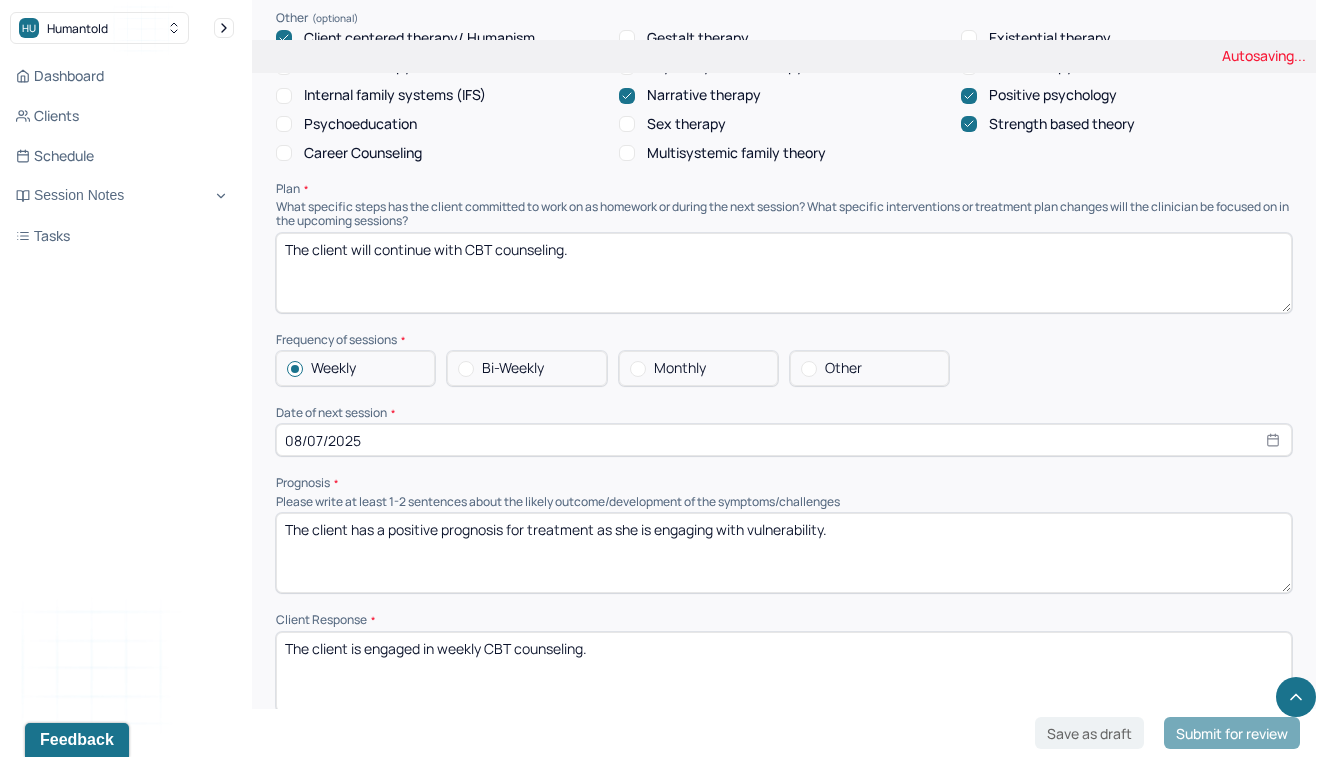 type on "The client will continue with CBT counseling." 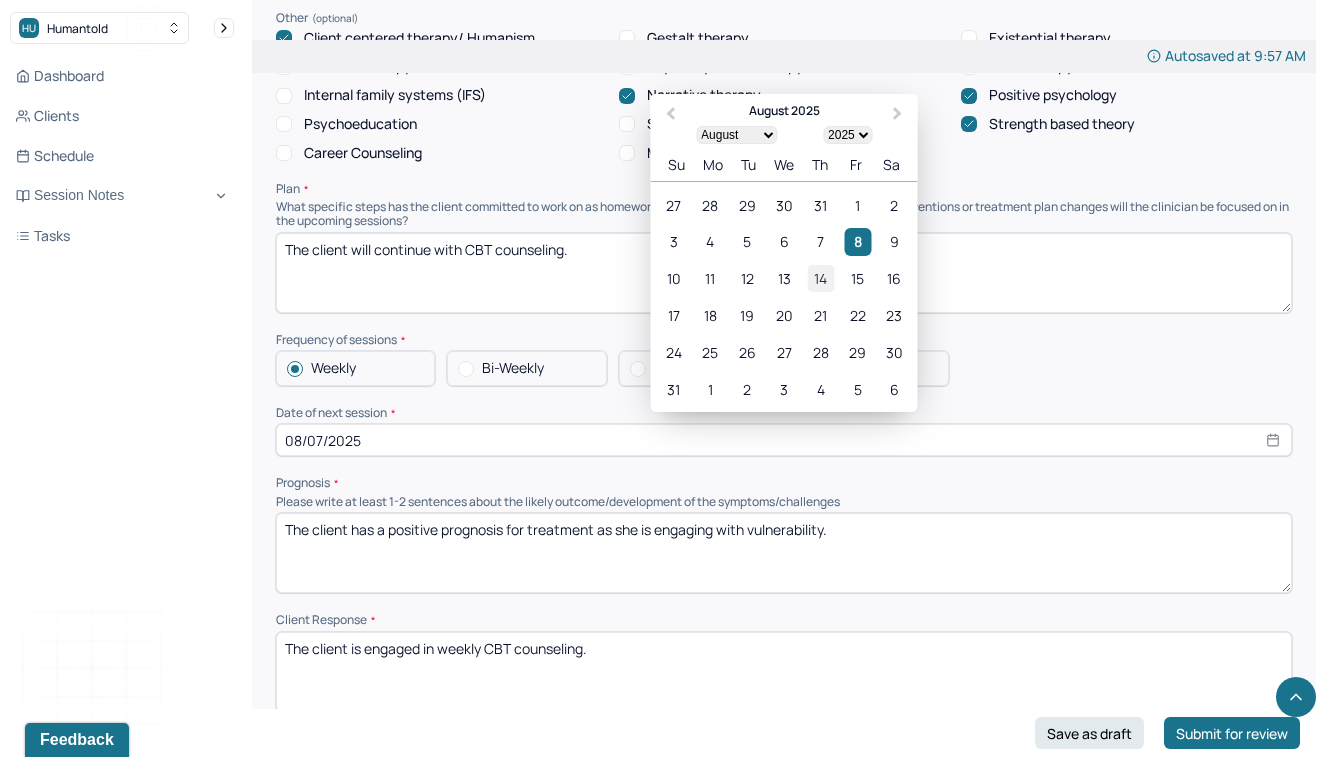 click on "14" at bounding box center (820, 279) 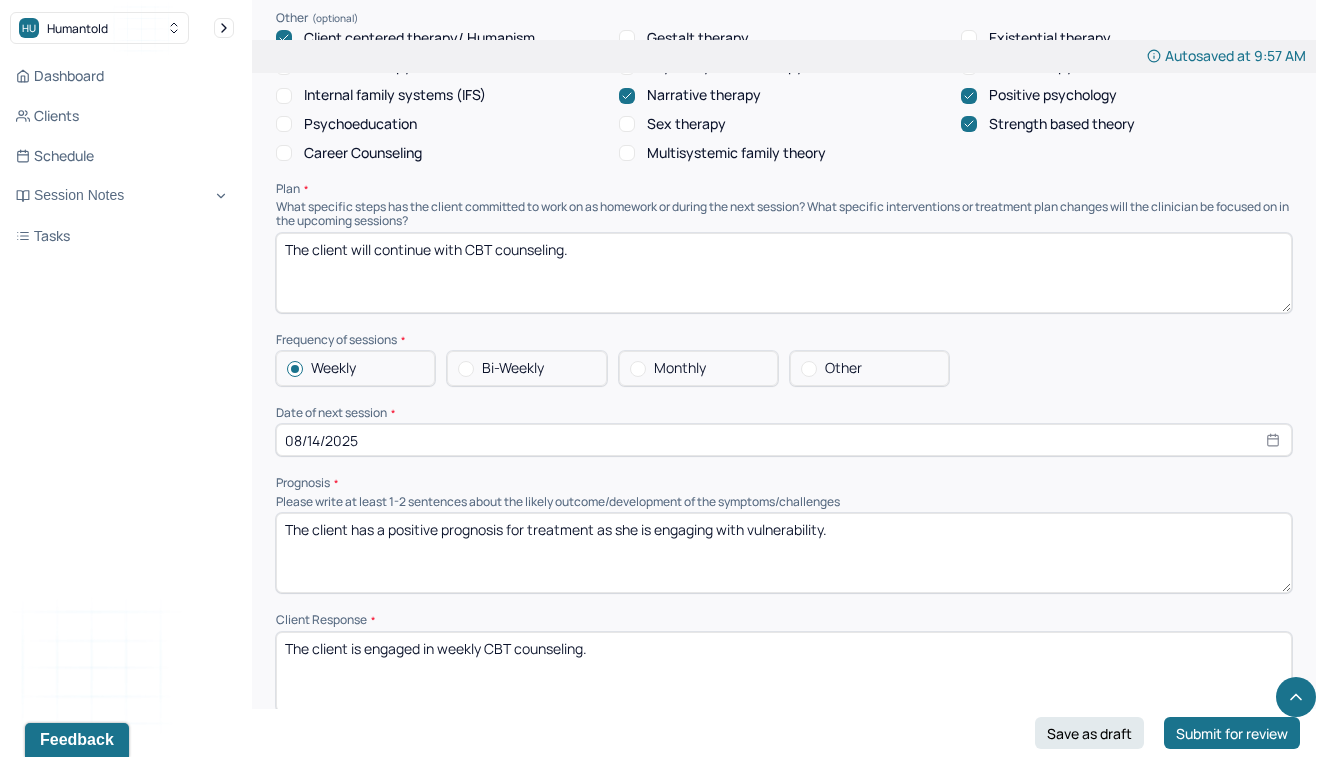 click on "The client has a positive prognosis for treatment as she is engaging with vulnerability." at bounding box center (784, 553) 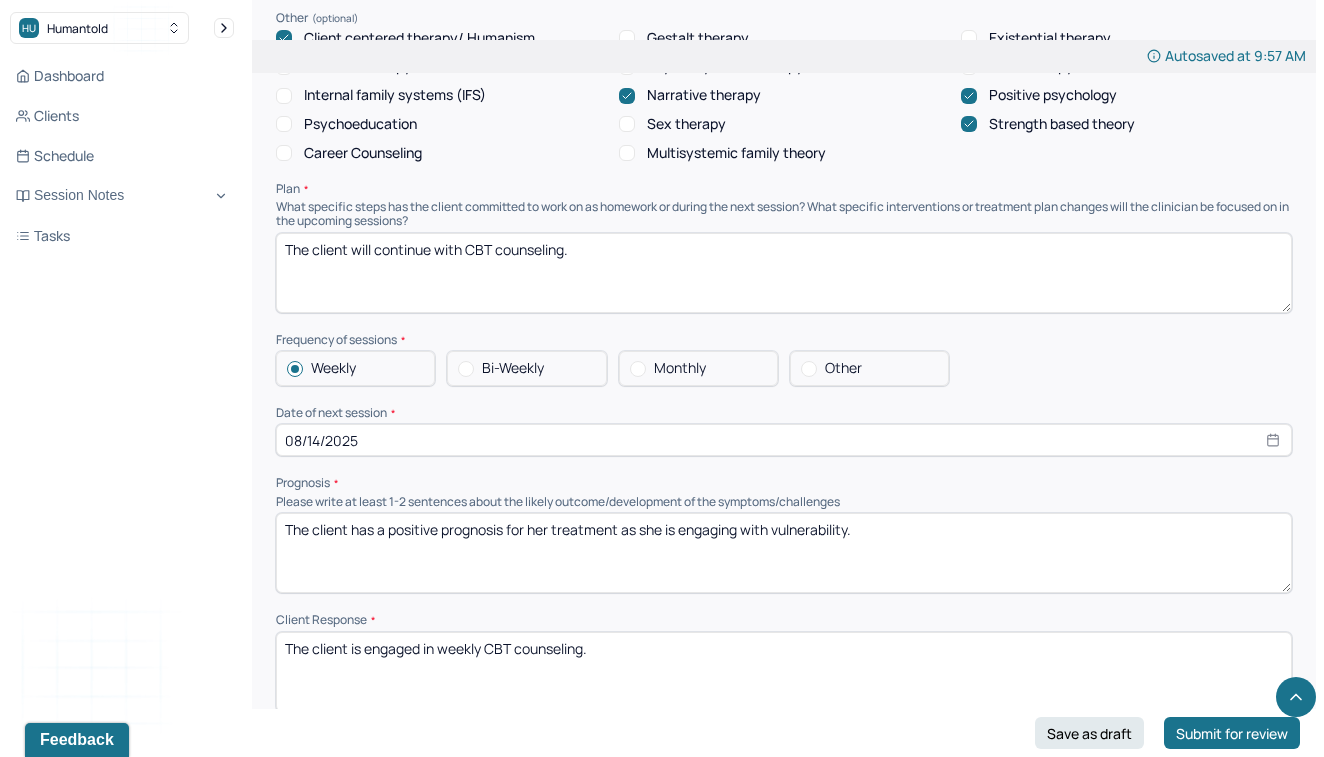 click on "The client has a positive prognosis for her treatment as she is engaging with vulnerability." at bounding box center [784, 553] 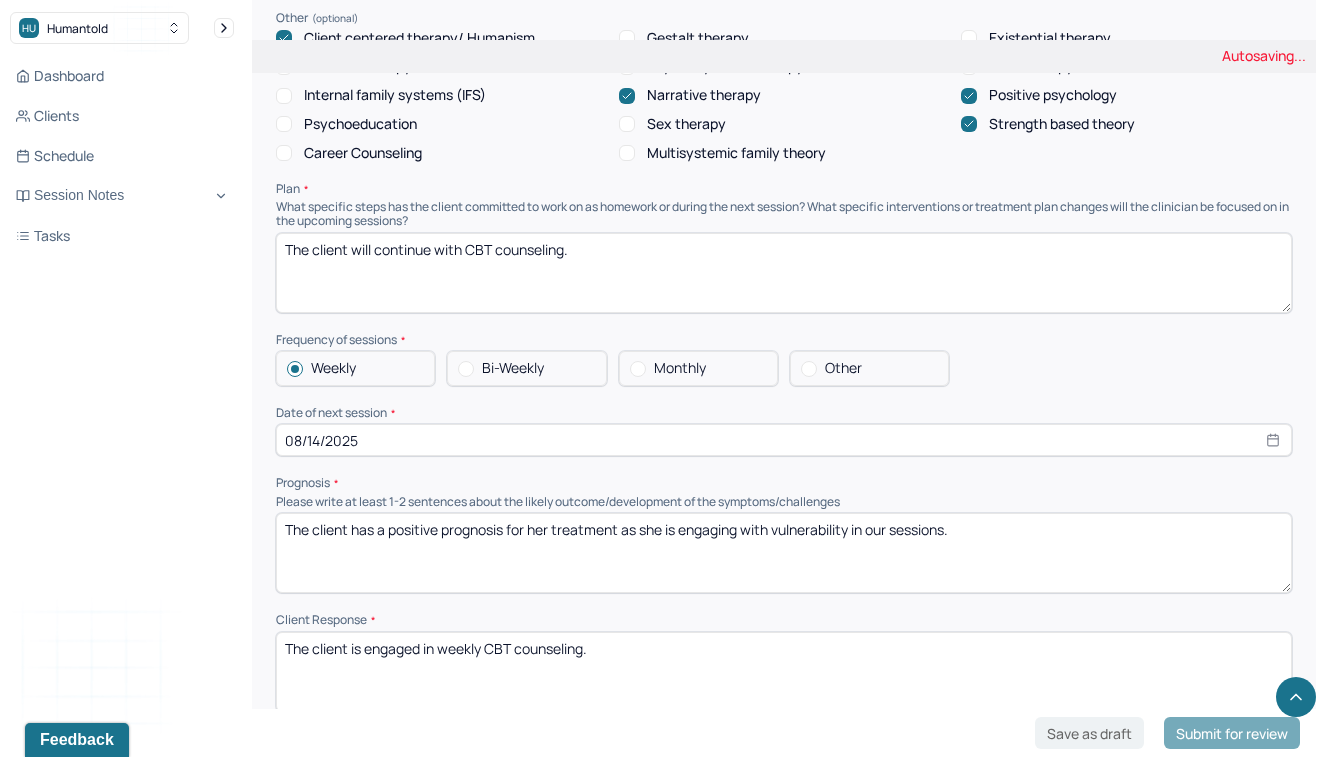 type on "The client has a positive prognosis for her treatment as she is engaging with vulnerability in our sessions." 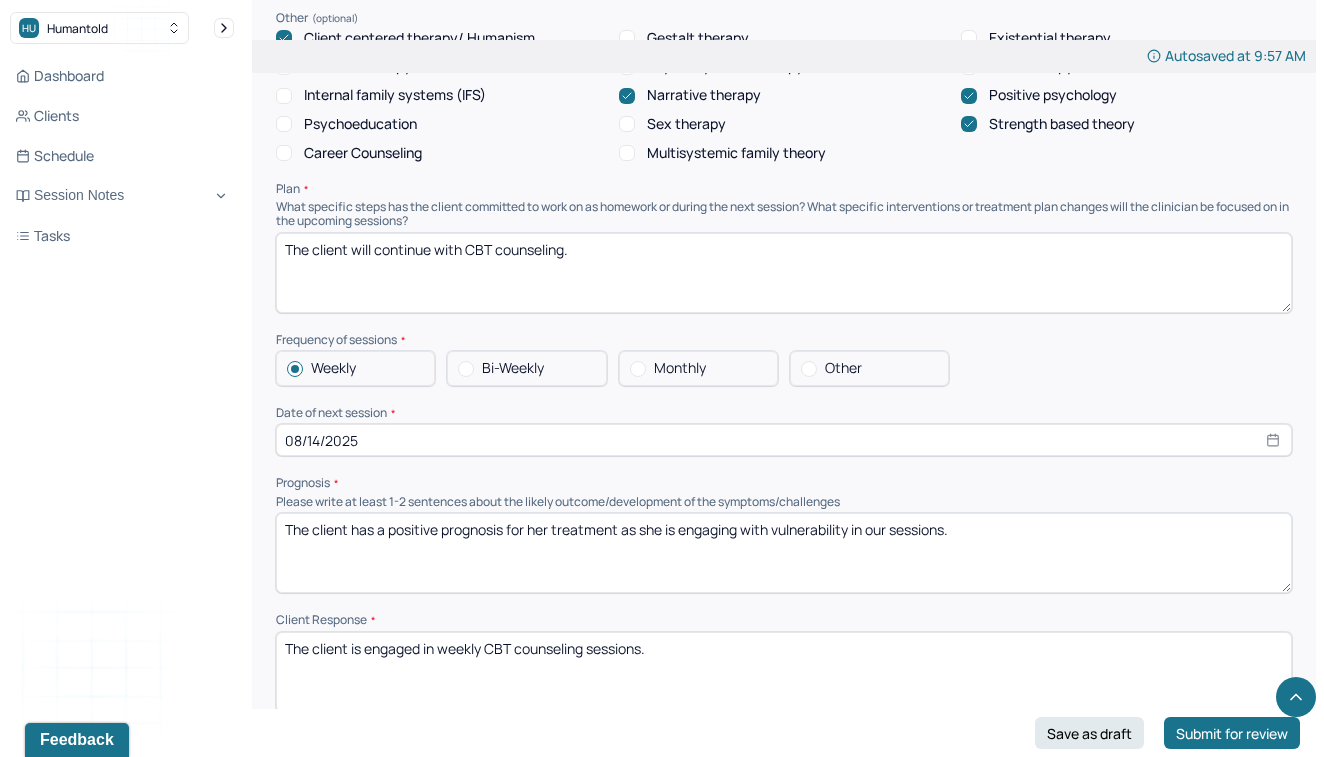 type on "The client is engaged in weekly CBT counseling sessions." 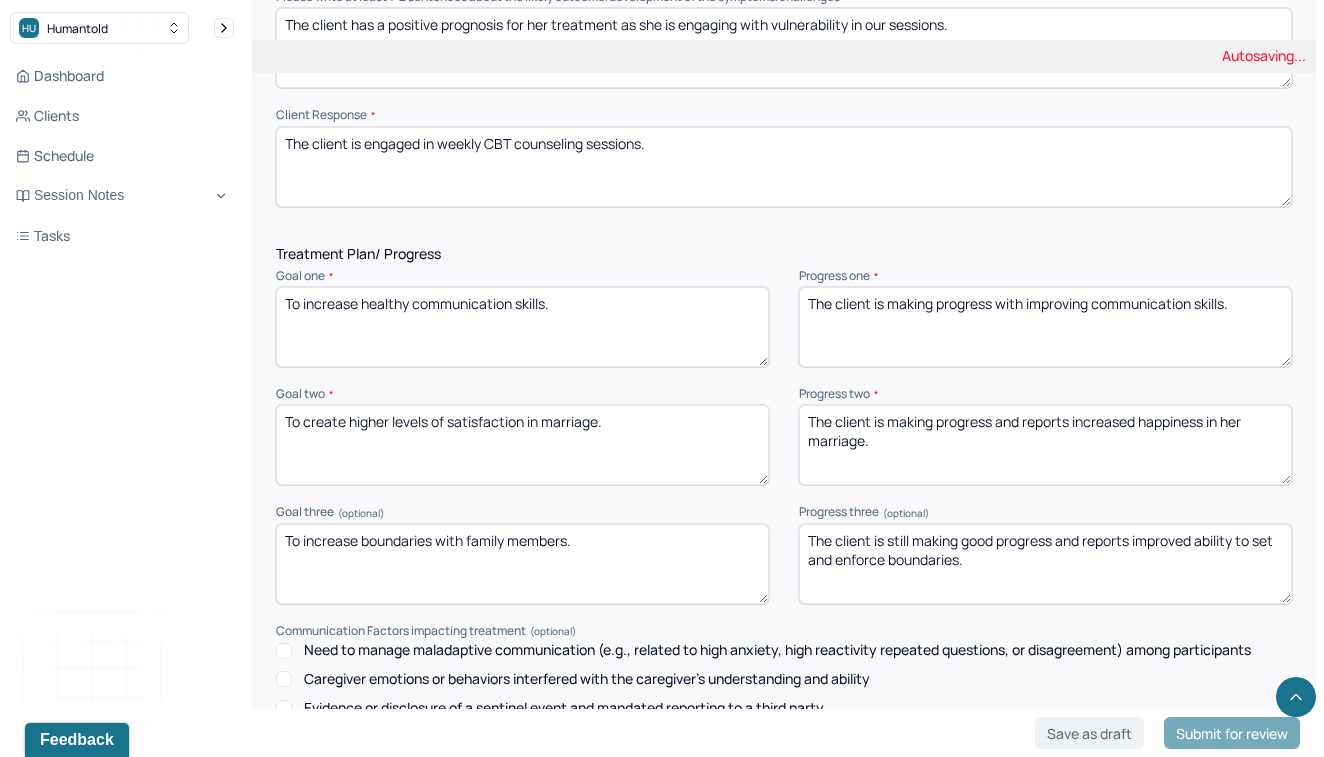 scroll, scrollTop: 2485, scrollLeft: 0, axis: vertical 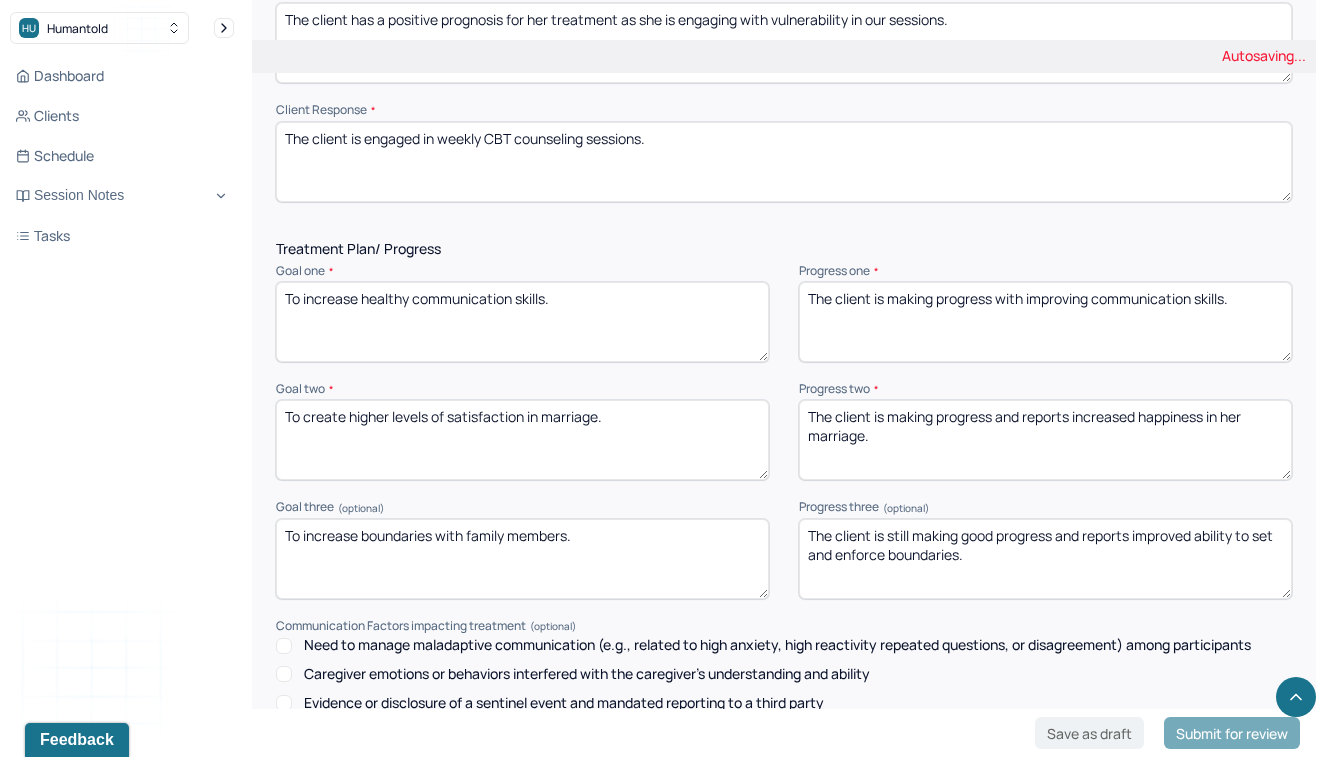 click on "The client is making progress with improving communication skills." at bounding box center [1045, 322] 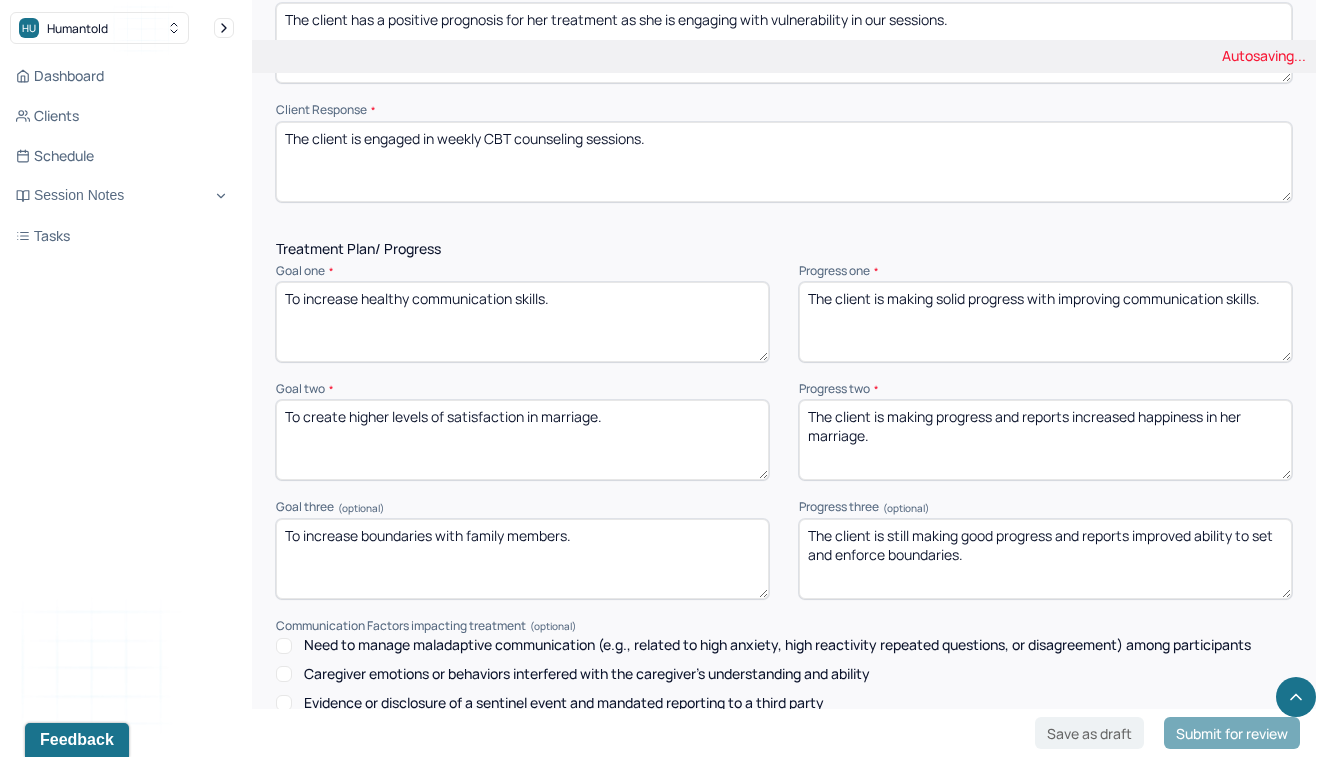 type on "The client is making solid progress with improving communication skills." 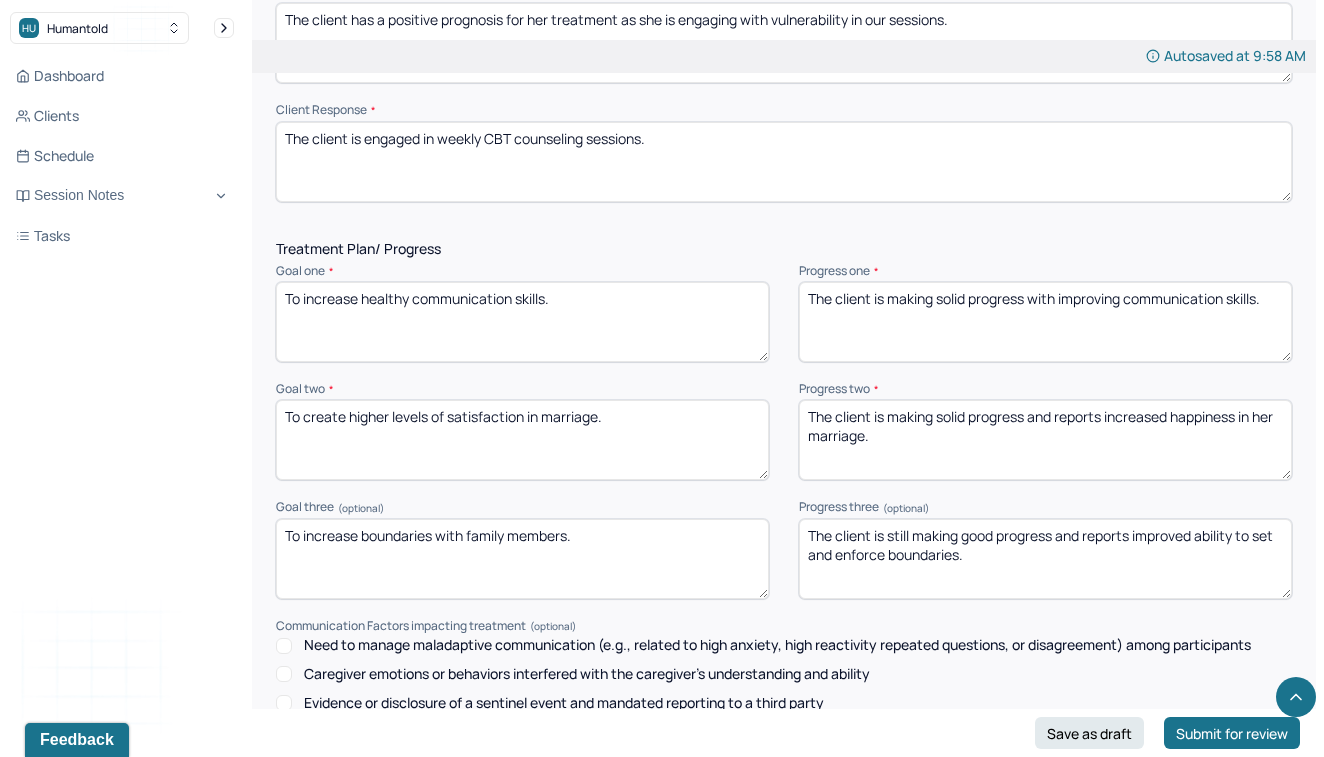 type on "The client is making solid progress and reports increased happiness in her marriage." 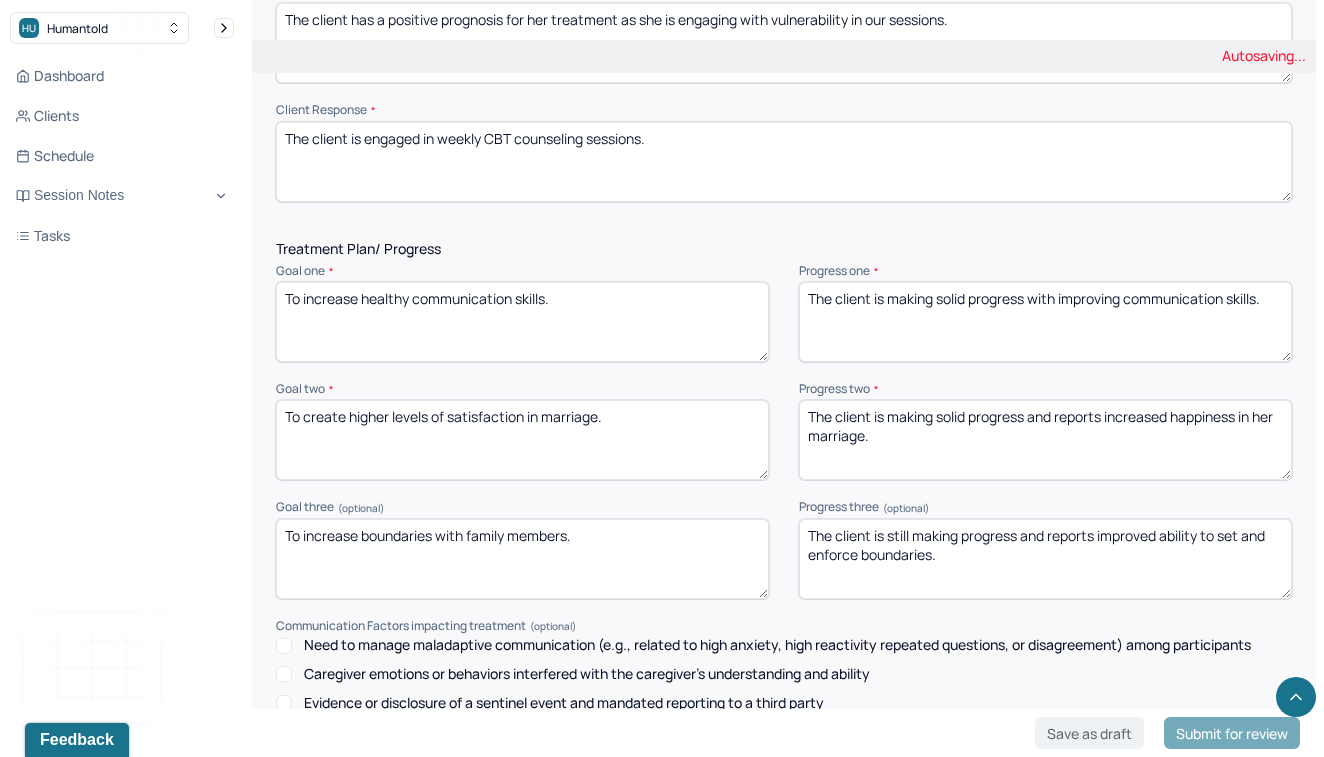 type on "The client is still making progress and reports improved ability to set and enforce boundaries." 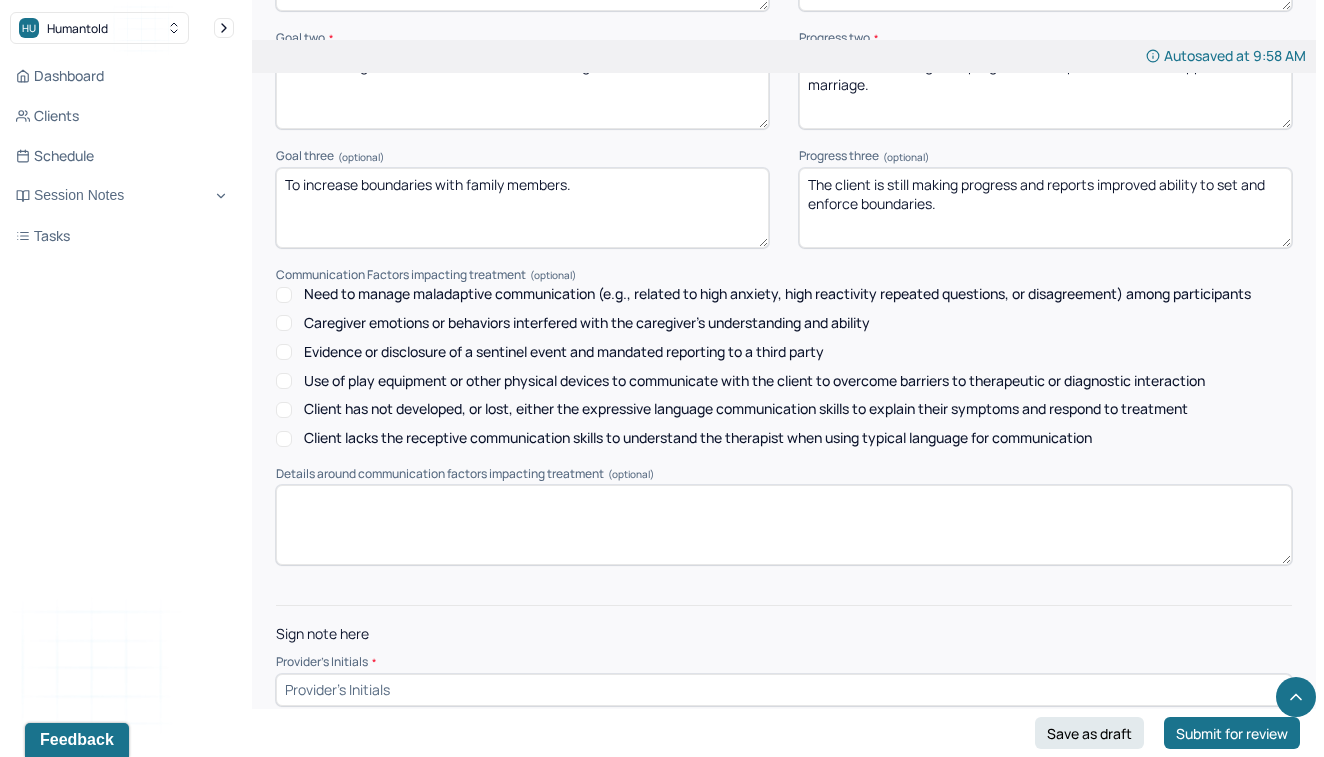 scroll, scrollTop: 2831, scrollLeft: 0, axis: vertical 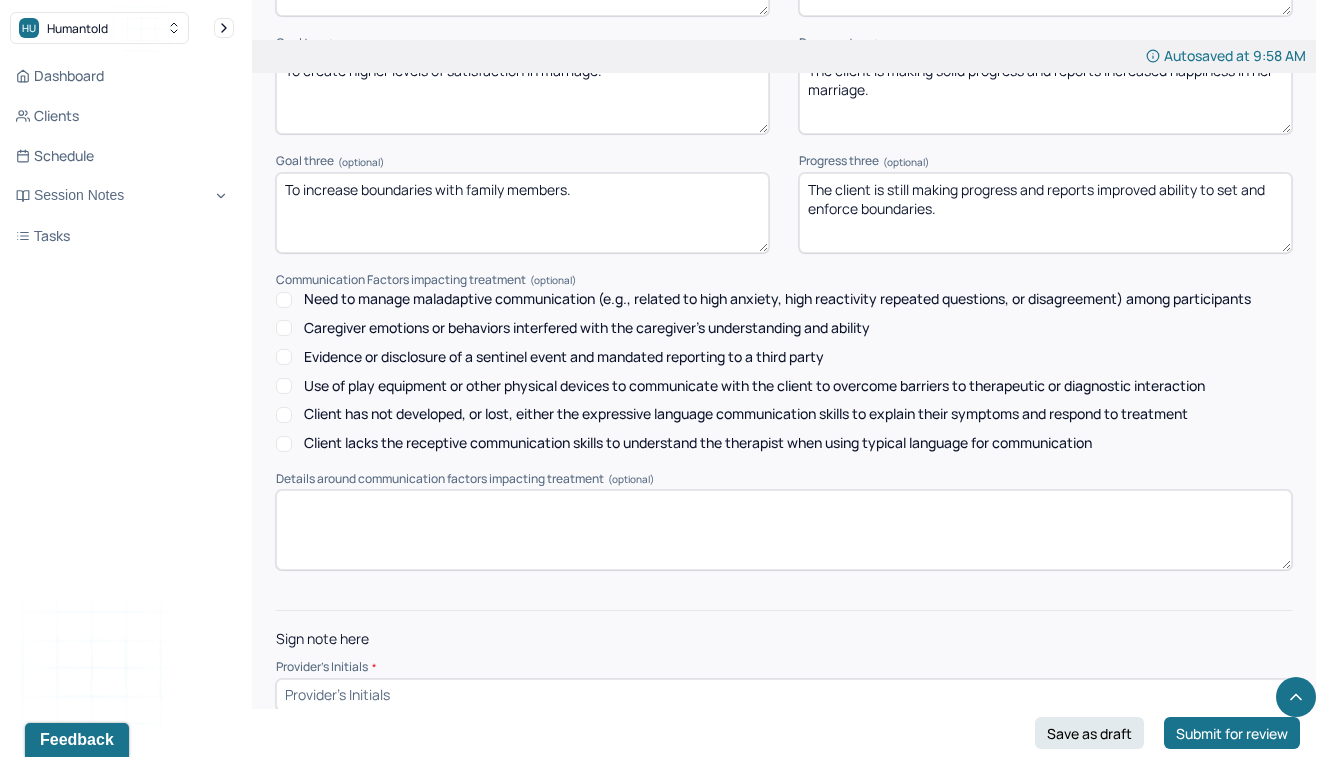 click at bounding box center (784, 695) 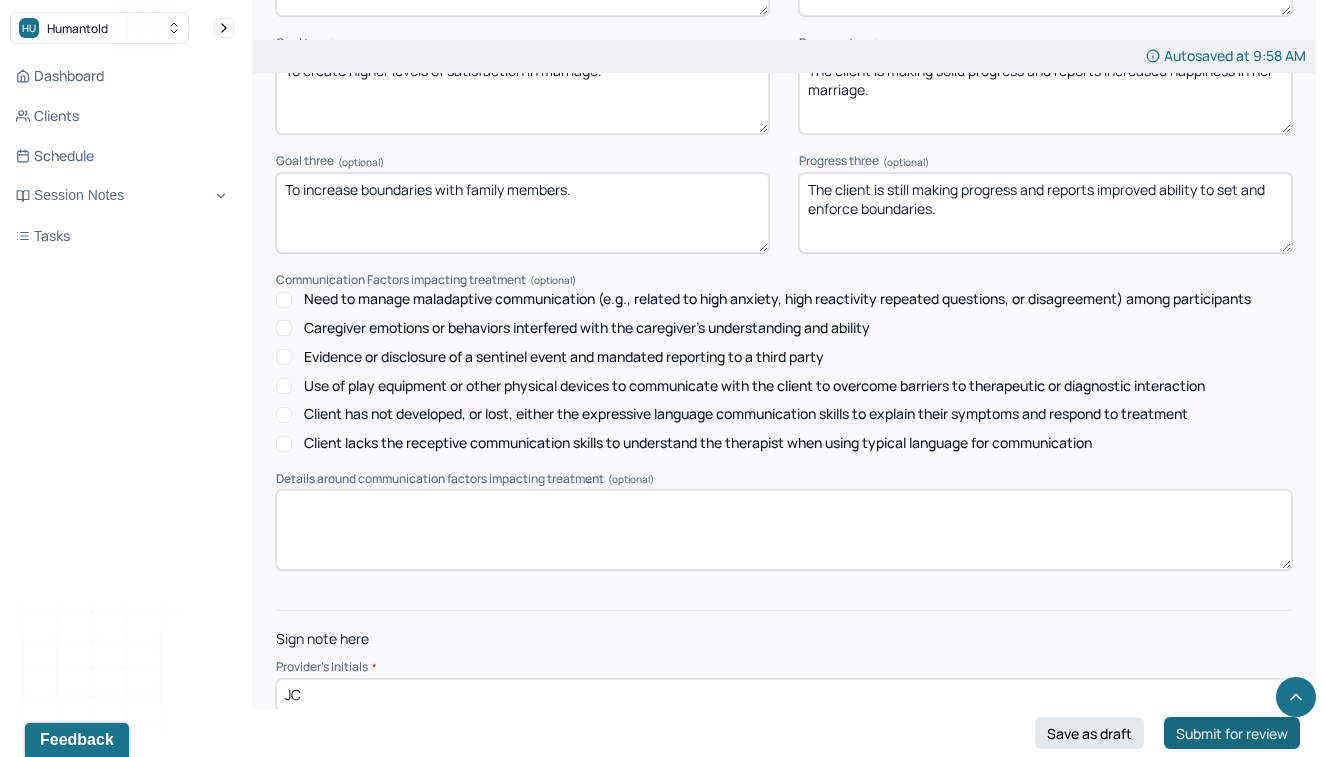 type on "JC" 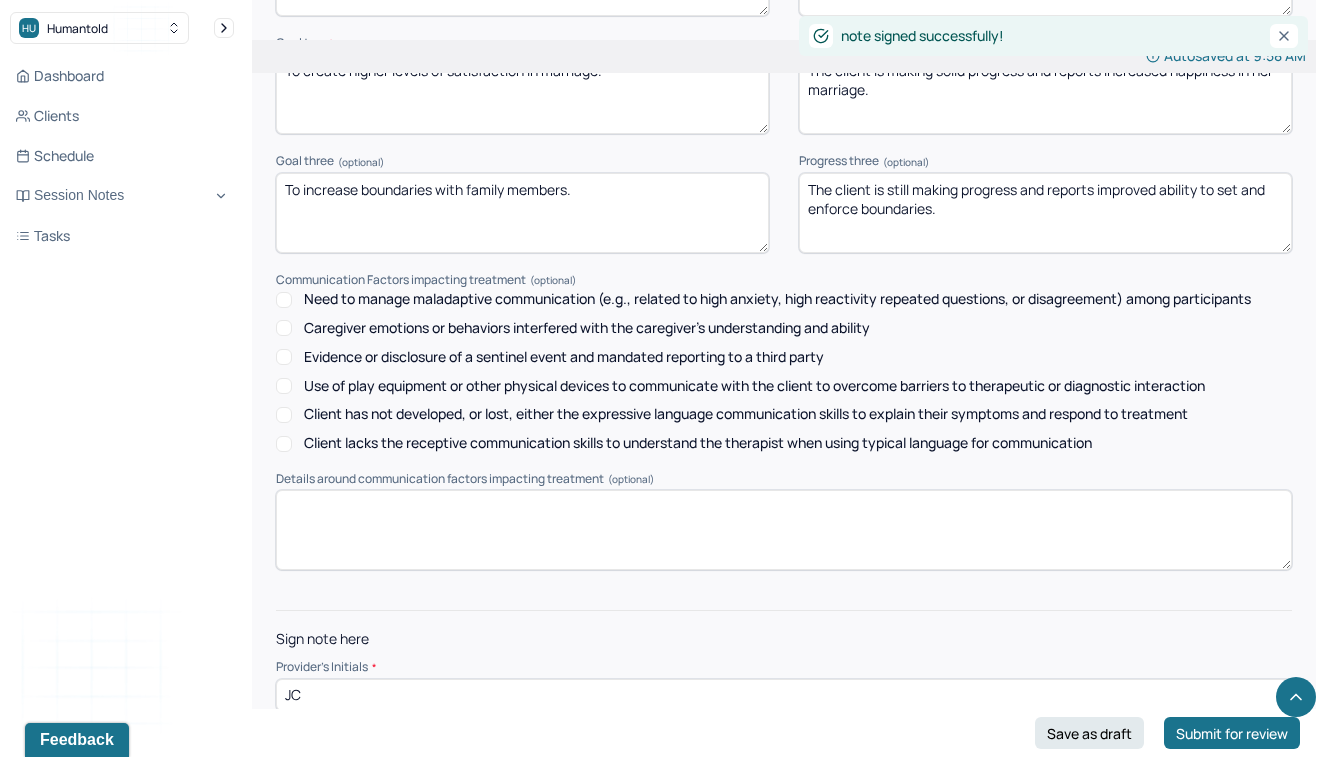 scroll, scrollTop: 0, scrollLeft: 0, axis: both 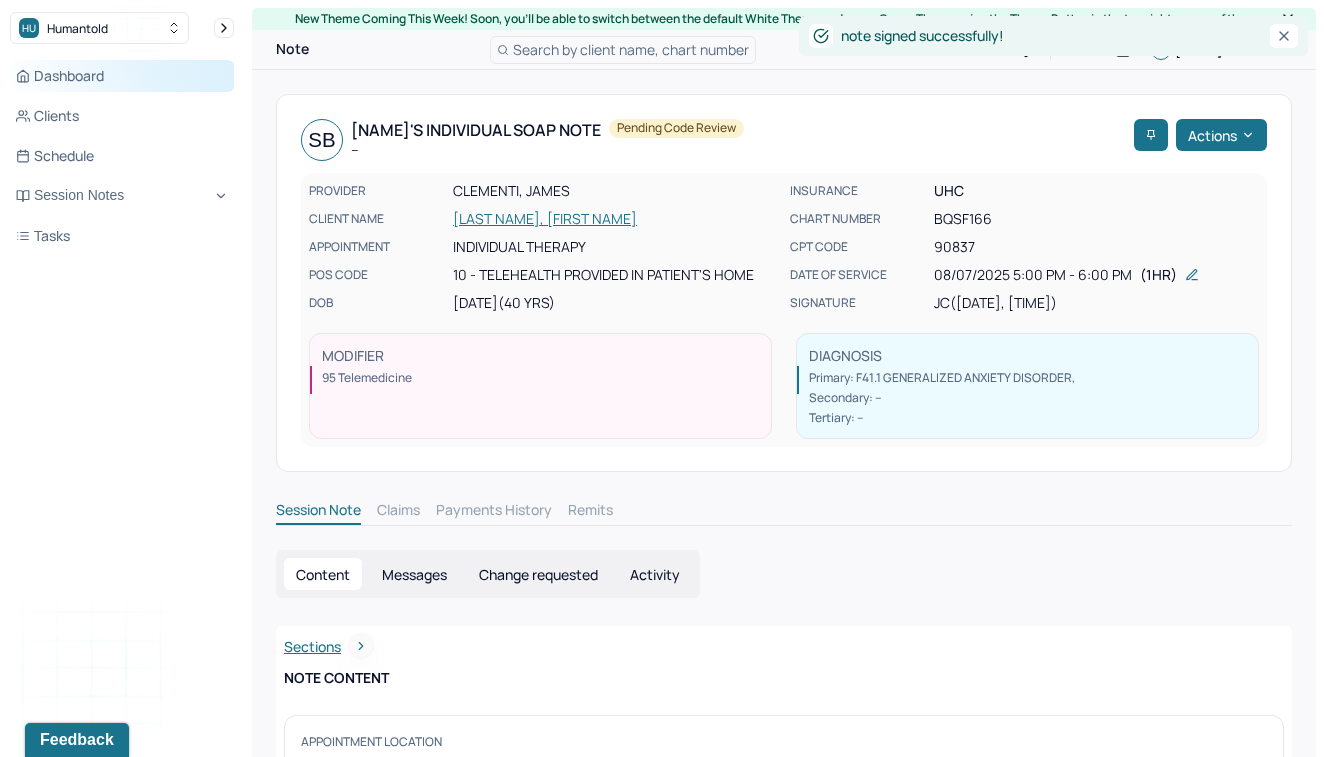 click on "Dashboard" at bounding box center (122, 76) 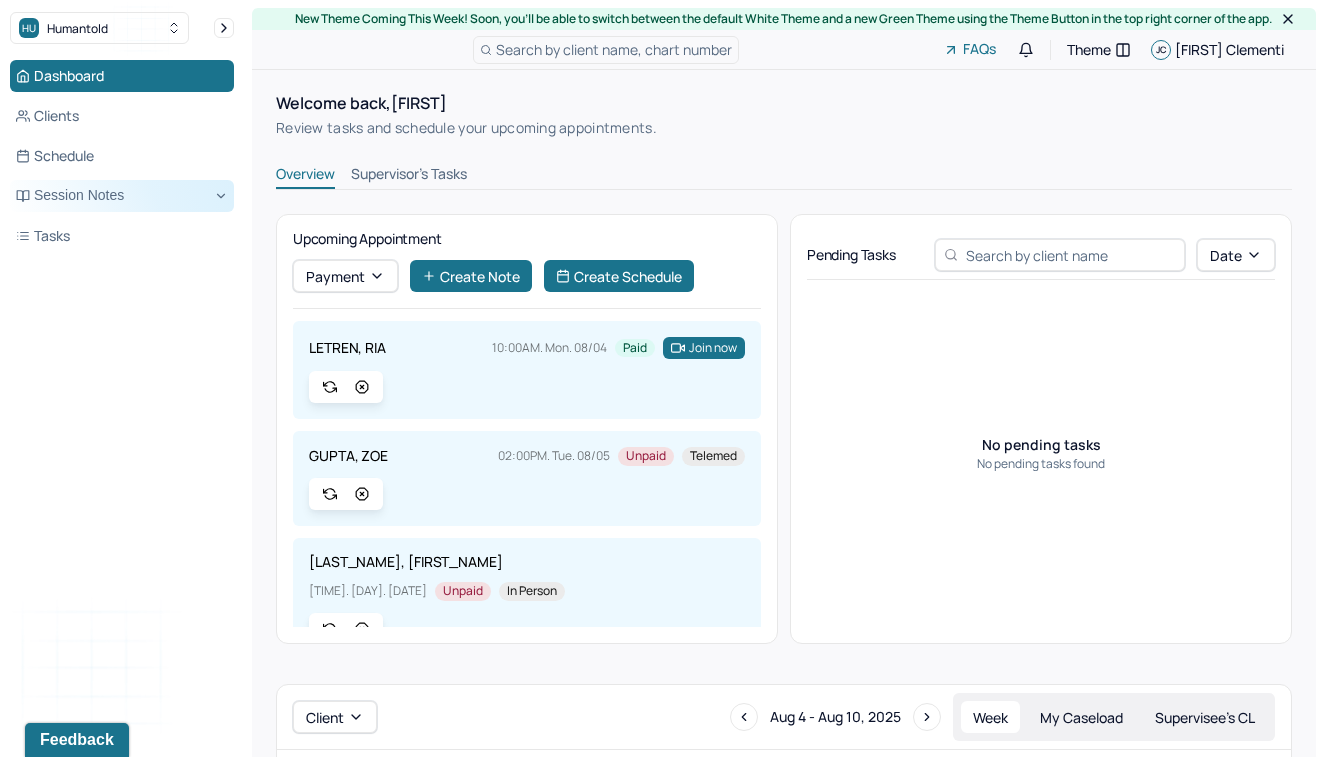click on "Session Notes" at bounding box center [122, 196] 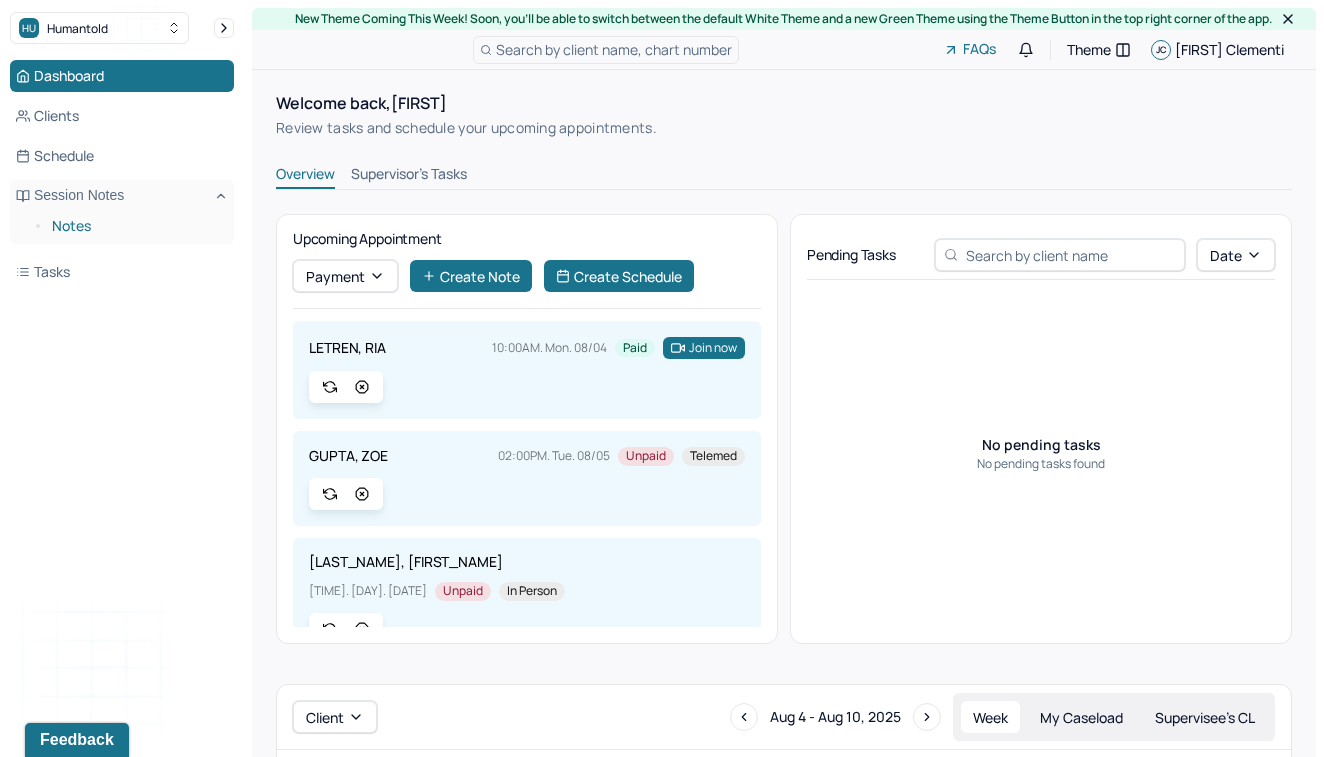 click on "Notes" at bounding box center (135, 226) 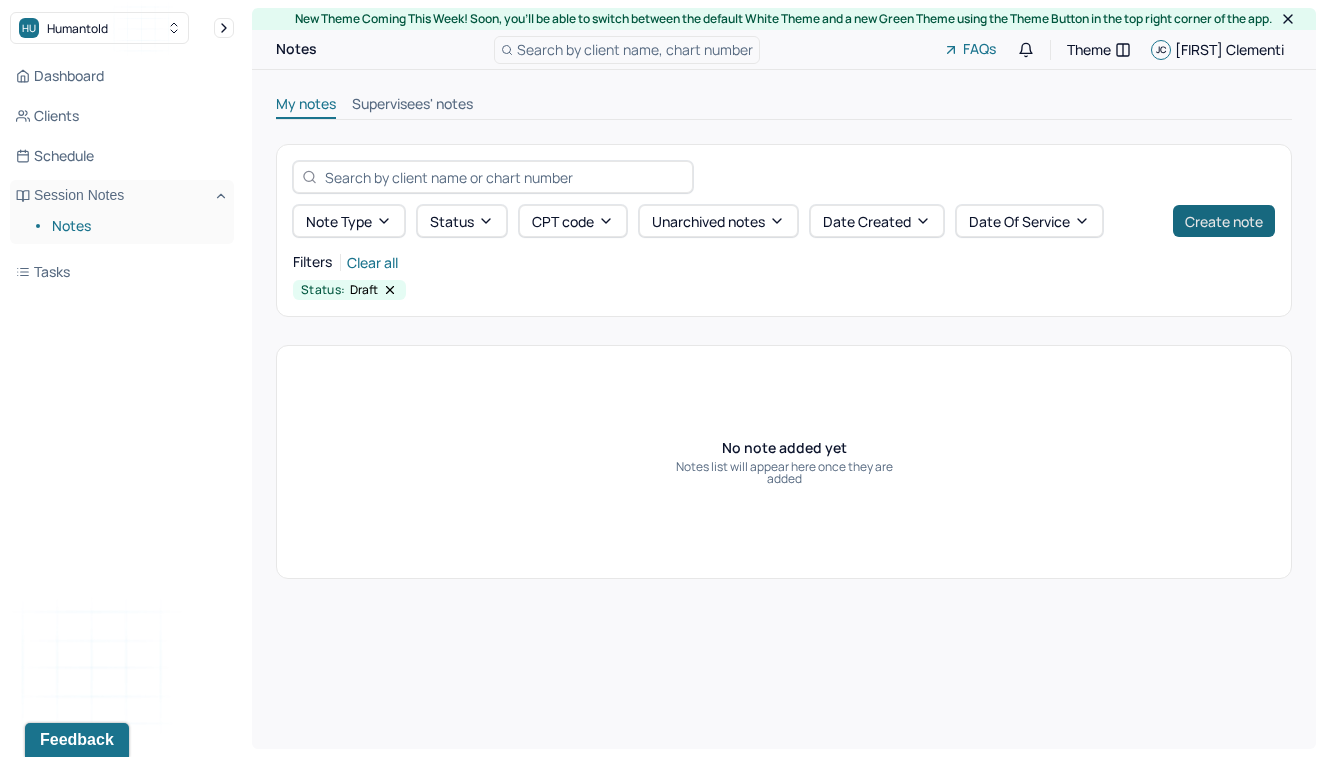 click on "Create note" at bounding box center (1224, 221) 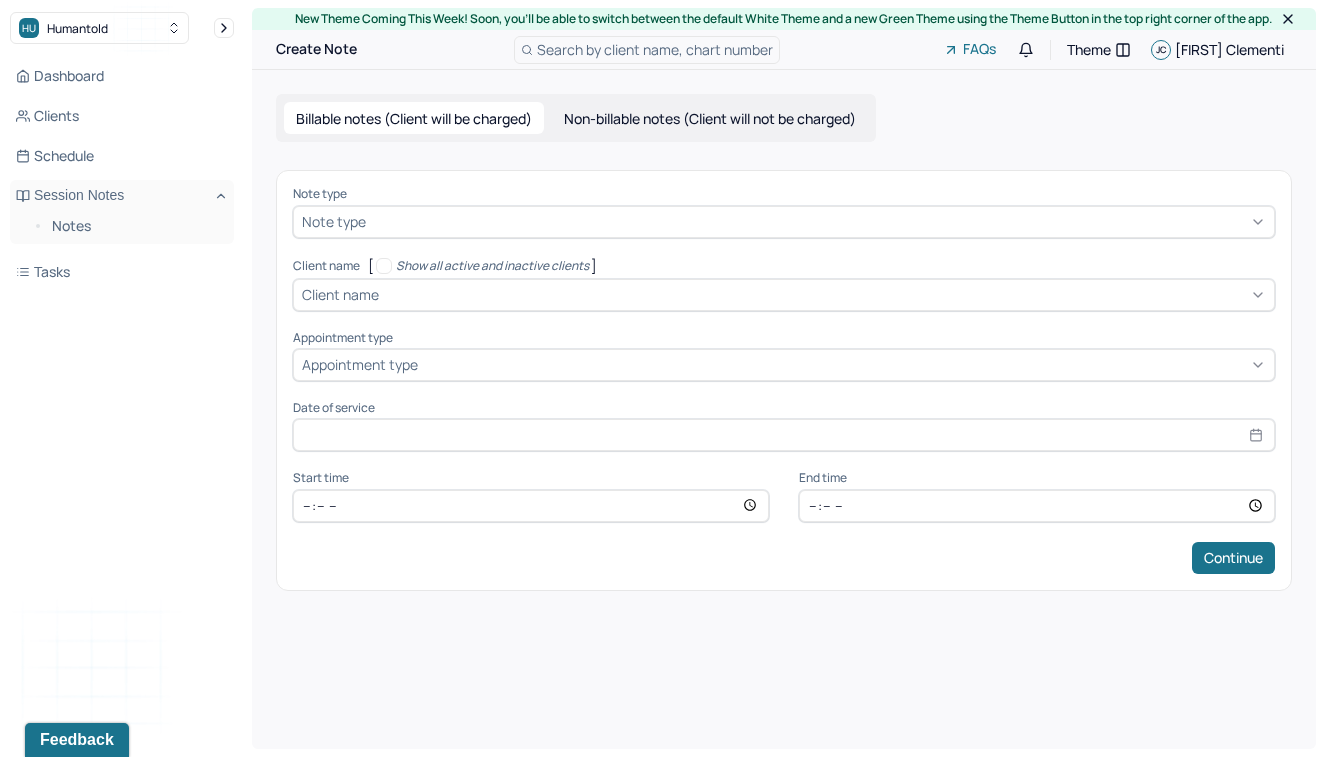 click at bounding box center [818, 221] 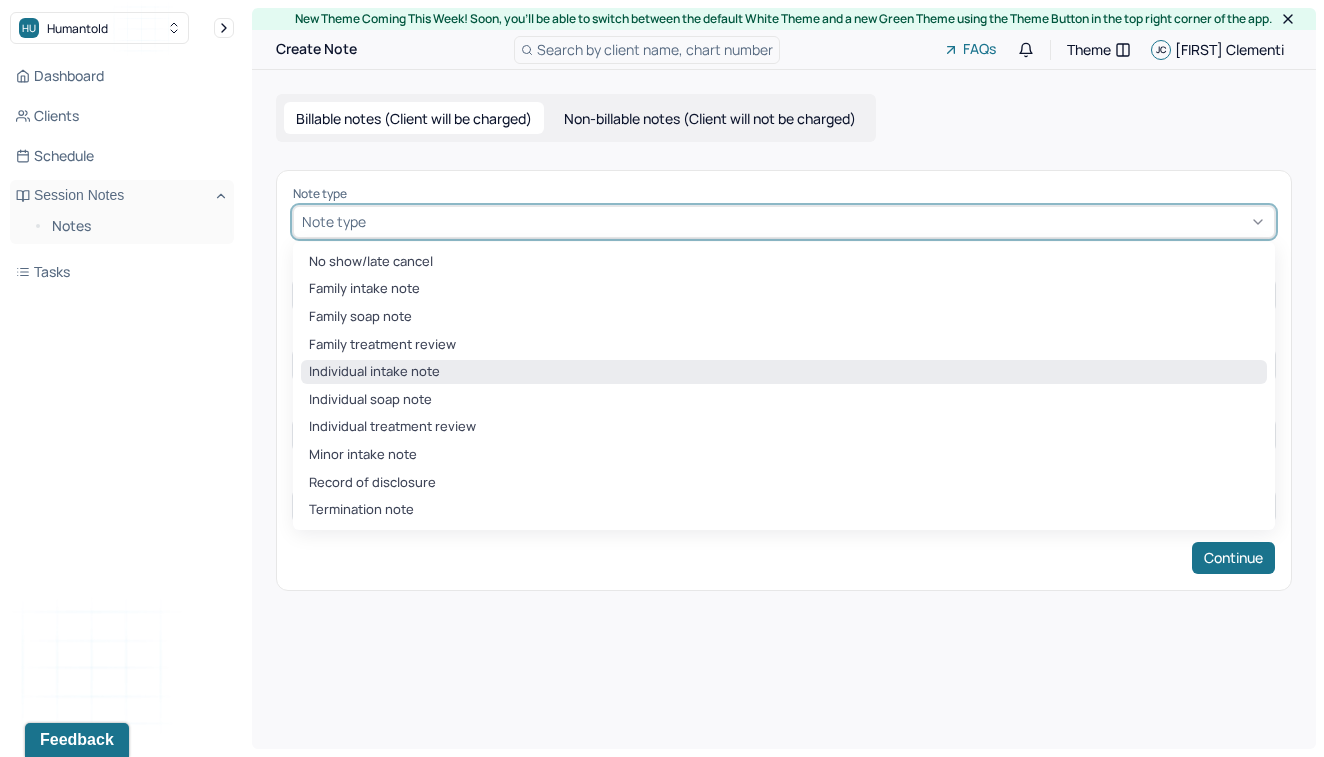 click on "Individual intake note" at bounding box center (784, 372) 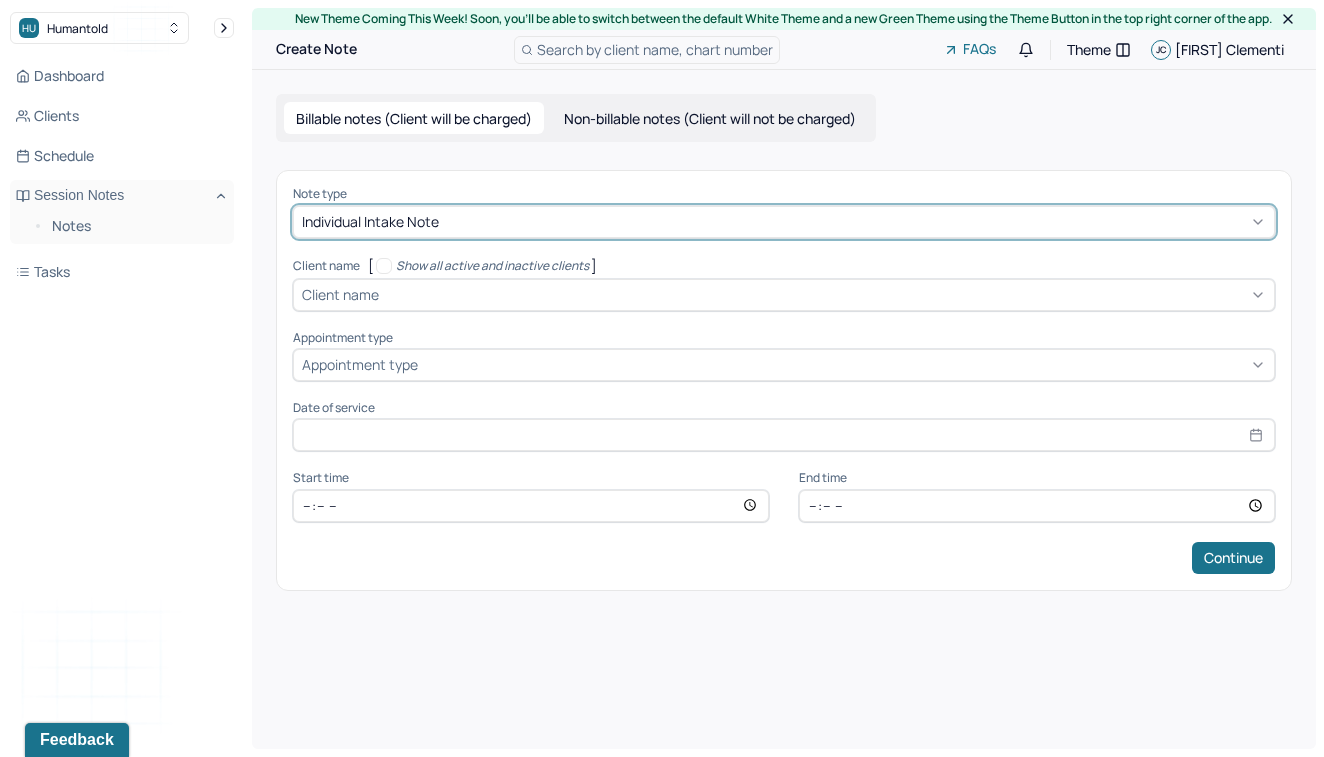 click on "Client name" at bounding box center (784, 295) 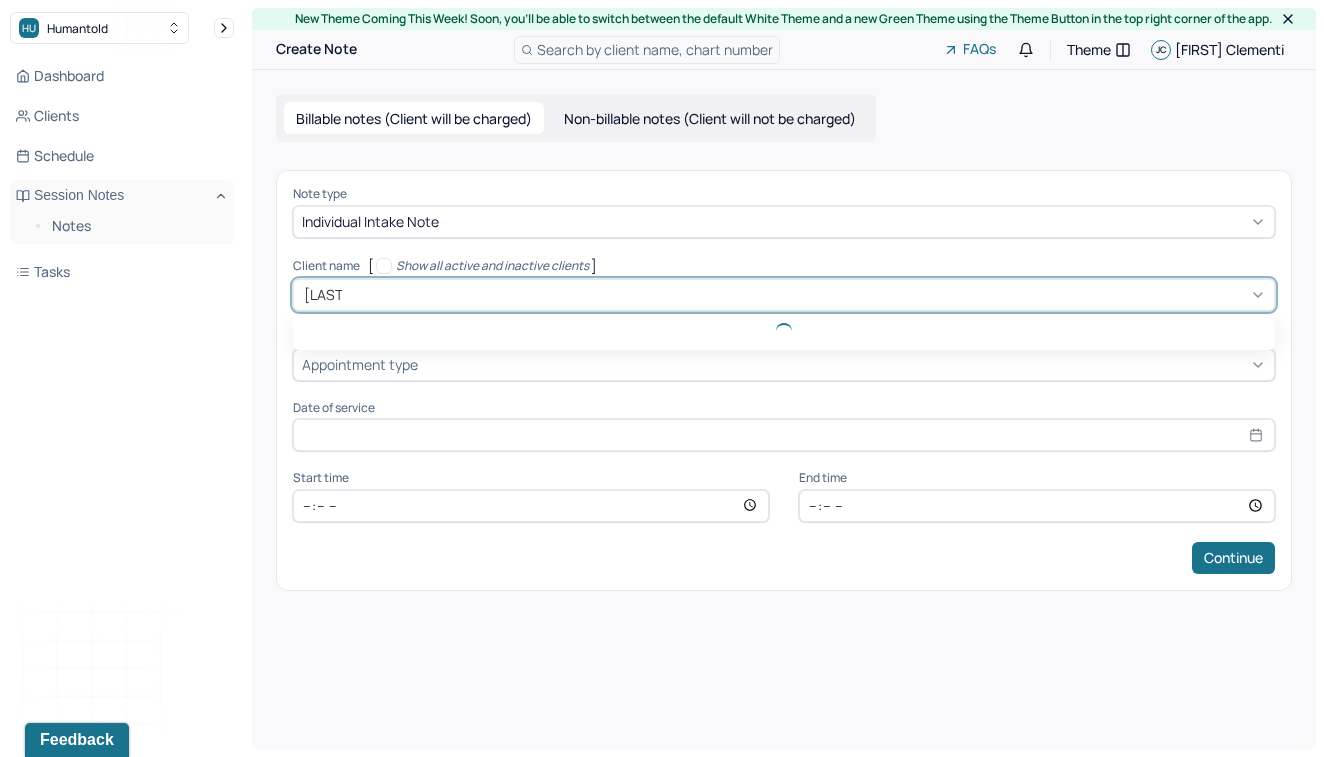 type on "[FIRST]" 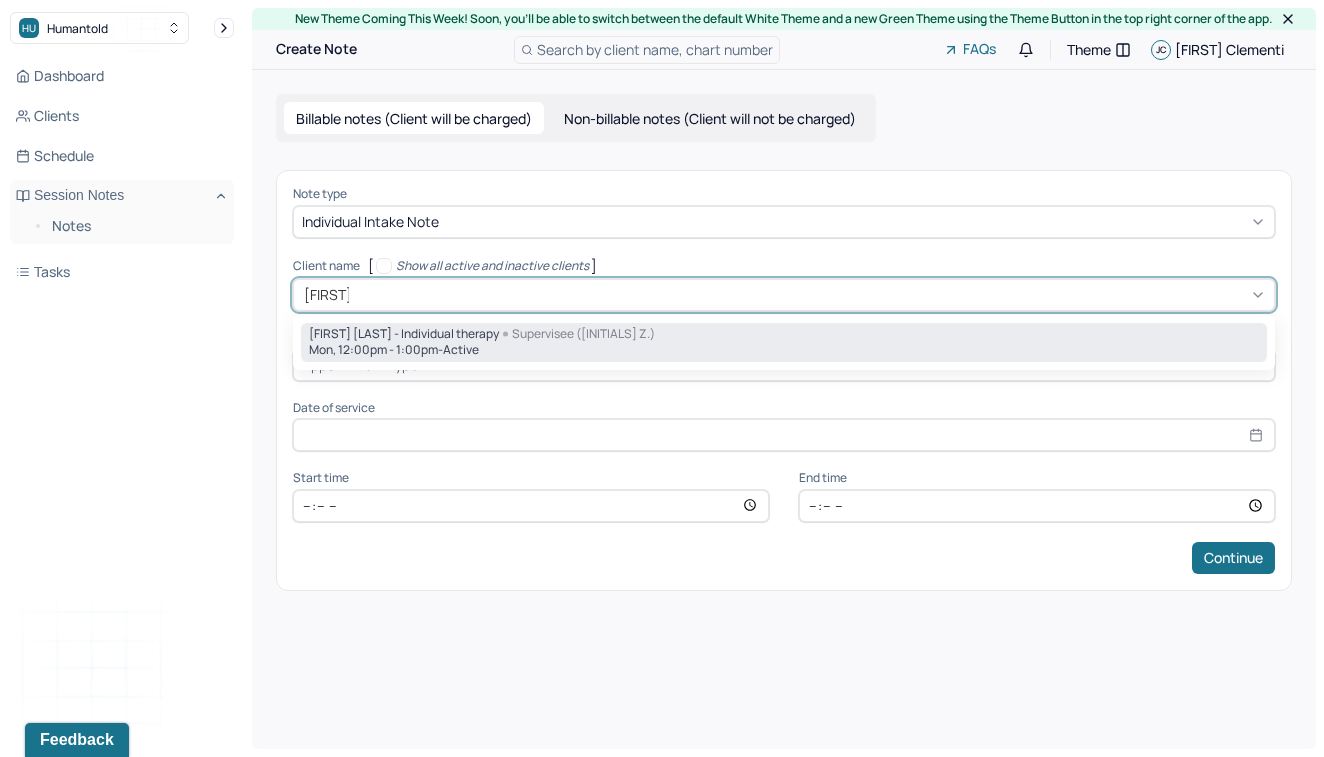 click on "[FIRST] [LAST] - Individual therapy" at bounding box center (404, 334) 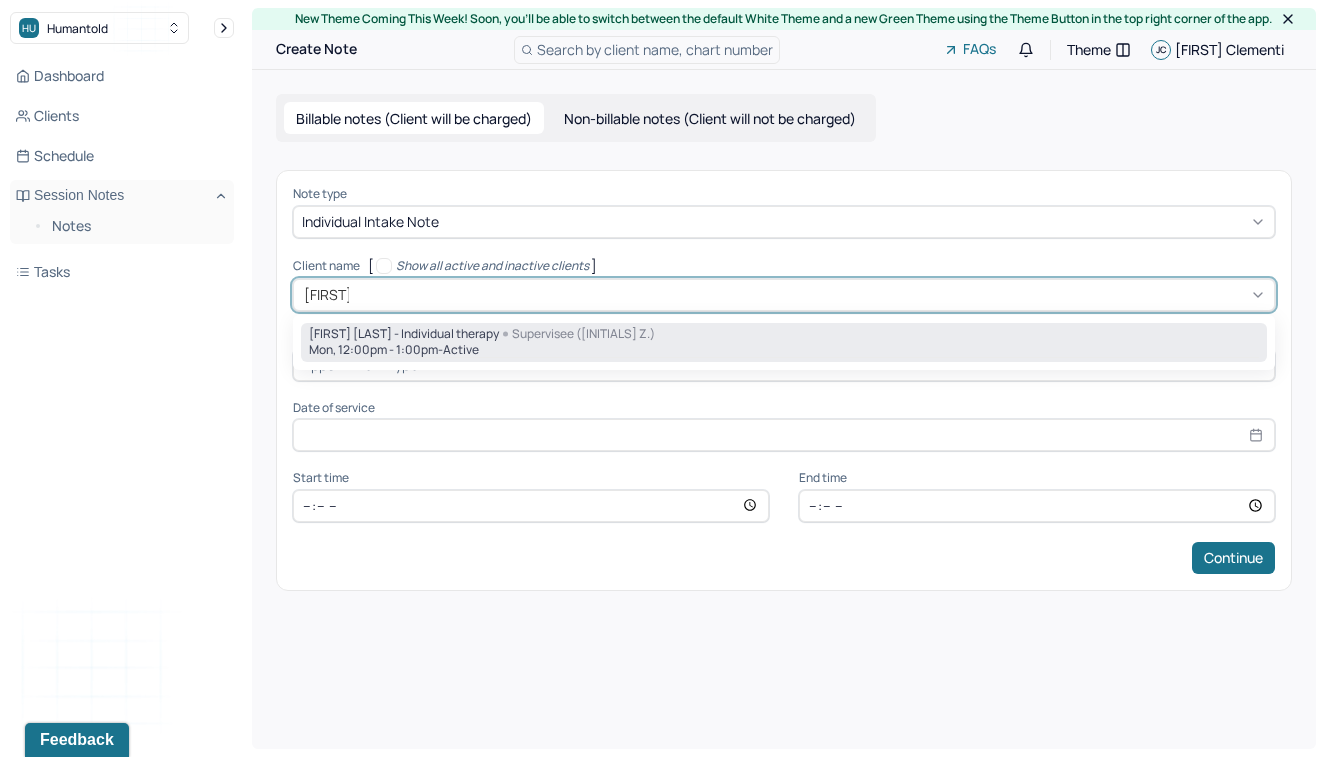 type 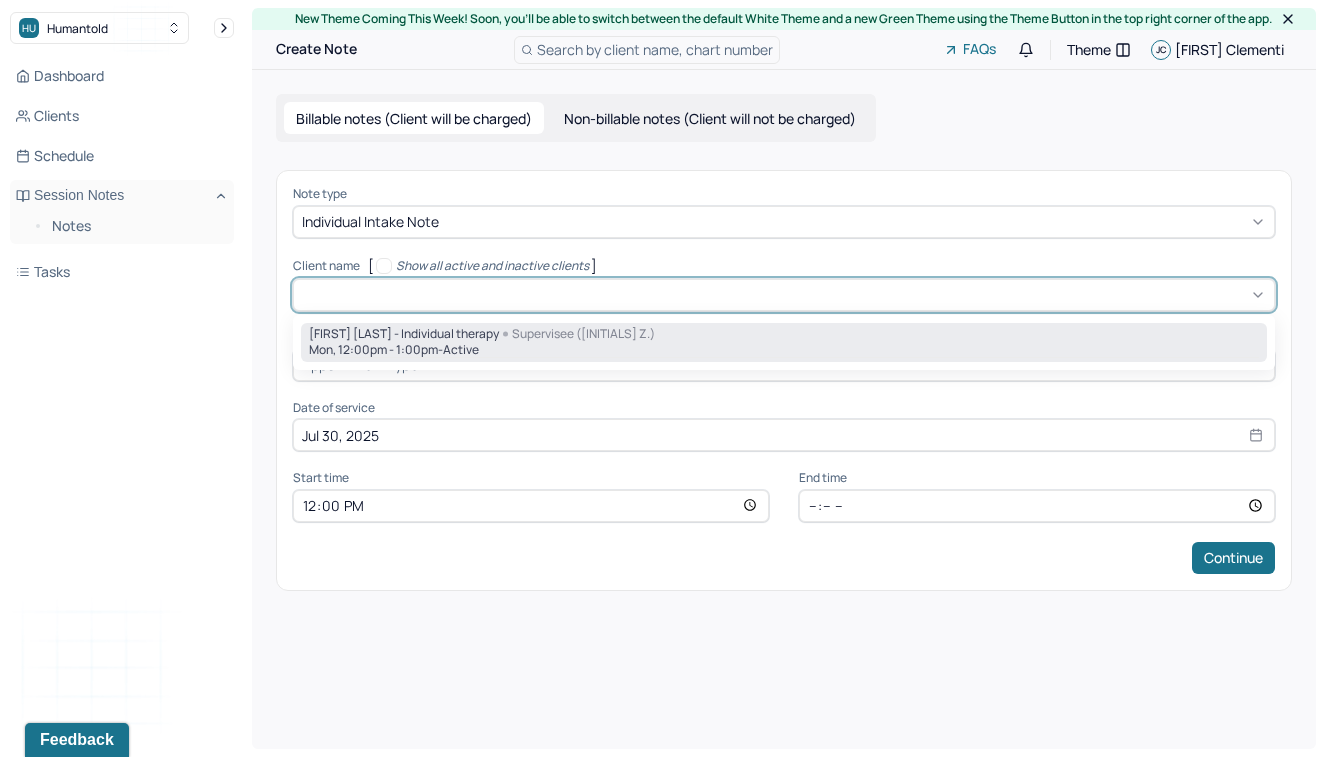type on "13:00" 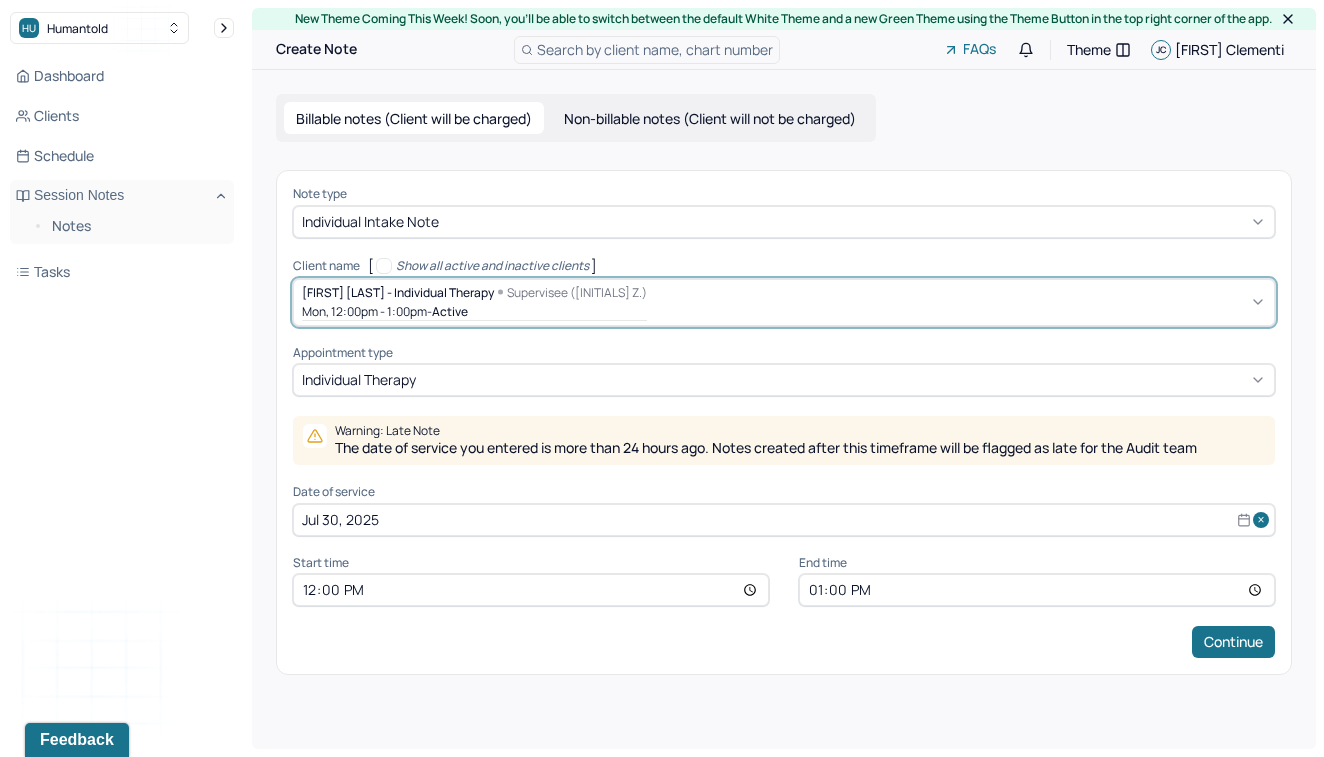 click on "Jul 30, 2025" at bounding box center [784, 520] 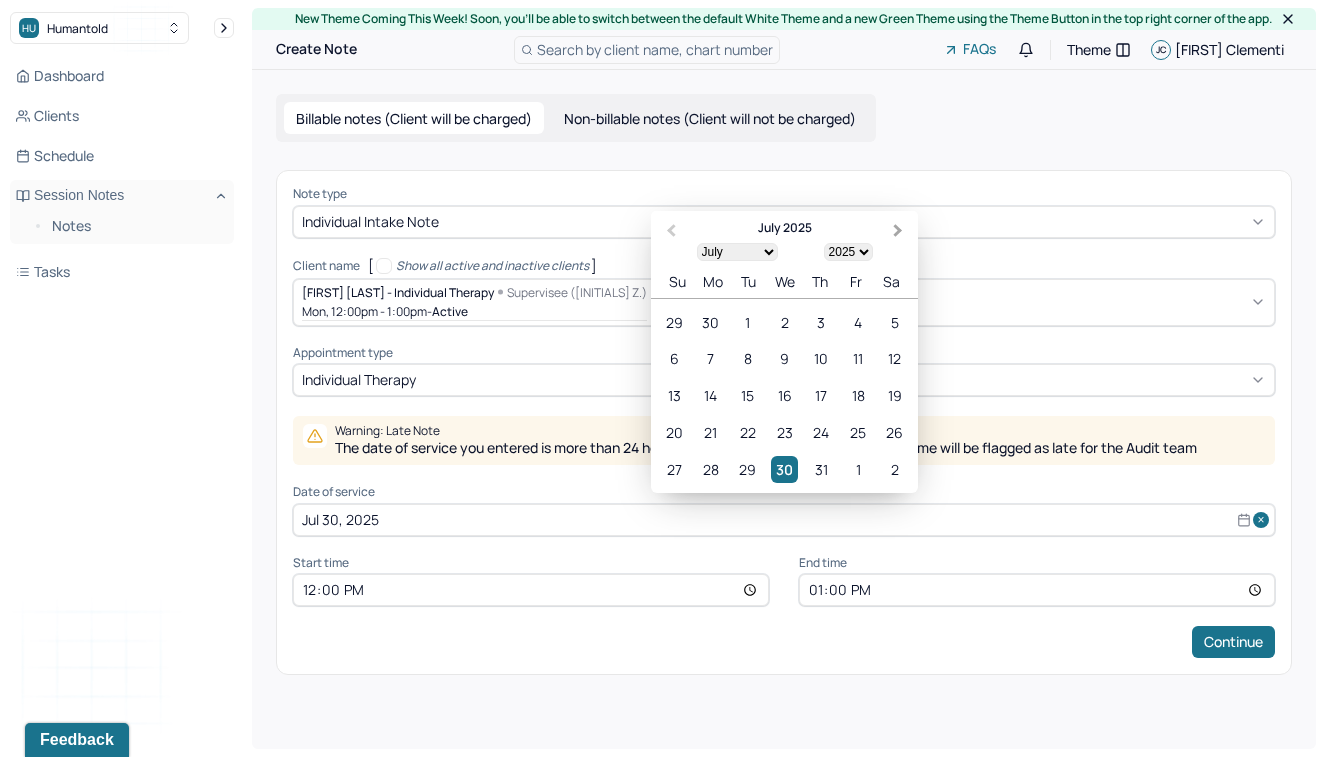 click on "Next Month" at bounding box center [900, 232] 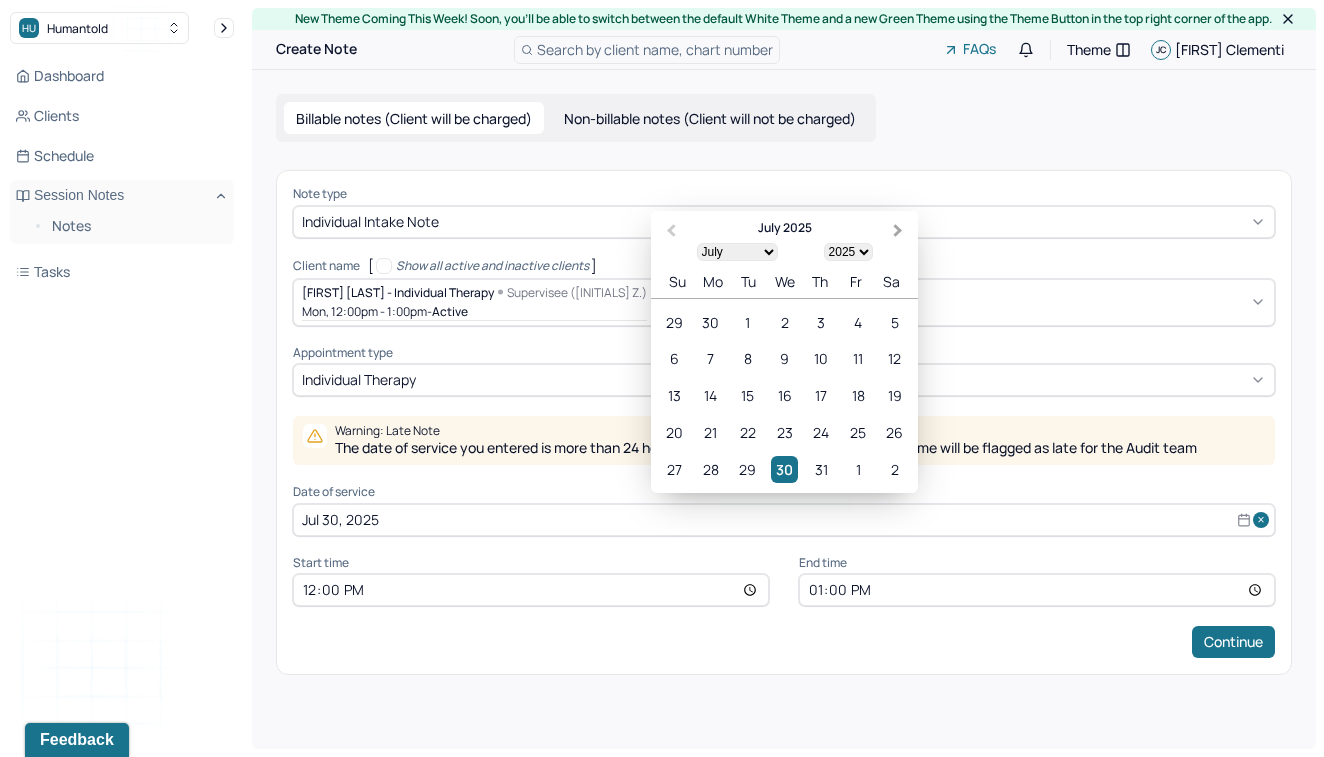 select on "7" 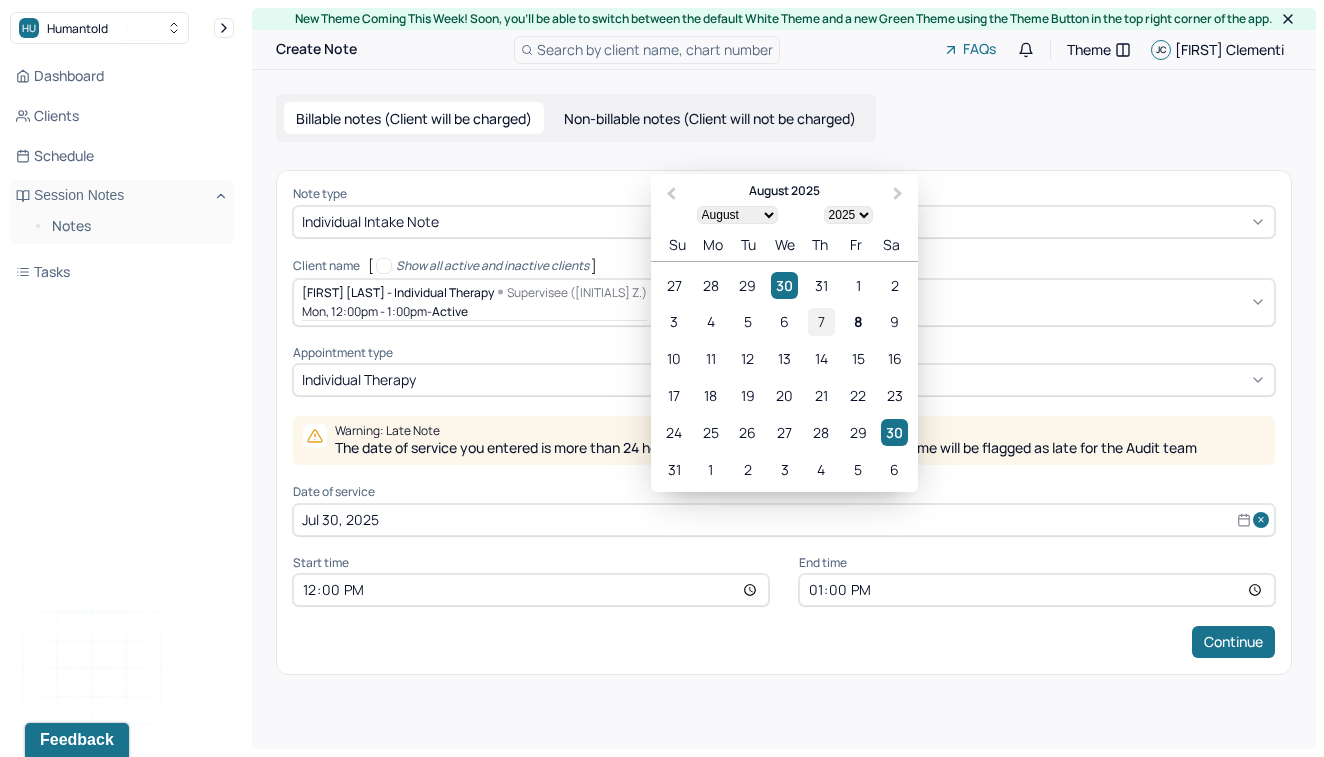 click on "7" at bounding box center (821, 321) 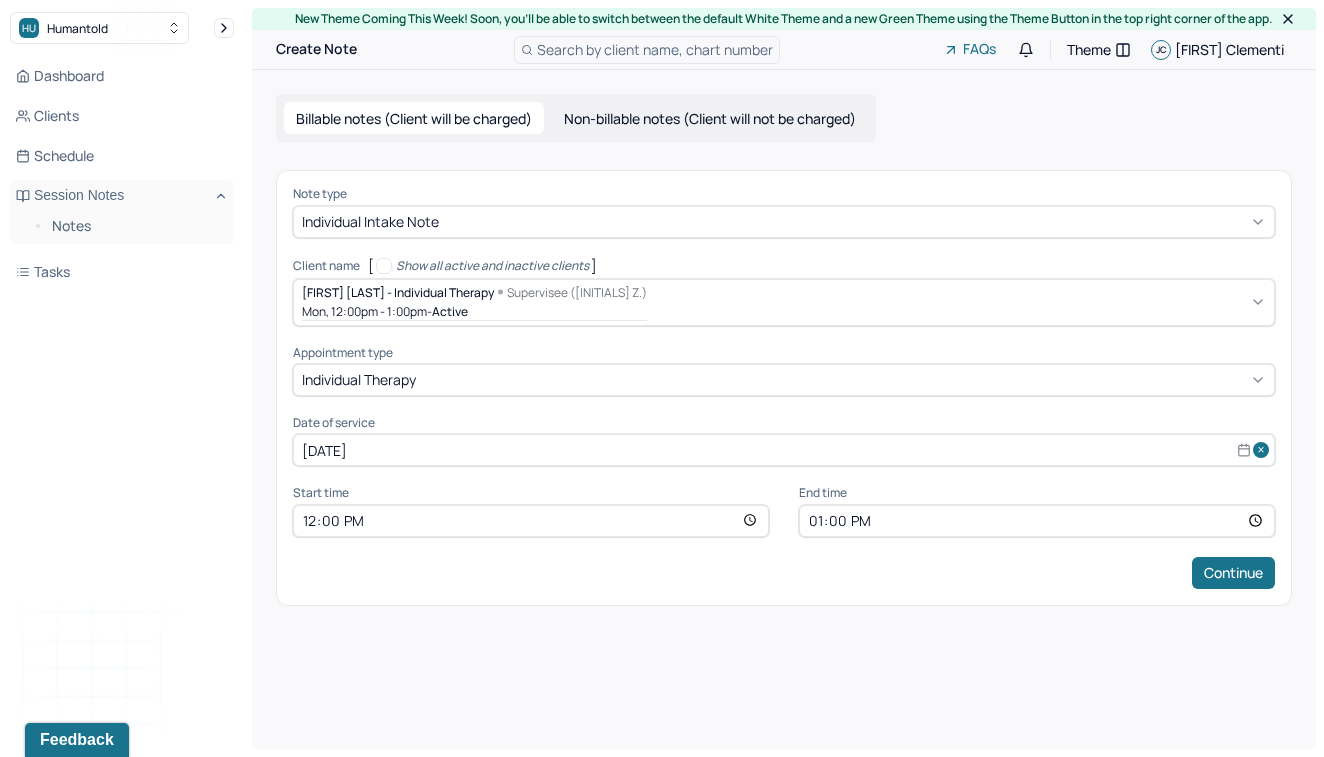 click on "12:00" at bounding box center (531, 521) 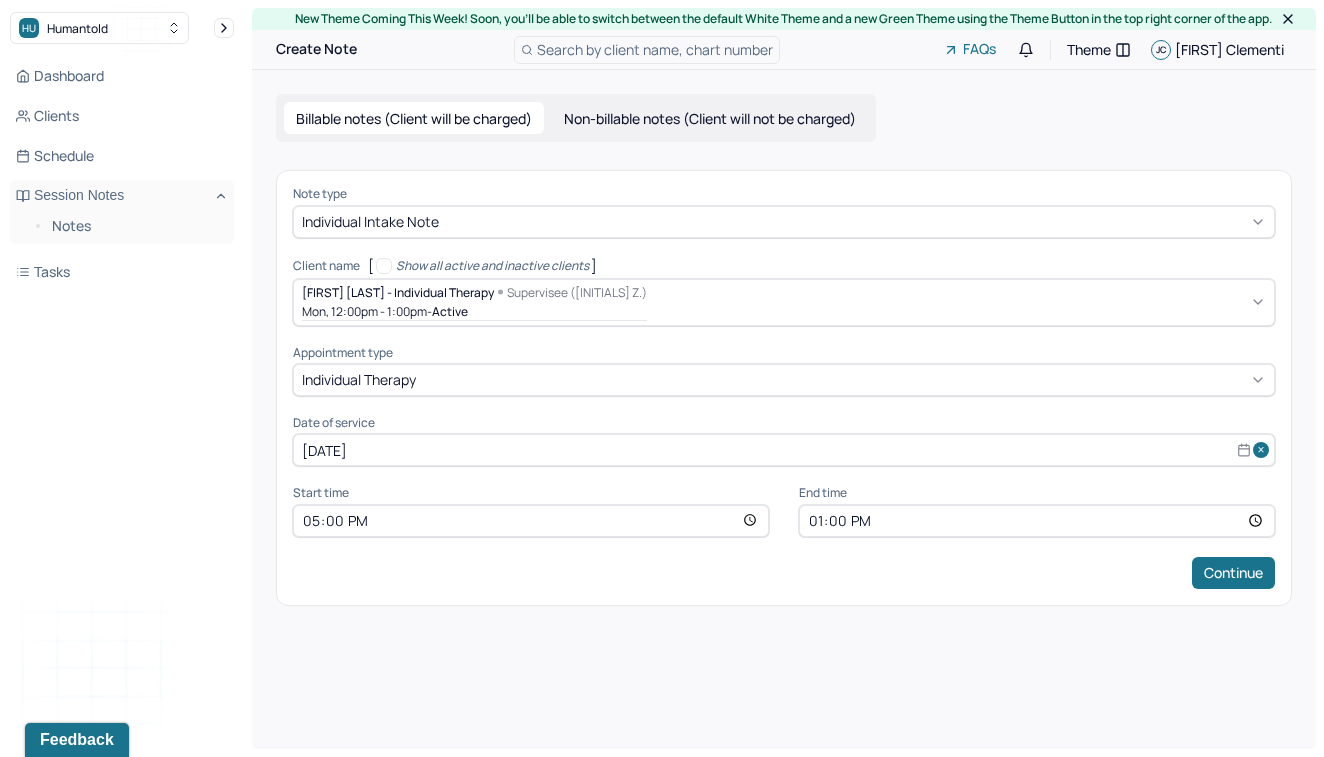 type on "18:00" 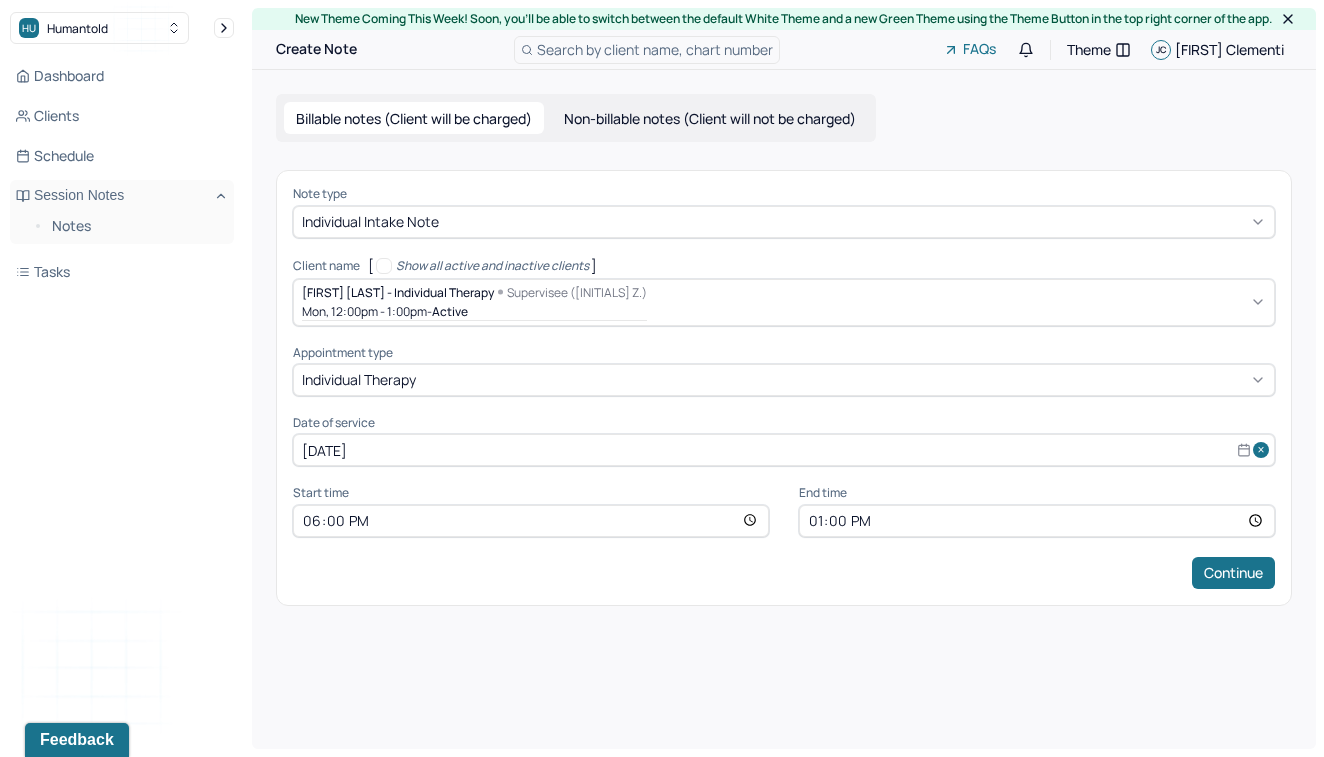 click on "13:00" at bounding box center (1037, 521) 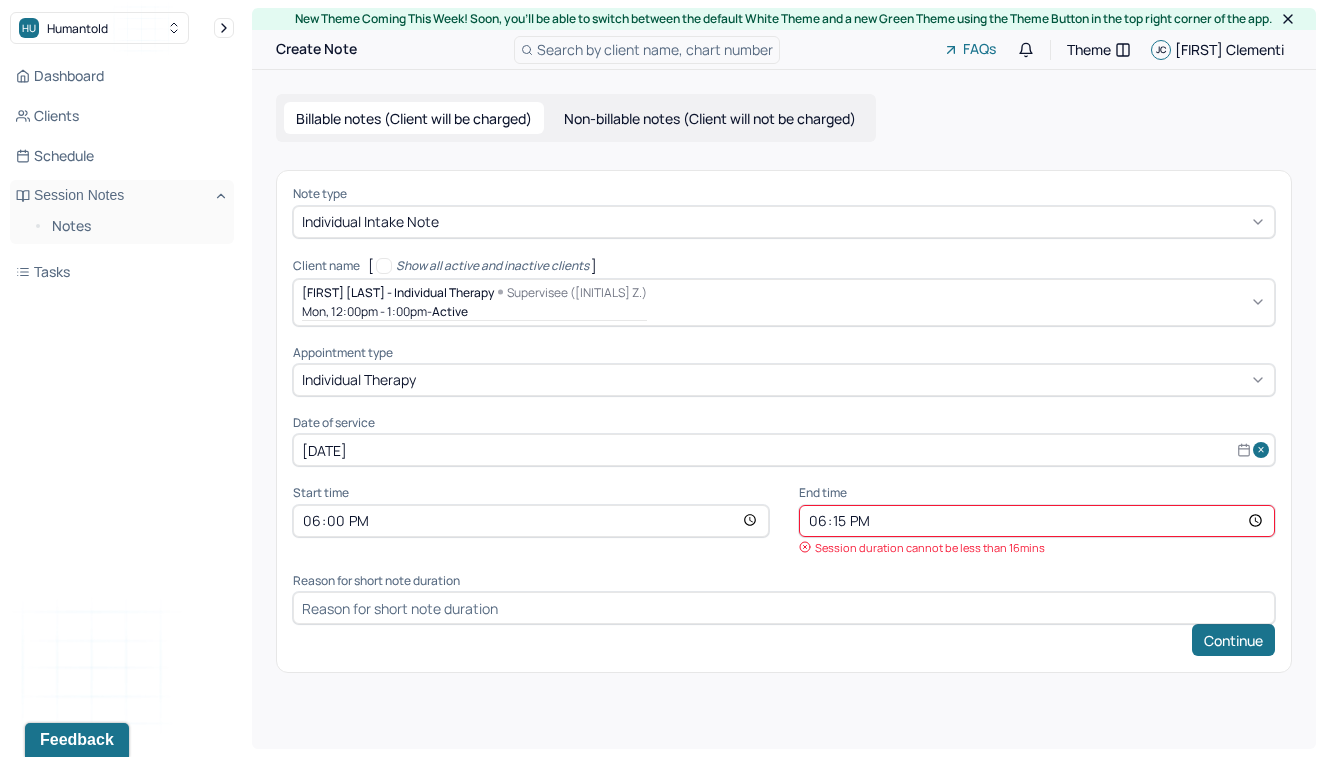 type on "18:16" 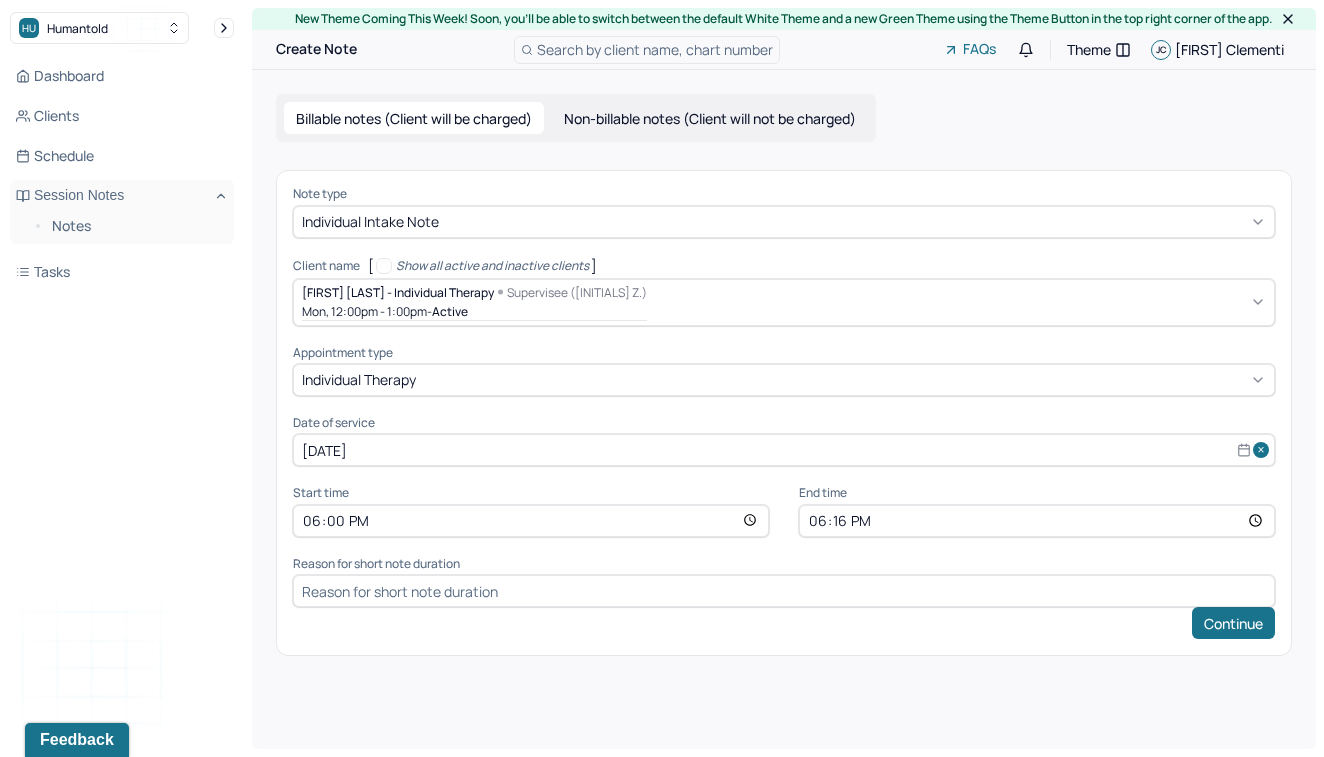 click at bounding box center [784, 591] 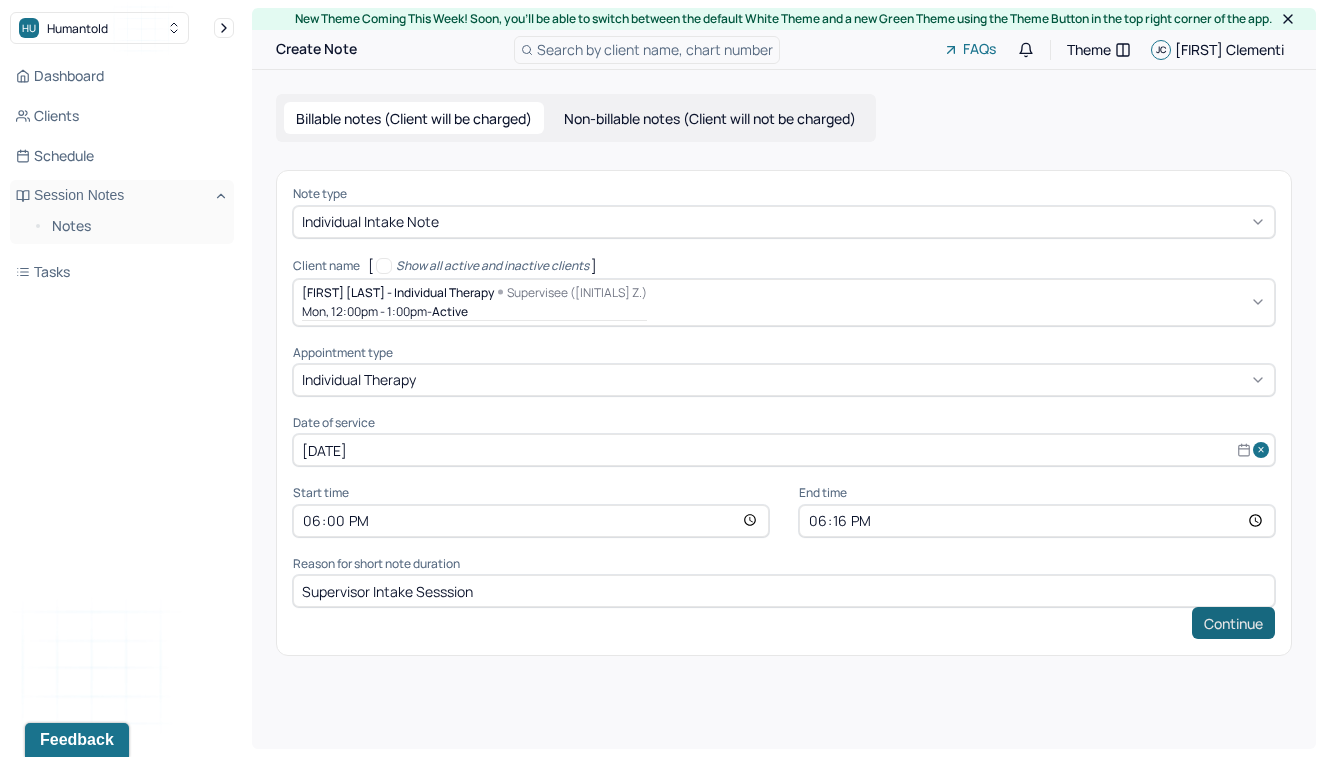 type on "Supervisor Intake Sesssion" 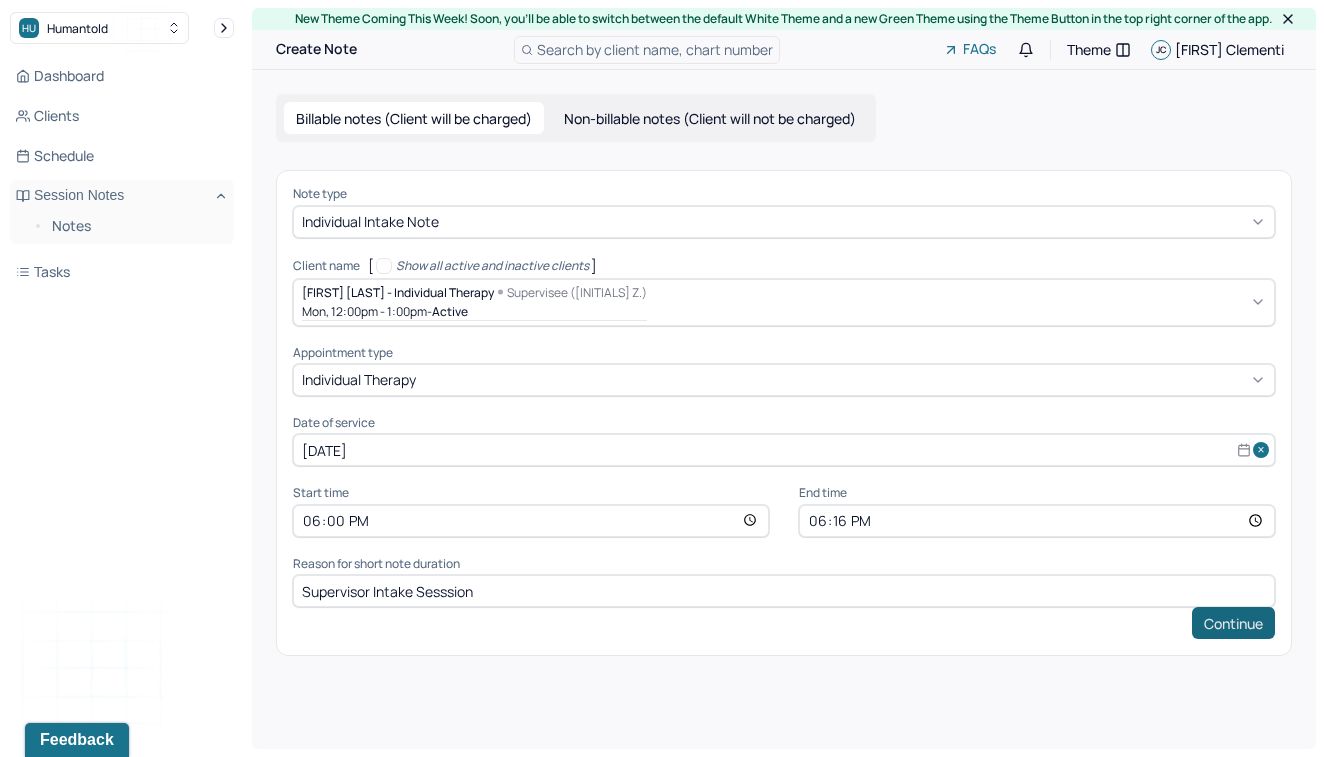 click on "Continue" at bounding box center [1233, 623] 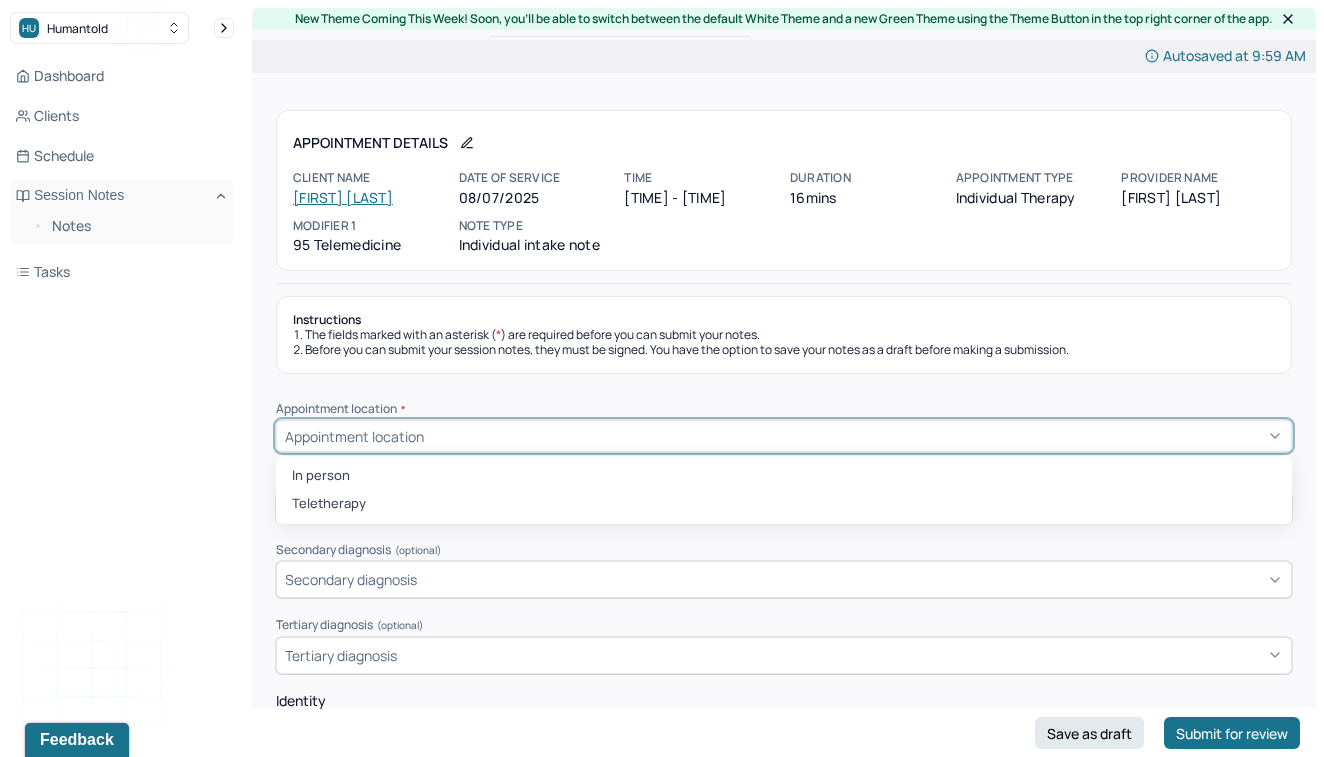 click on "Appointment location" at bounding box center [354, 436] 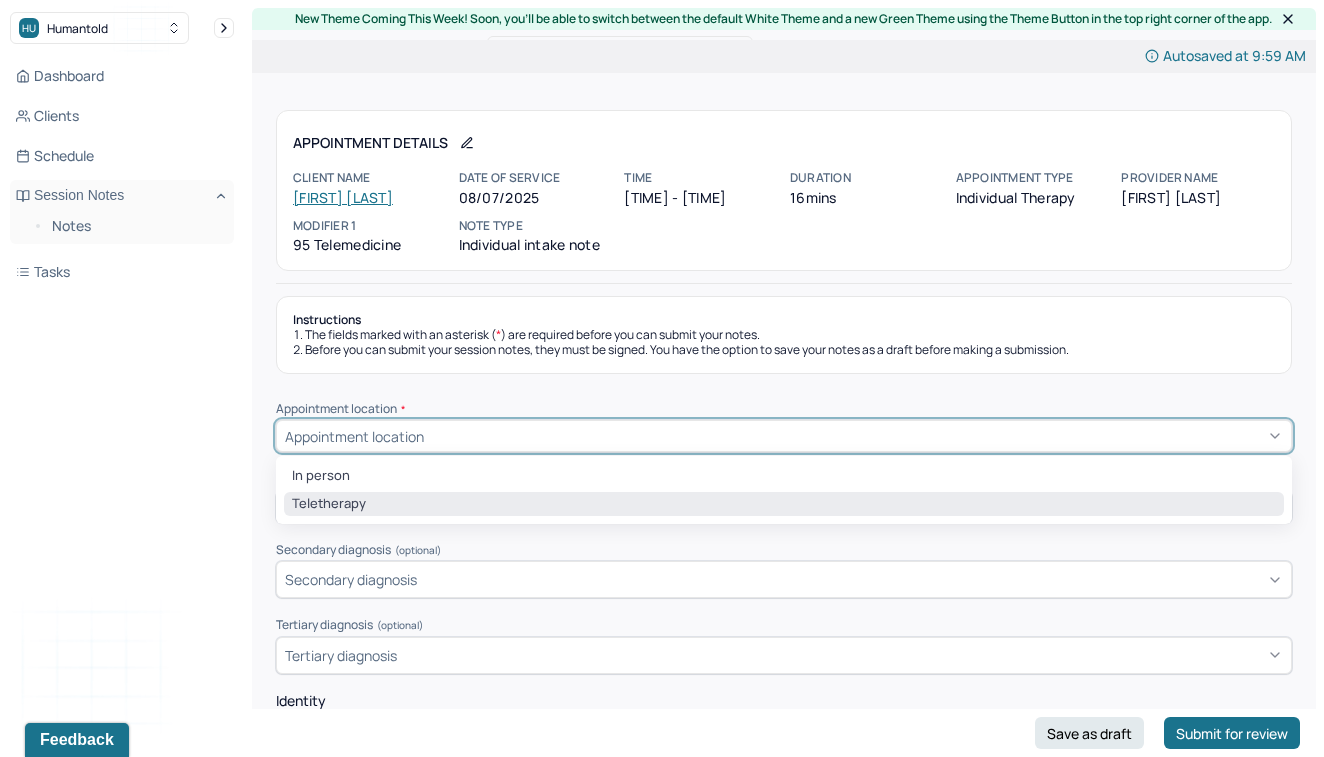 click on "Teletherapy" at bounding box center (784, 504) 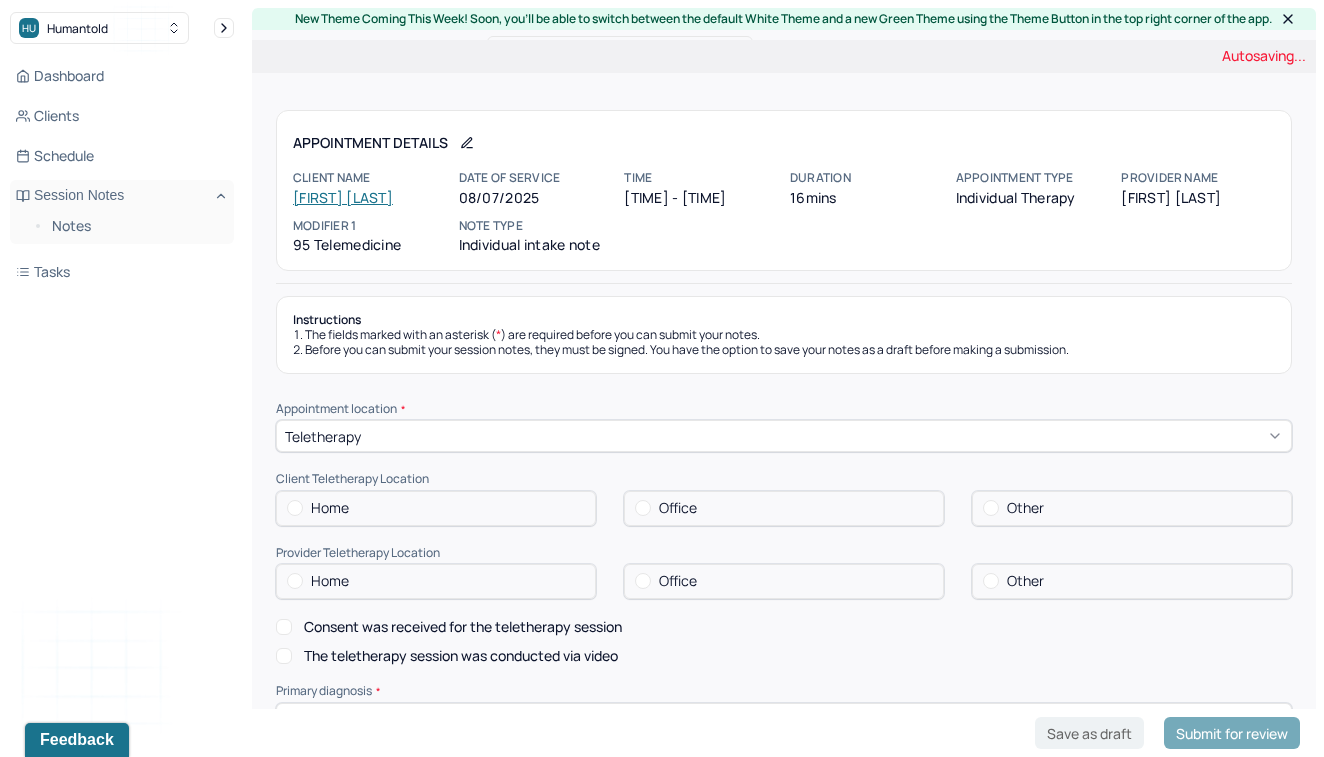 click at bounding box center [295, 508] 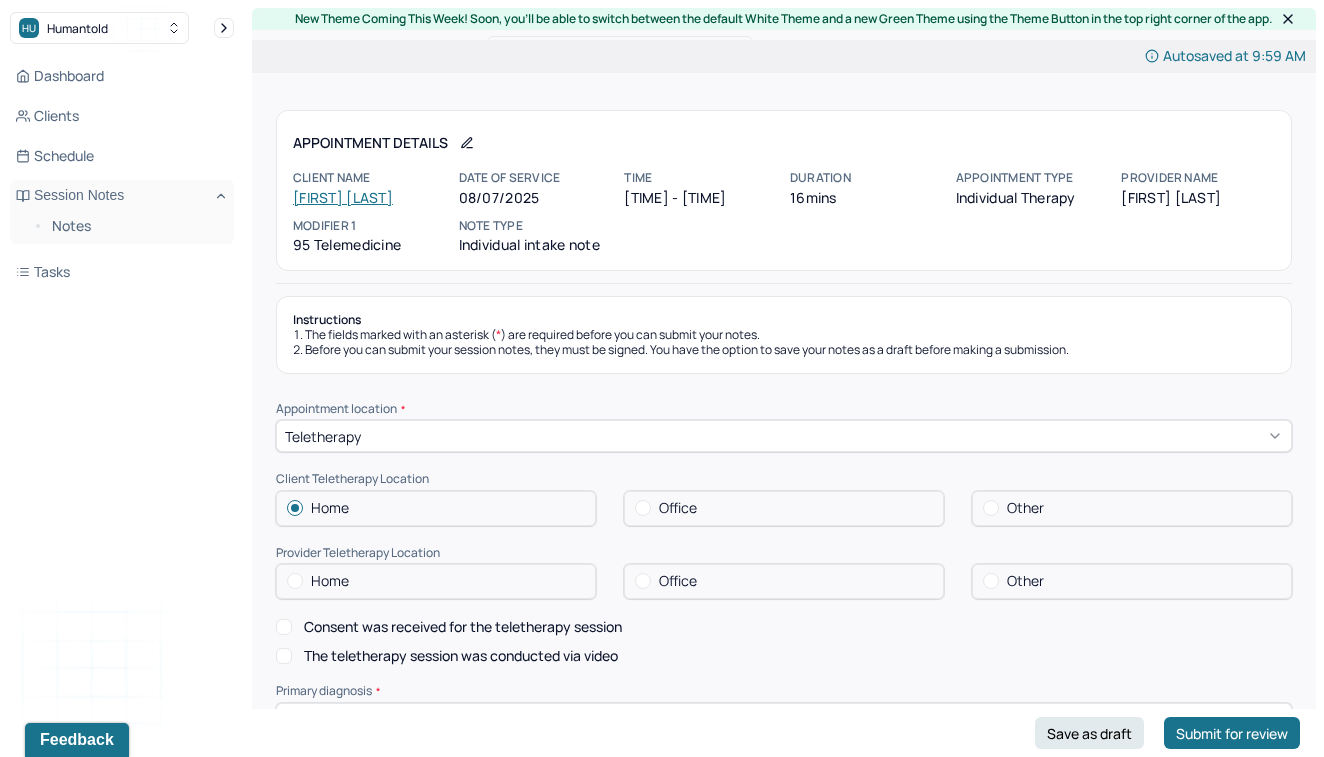 click at bounding box center (295, 581) 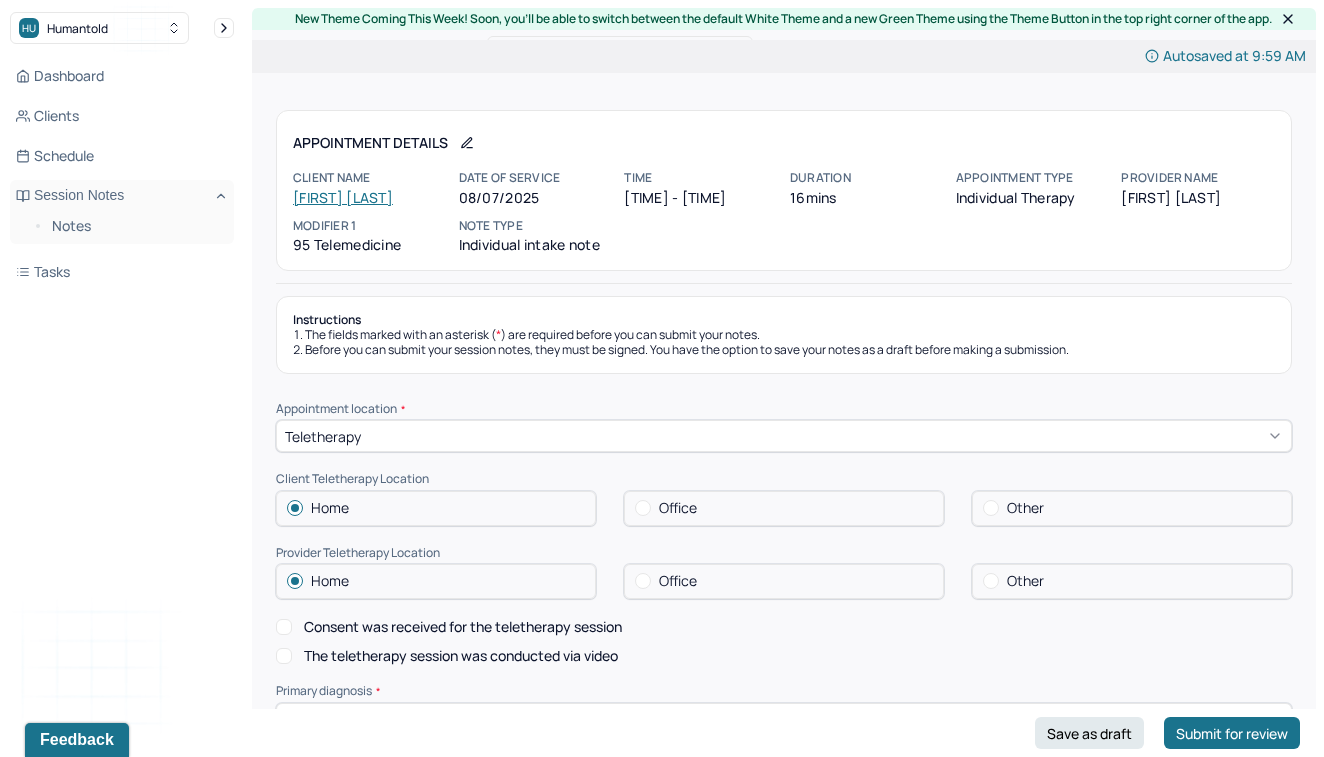 click on "Consent was received for the teletherapy session" at bounding box center (284, 627) 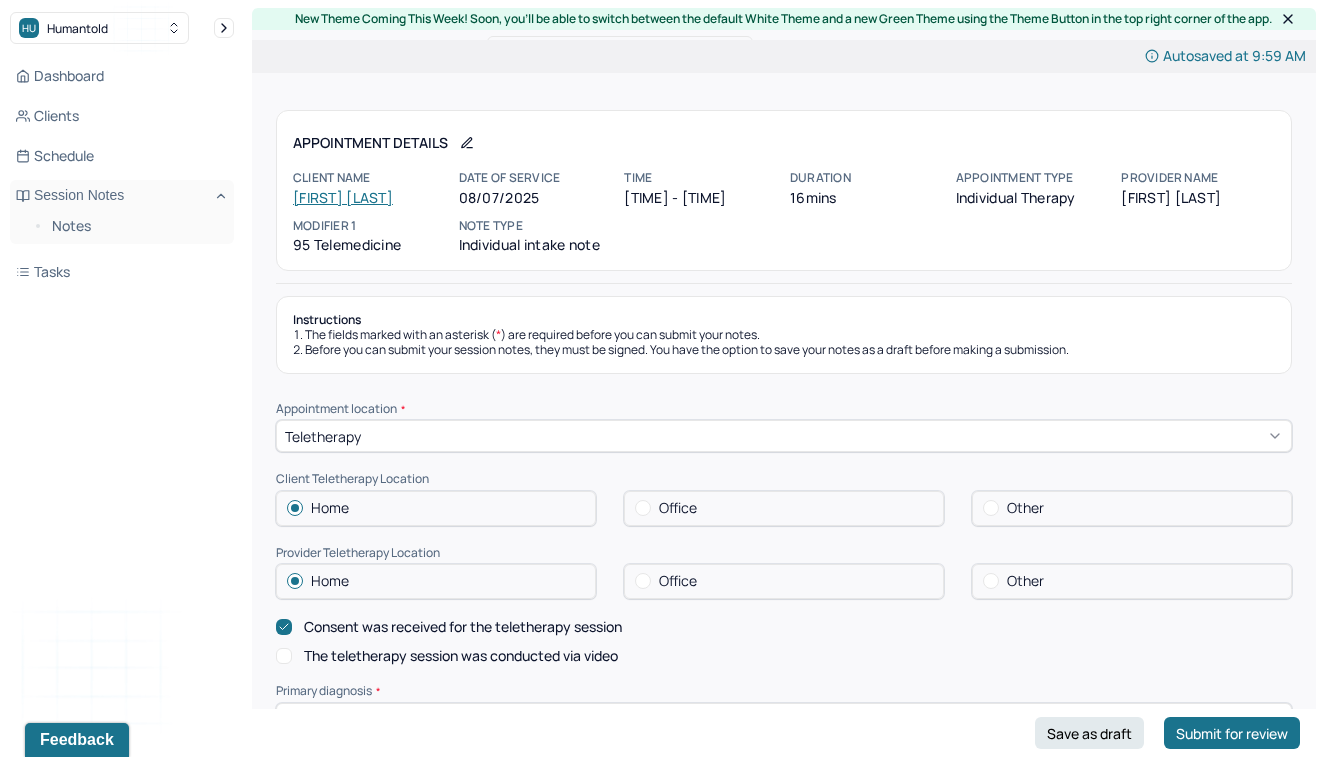 click on "The teletherapy session was conducted via video" at bounding box center (284, 656) 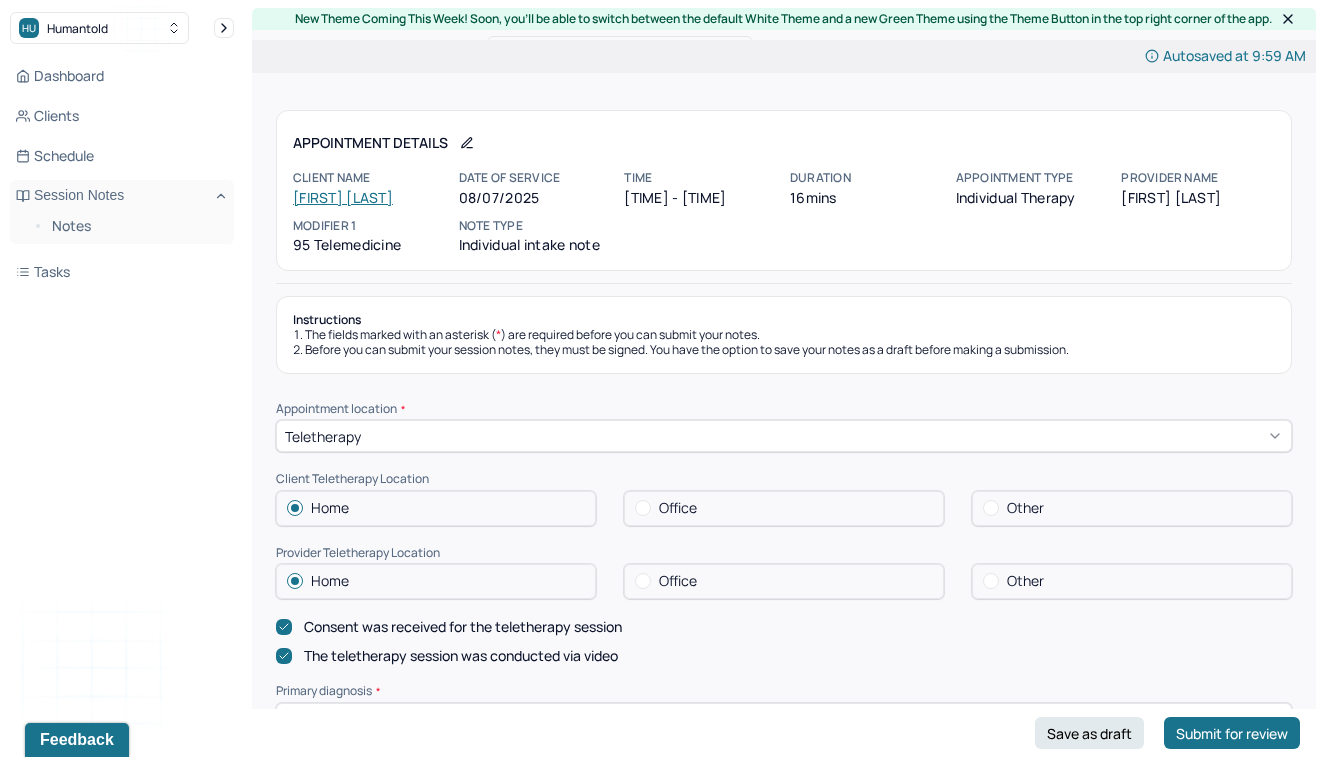 click on "Consent was received for the teletherapy session The teletherapy session was conducted via video" at bounding box center (784, 642) 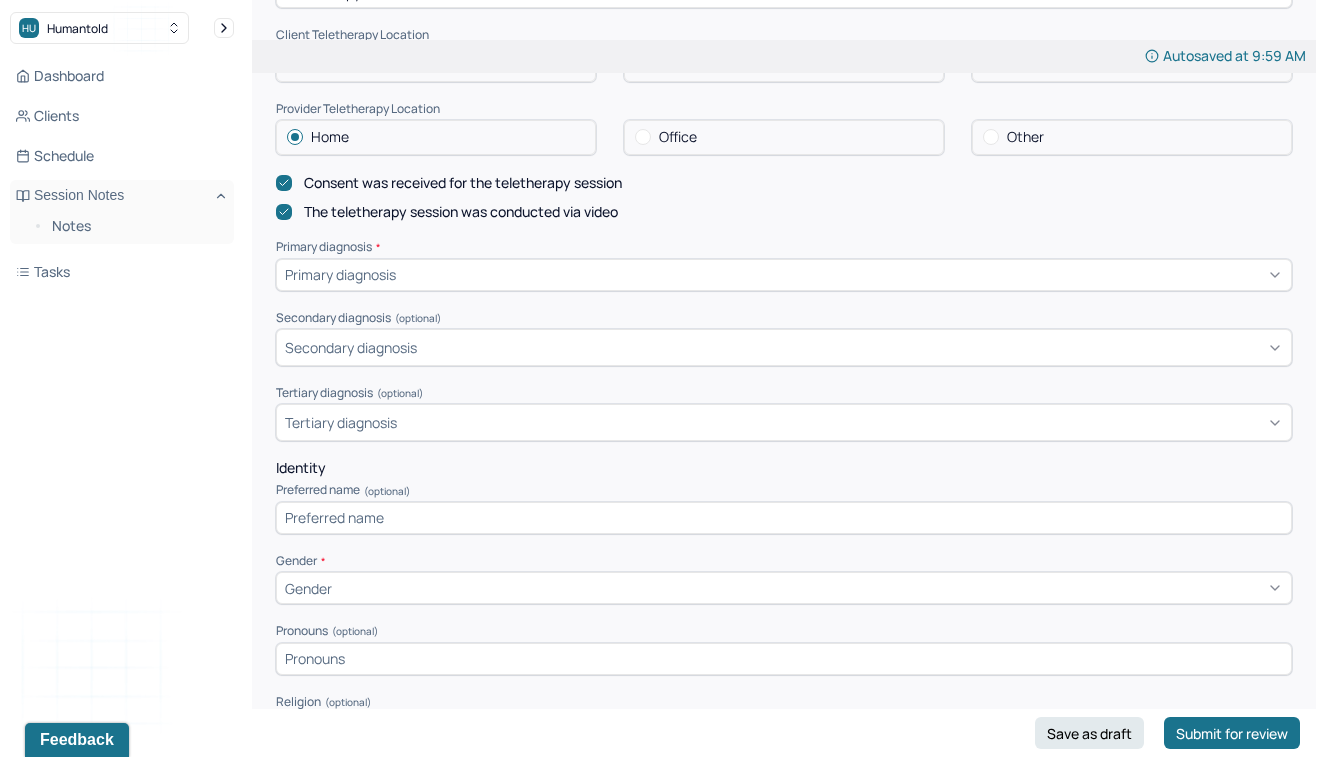 scroll, scrollTop: 448, scrollLeft: 0, axis: vertical 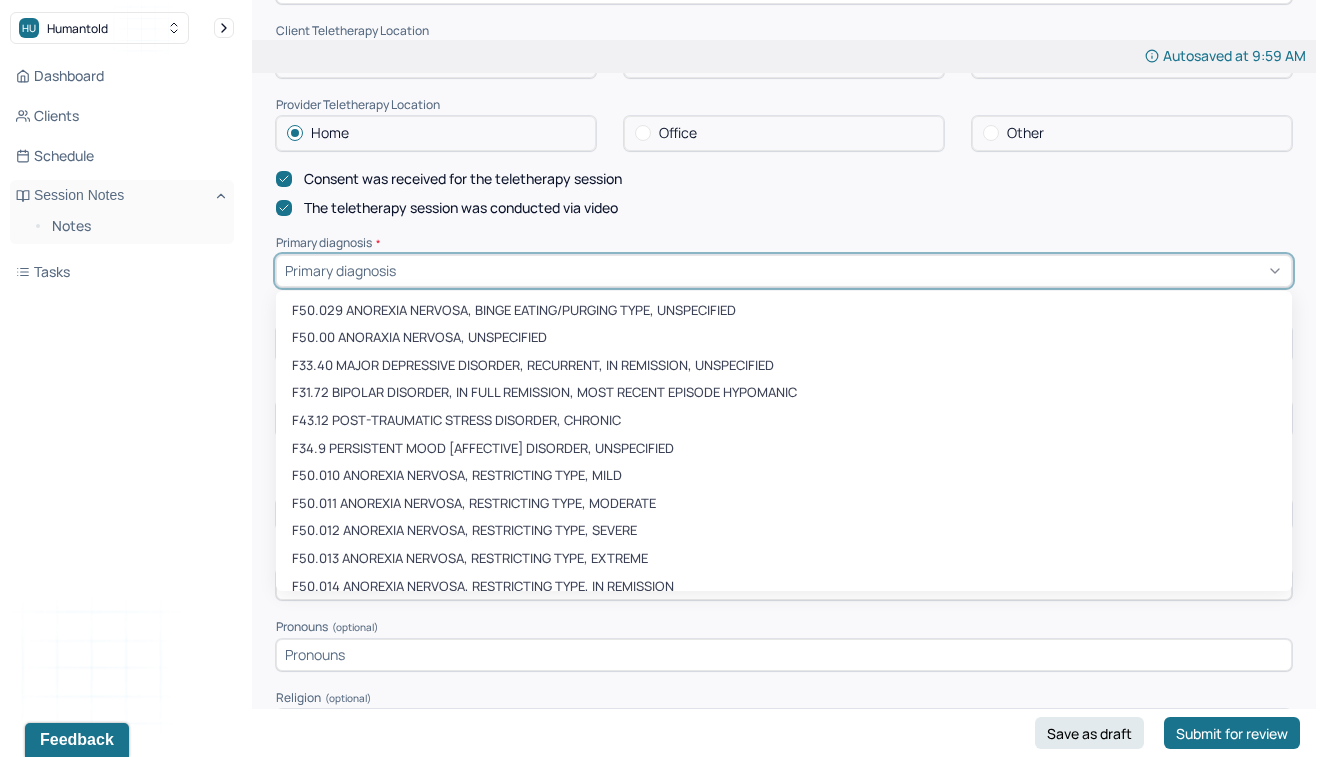 click at bounding box center (841, 270) 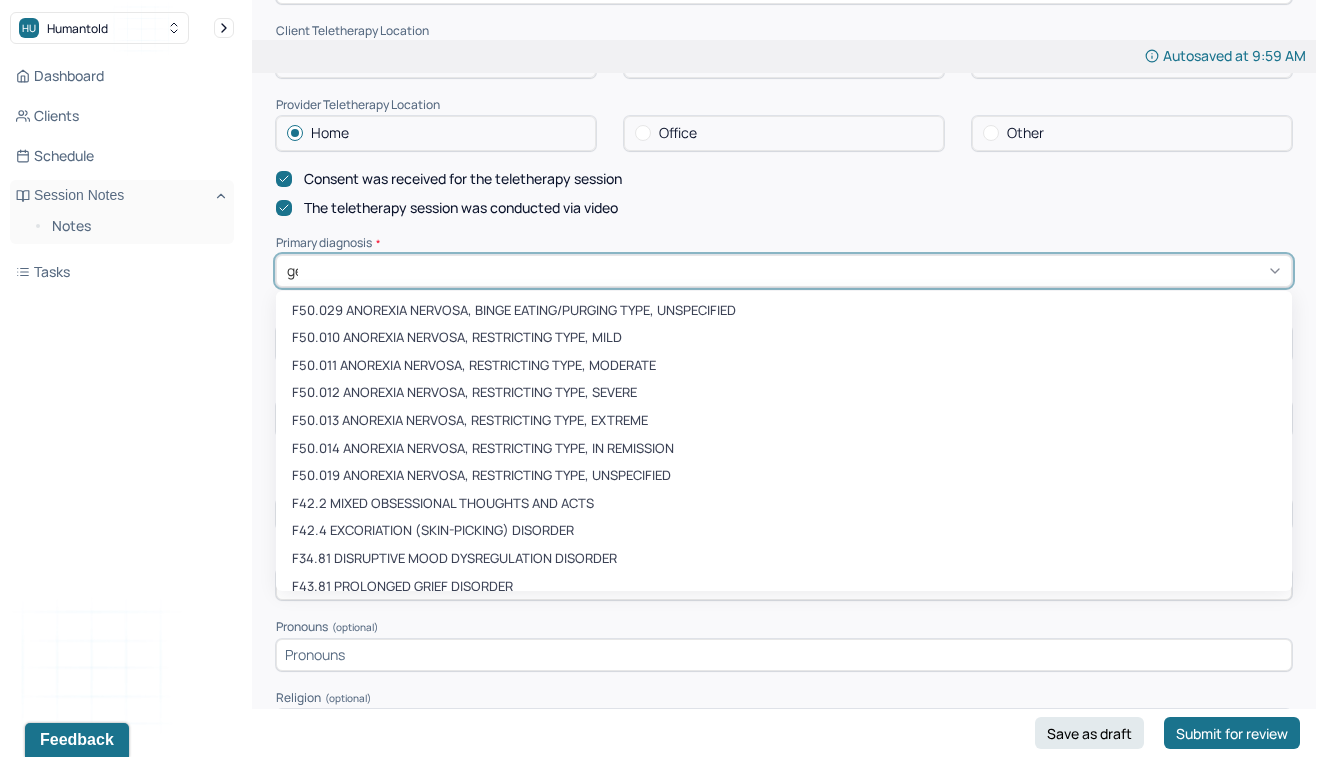 type on "gene" 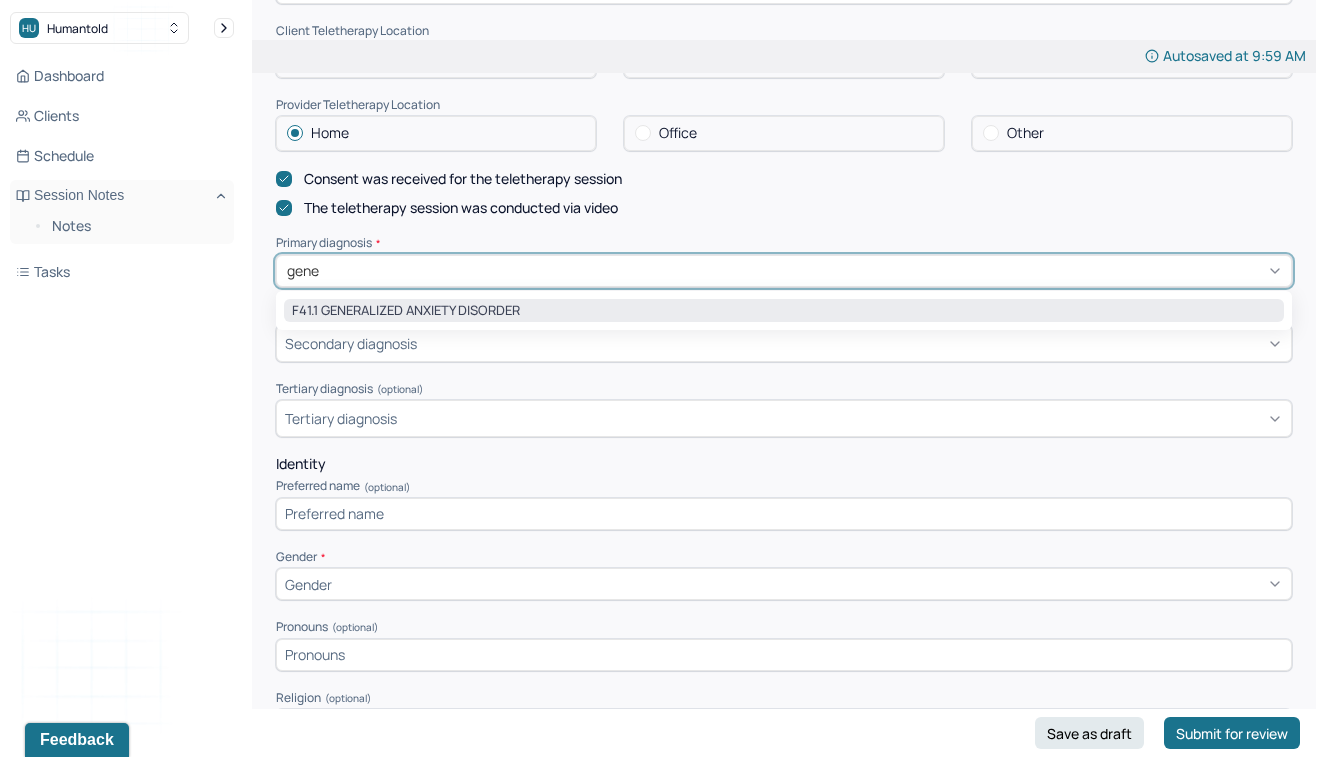click on "F41.1 GENERALIZED ANXIETY DISORDER" at bounding box center (784, 311) 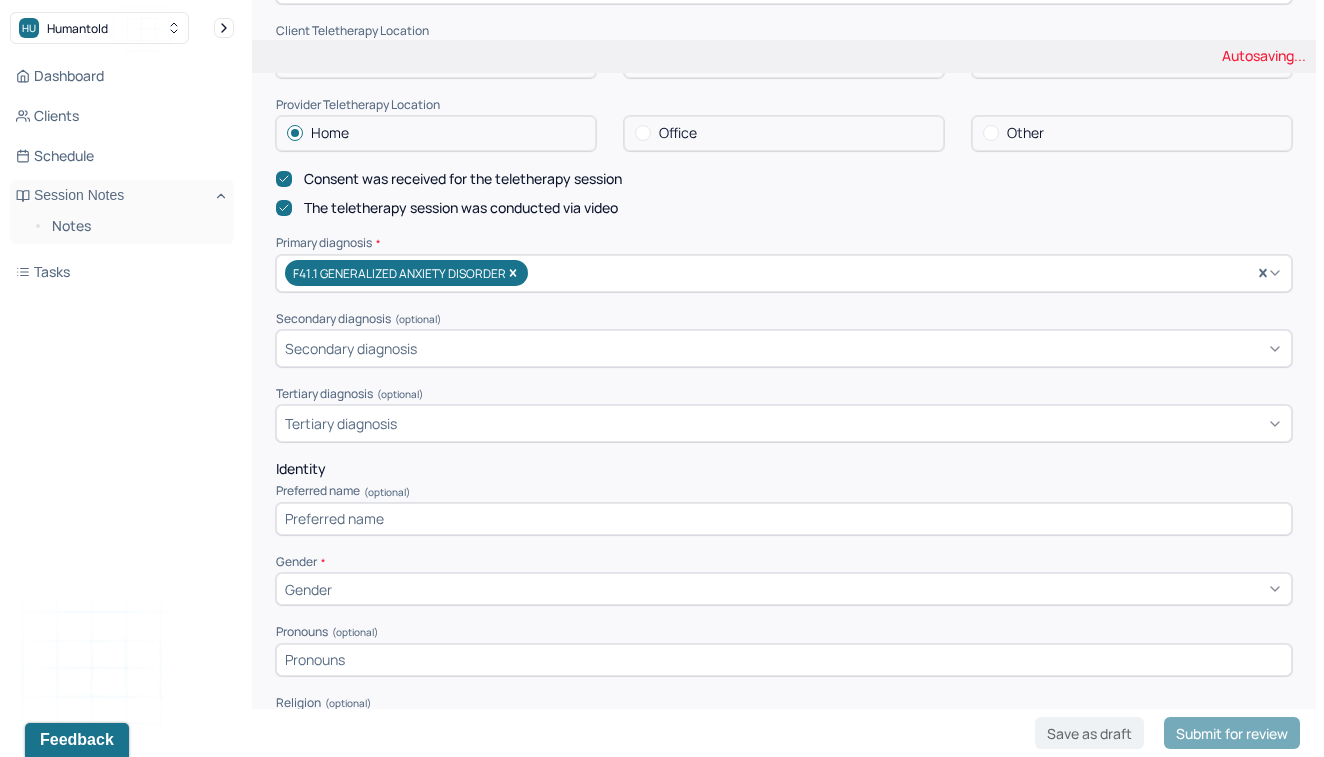 click on "Appointment location * Teletherapy Client Teletherapy Location Home Office Other Provider Teletherapy Location Home Office Other Consent was received for the teletherapy session The teletherapy session was conducted via video Primary diagnosis * F41.1 GENERALIZED ANXIETY DISORDER Secondary diagnosis (optional) Secondary diagnosis Tertiary diagnosis (optional) Tertiary diagnosis Identity Preferred name (optional) Gender * Gender Pronouns (optional) Religion (optional) Religion Education (optional) Education Race (optional) Race Ethnicity (optional) Sexual orientation (optional) Sexual orientation Current employment (optional) Current employment details (optional) Relationship status (optional) Relationship status Name of partner (optional) Emergency contact information (optional) Legal problems (optional)" at bounding box center (784, 726) 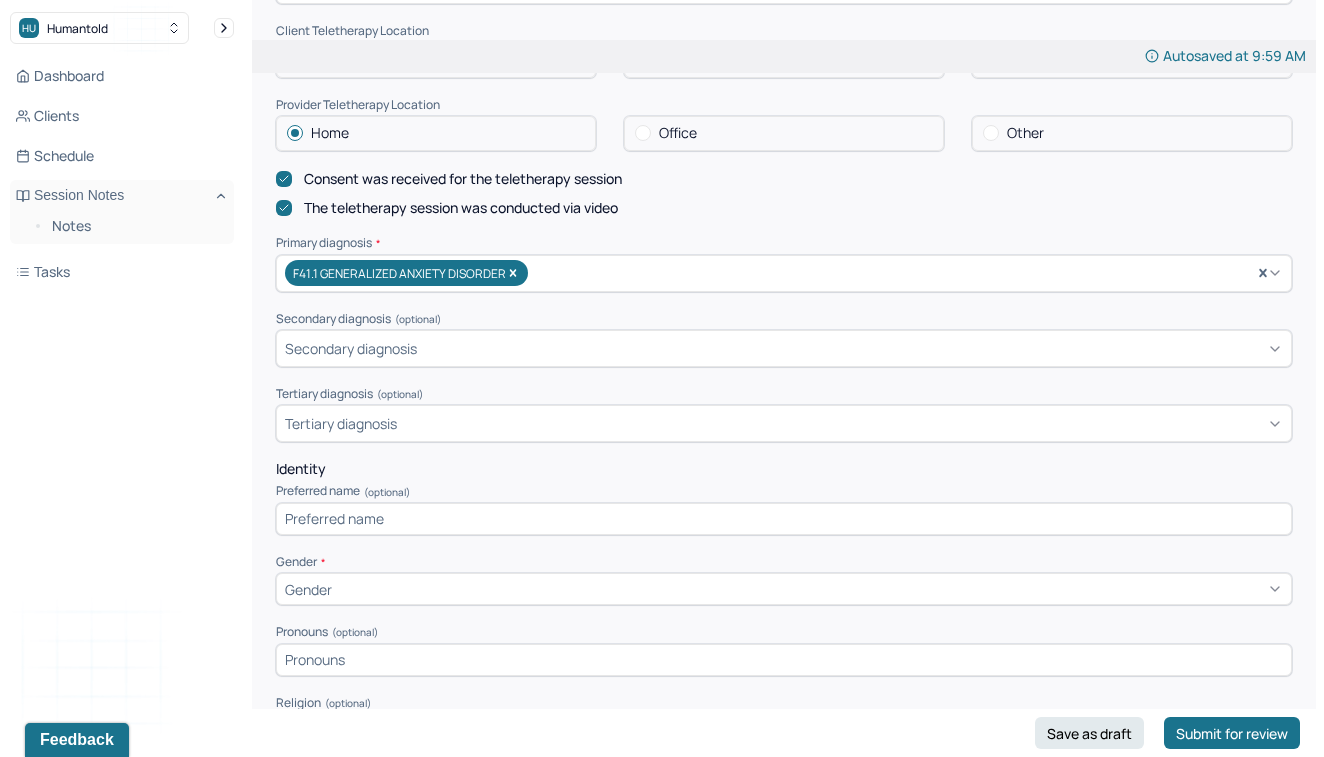 click on "Gender" at bounding box center (784, 589) 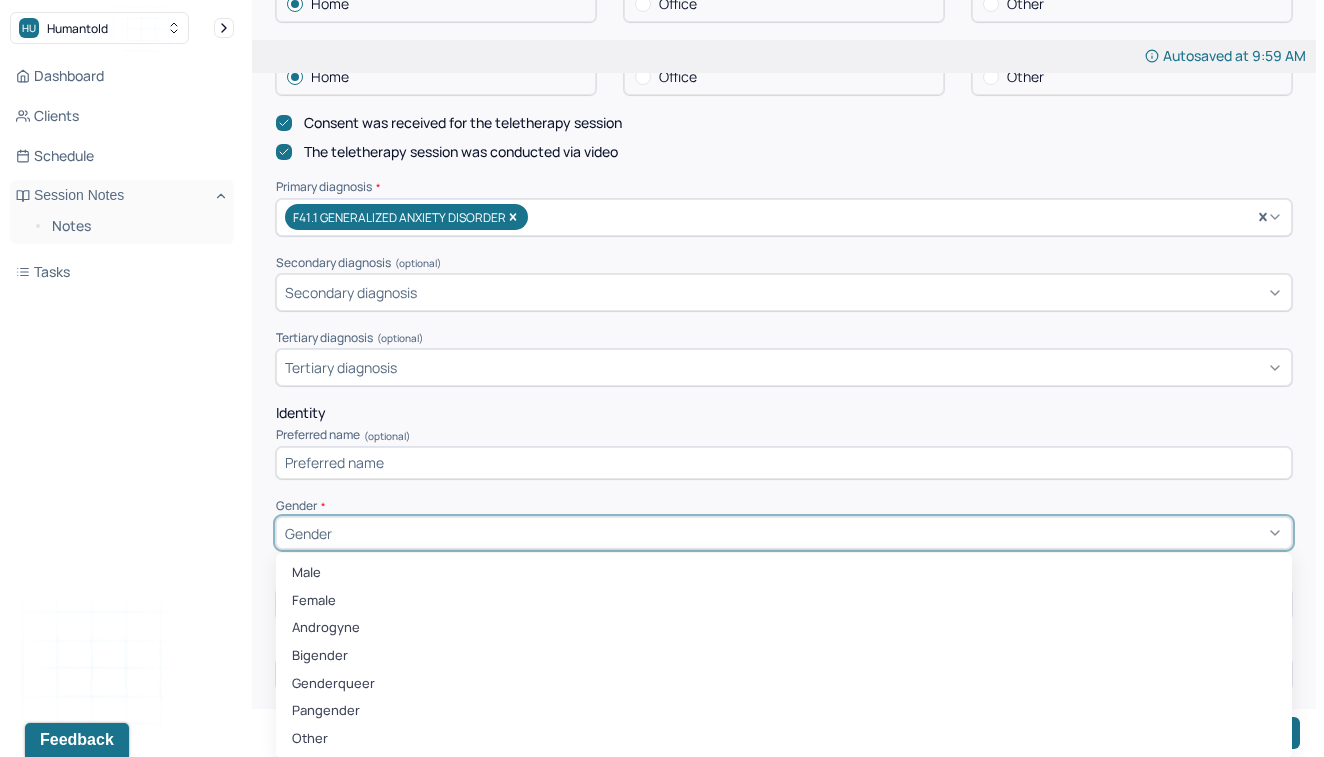 scroll, scrollTop: 506, scrollLeft: 0, axis: vertical 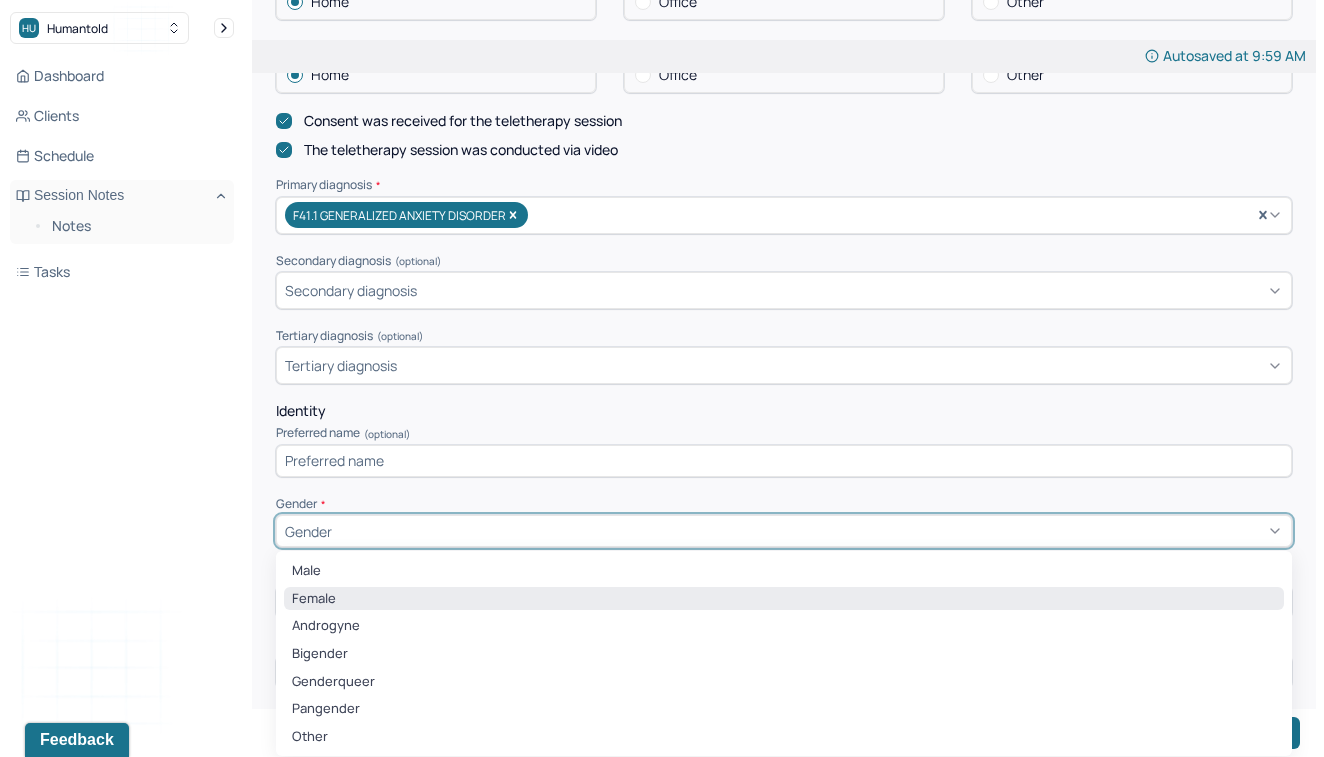 click on "Female" at bounding box center (784, 599) 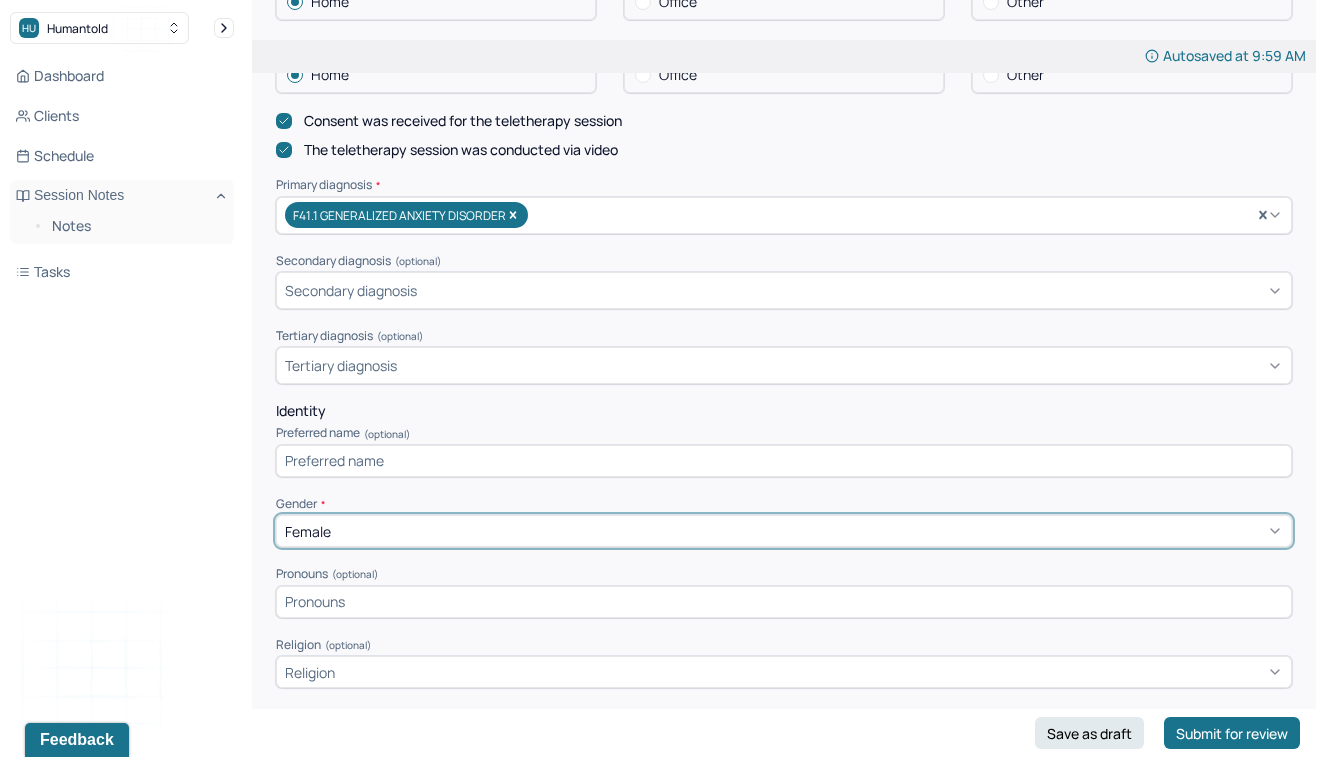 click on "Gender *" at bounding box center (784, 504) 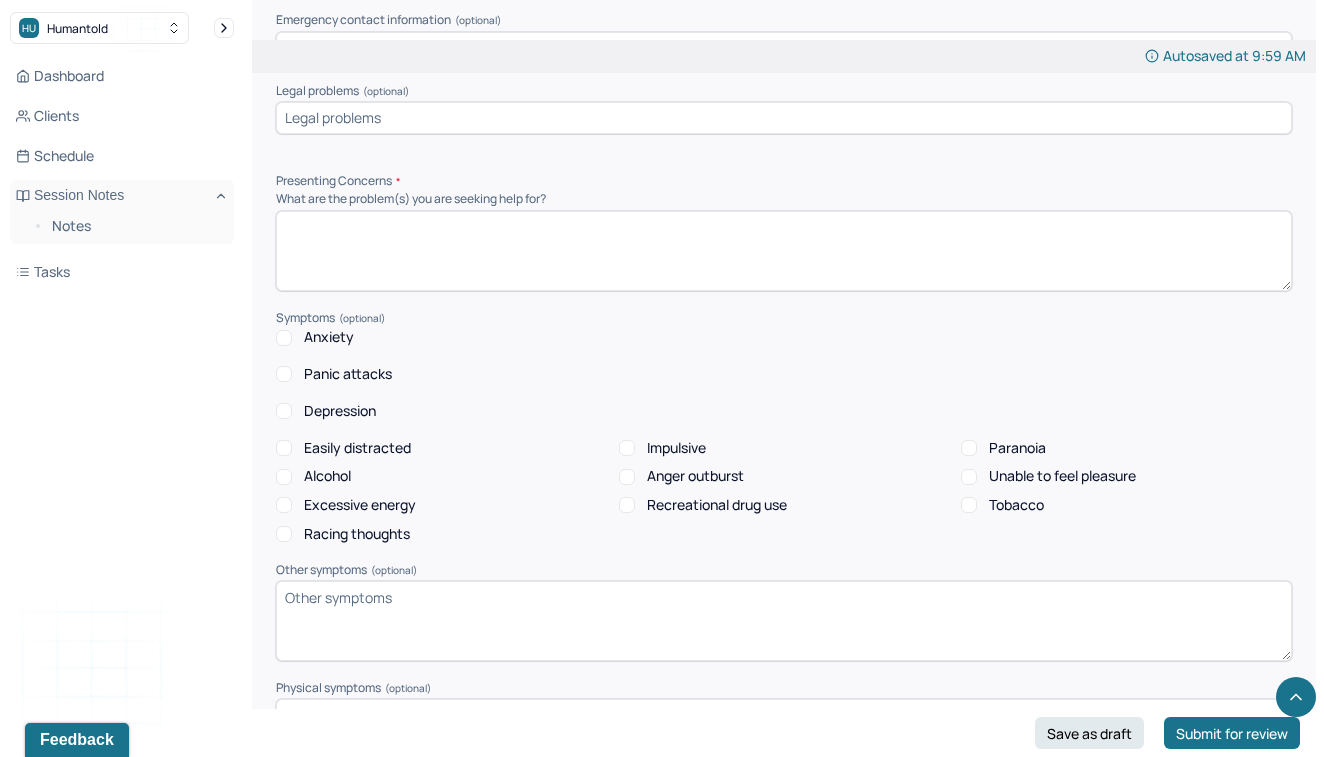 scroll, scrollTop: 1859, scrollLeft: 0, axis: vertical 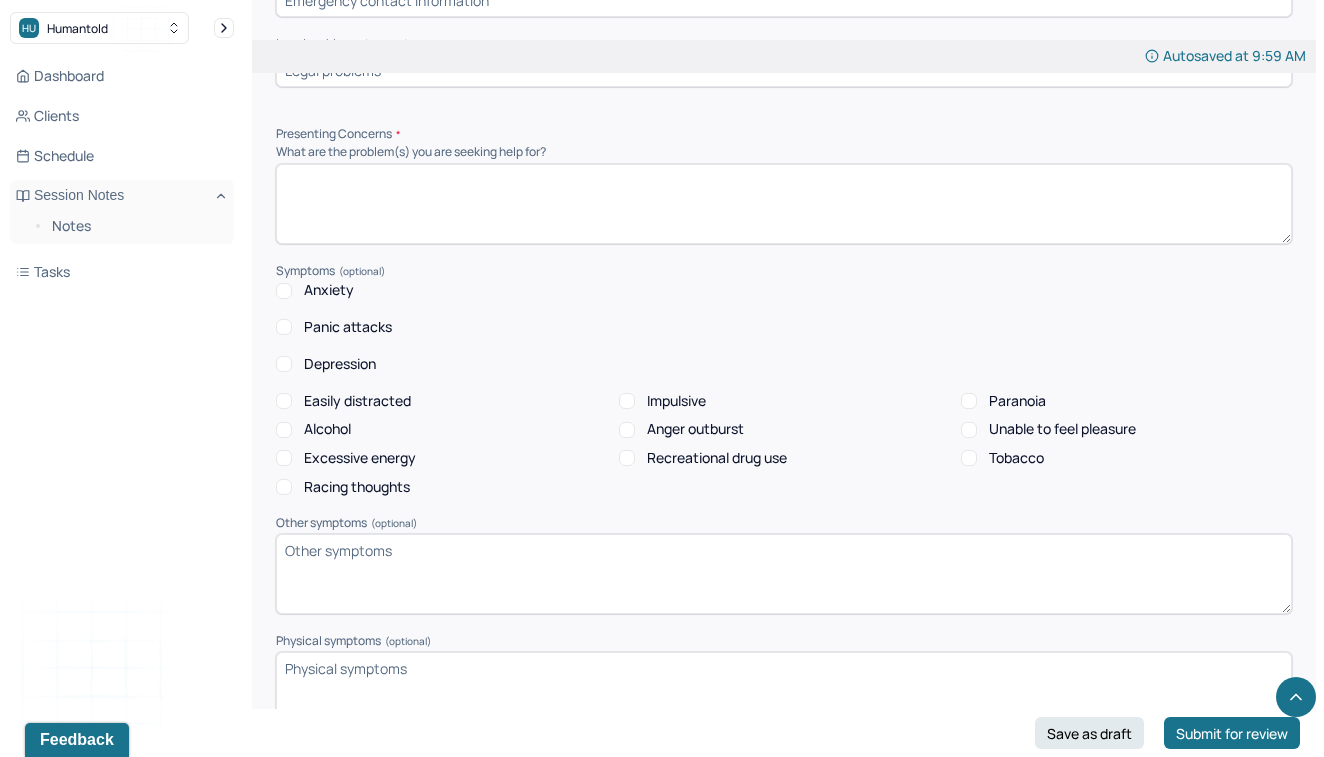 click at bounding box center (784, 204) 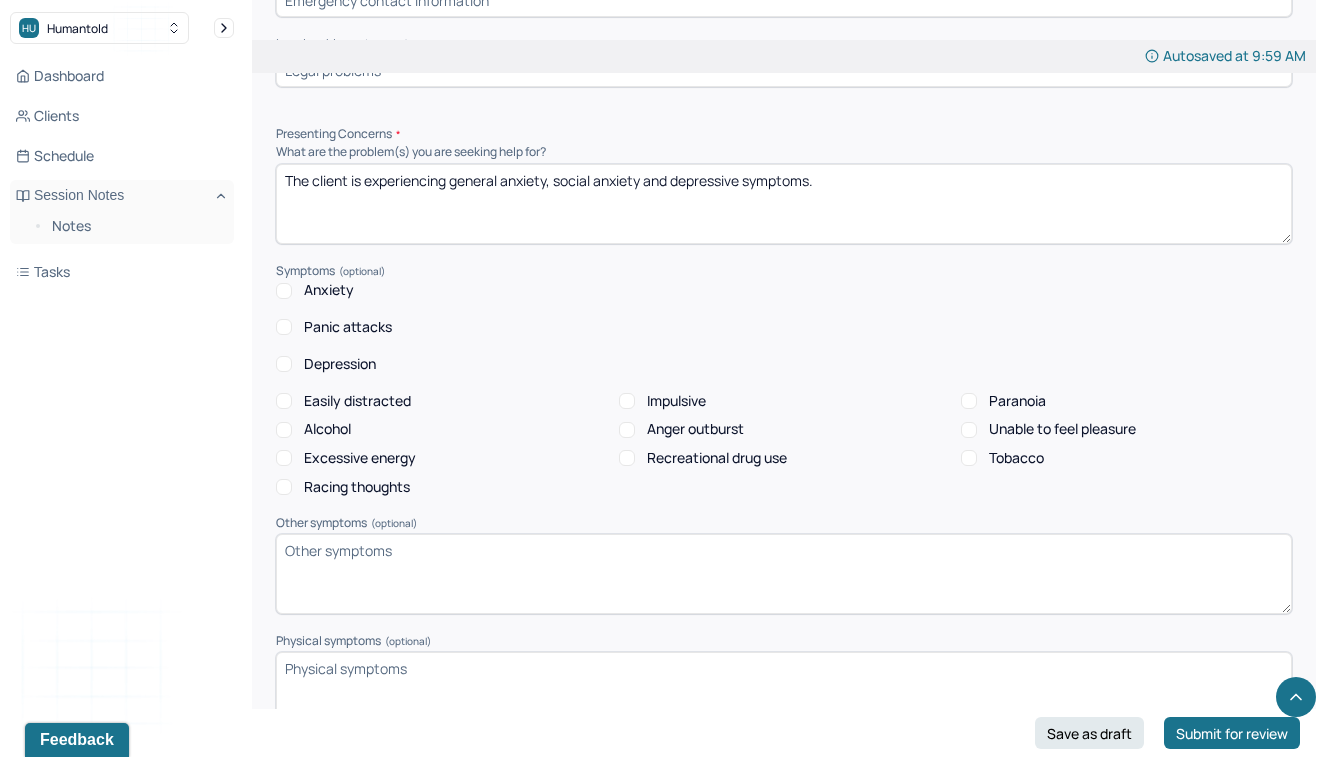 type on "The client is experiencing general anxiety, social anxiety and depressive symptoms." 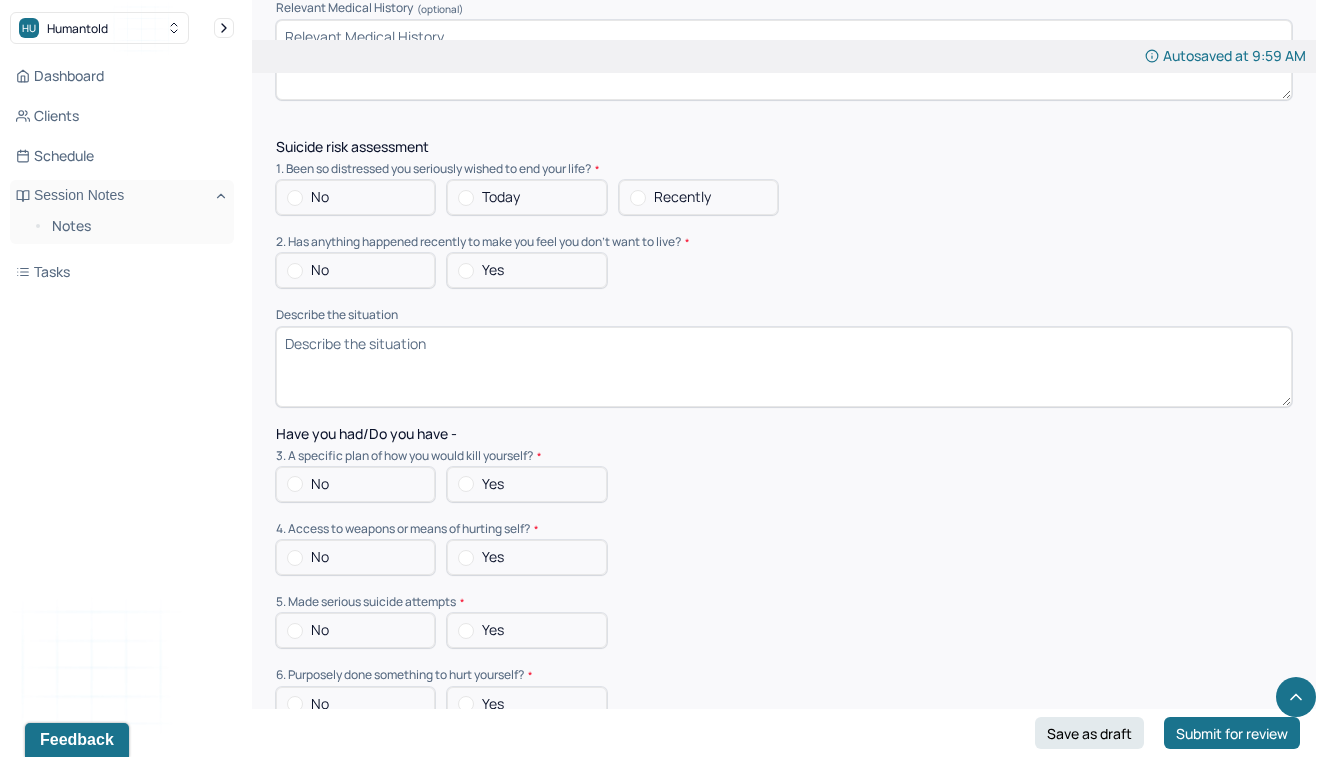 scroll, scrollTop: 4922, scrollLeft: 0, axis: vertical 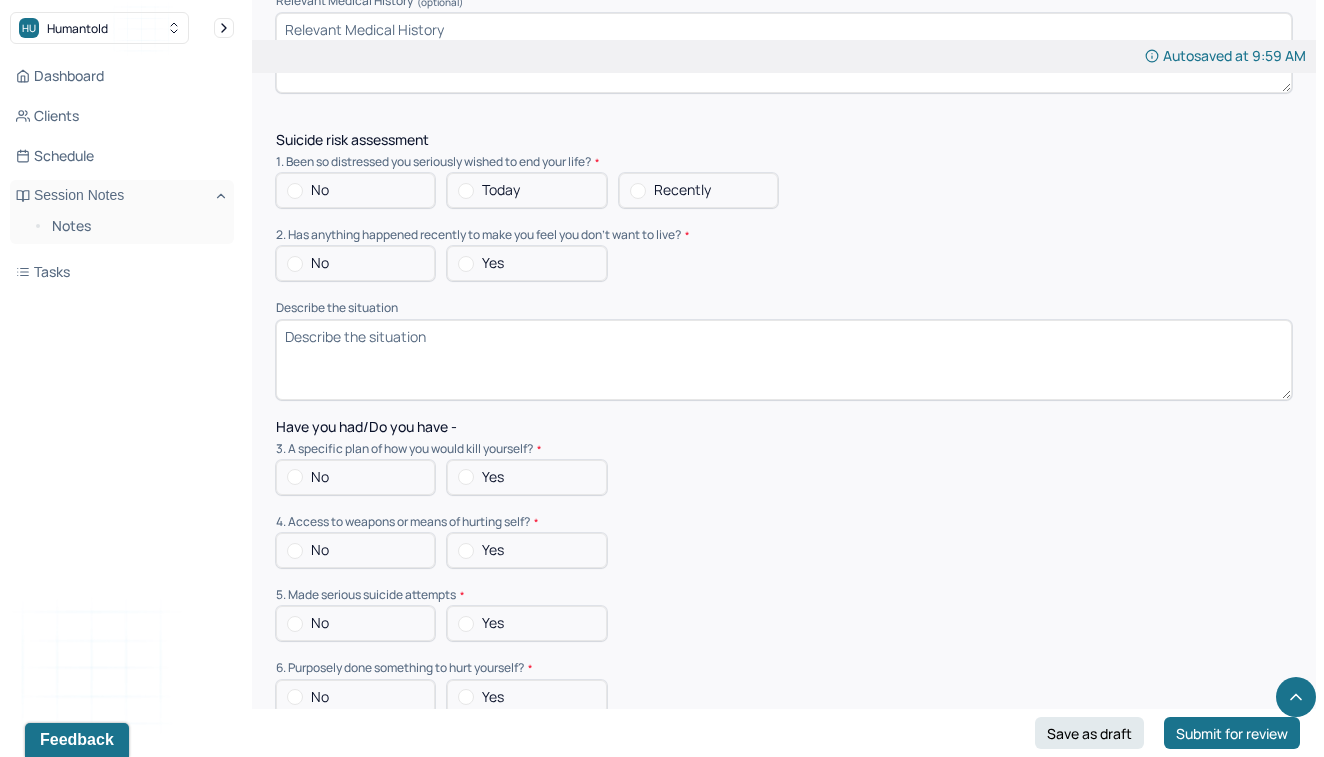 click at bounding box center [295, 191] 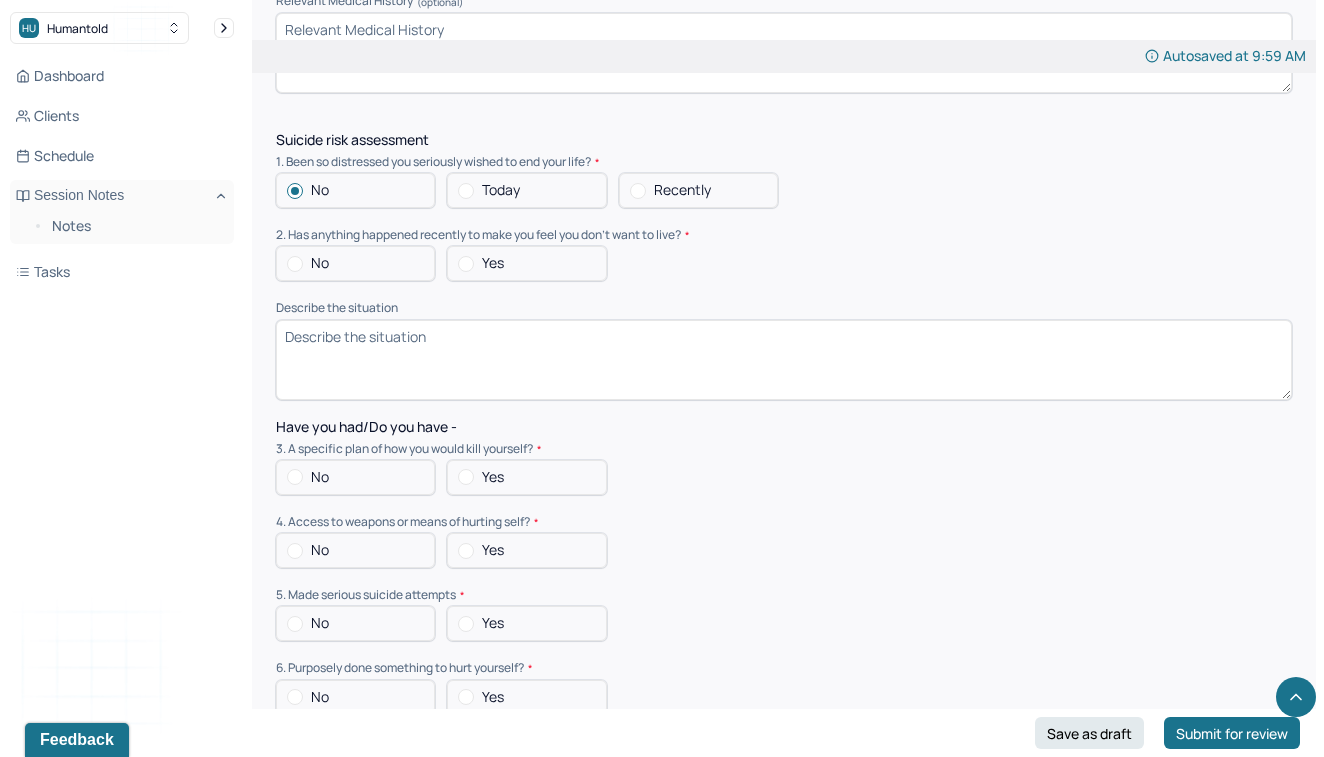 click on "No" at bounding box center (355, 263) 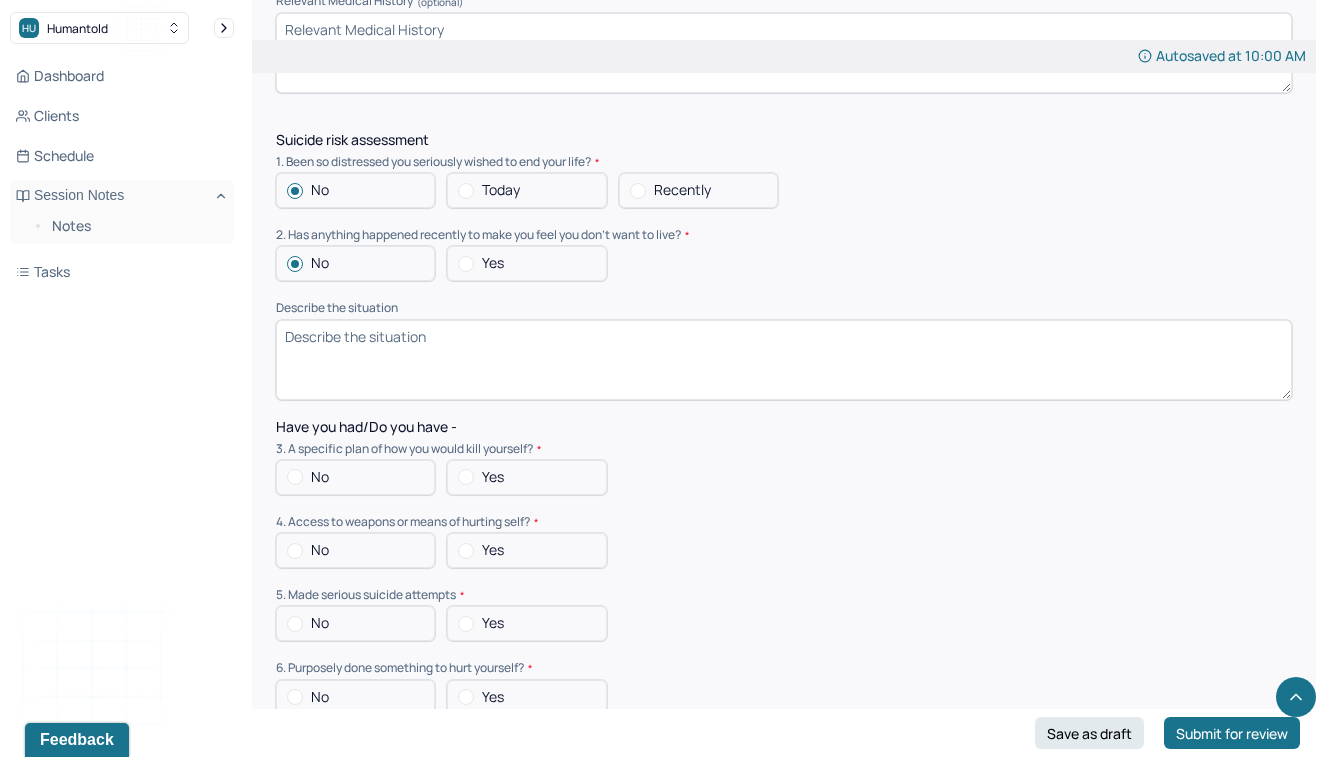 click at bounding box center [295, 477] 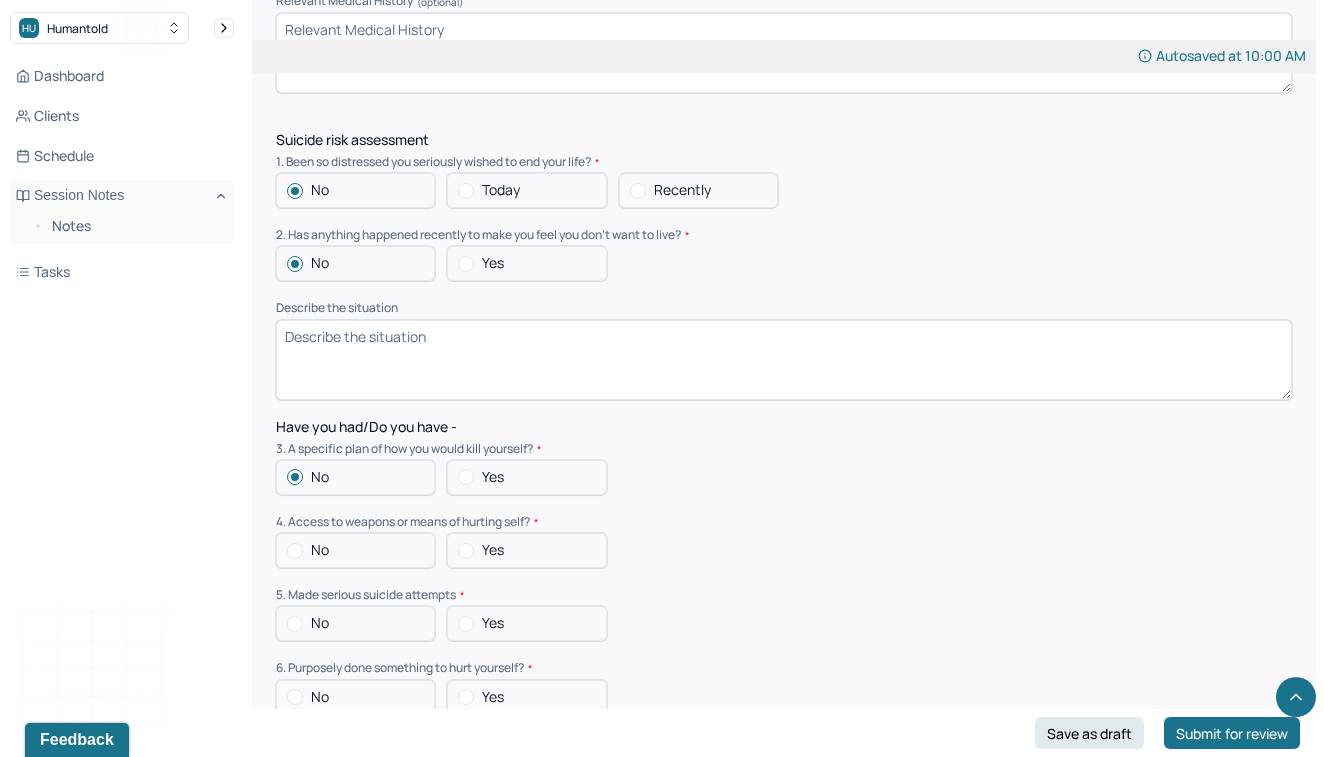 click on "No" at bounding box center (355, 550) 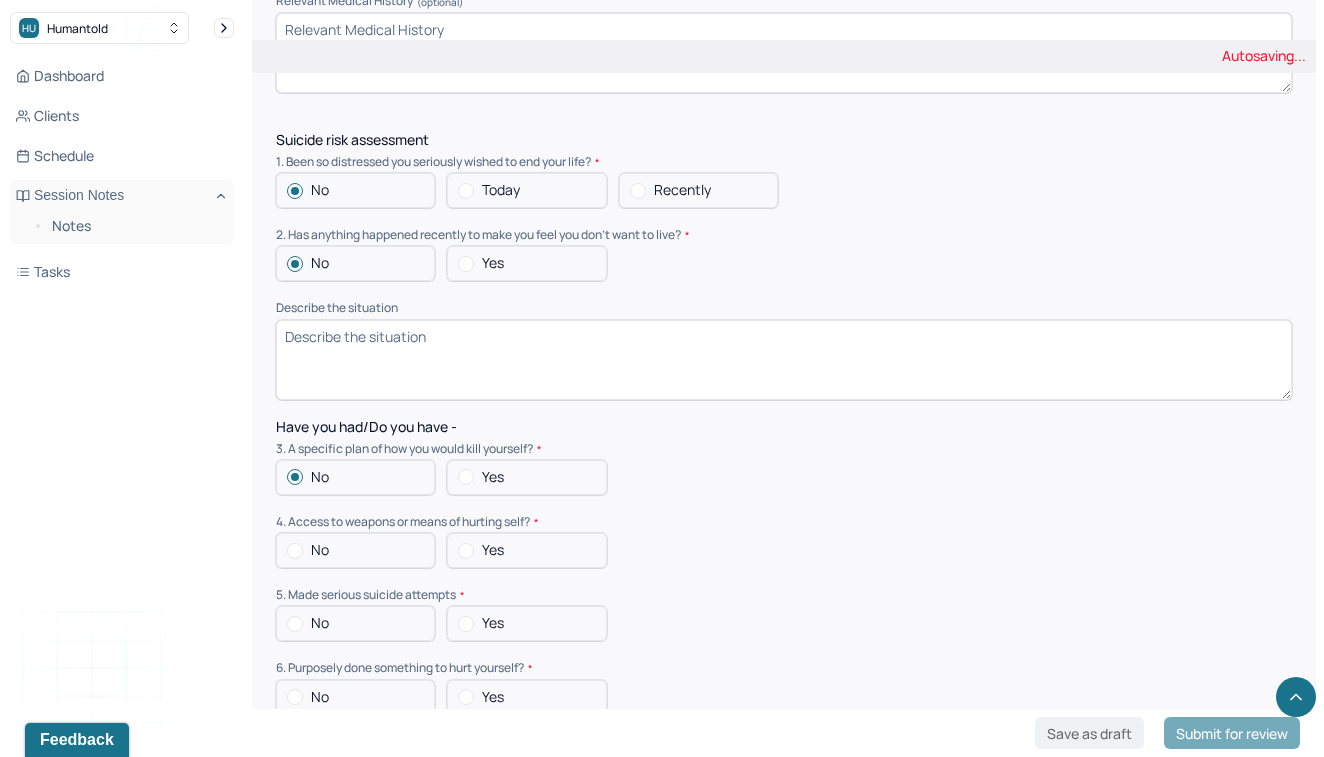 click at bounding box center (295, 624) 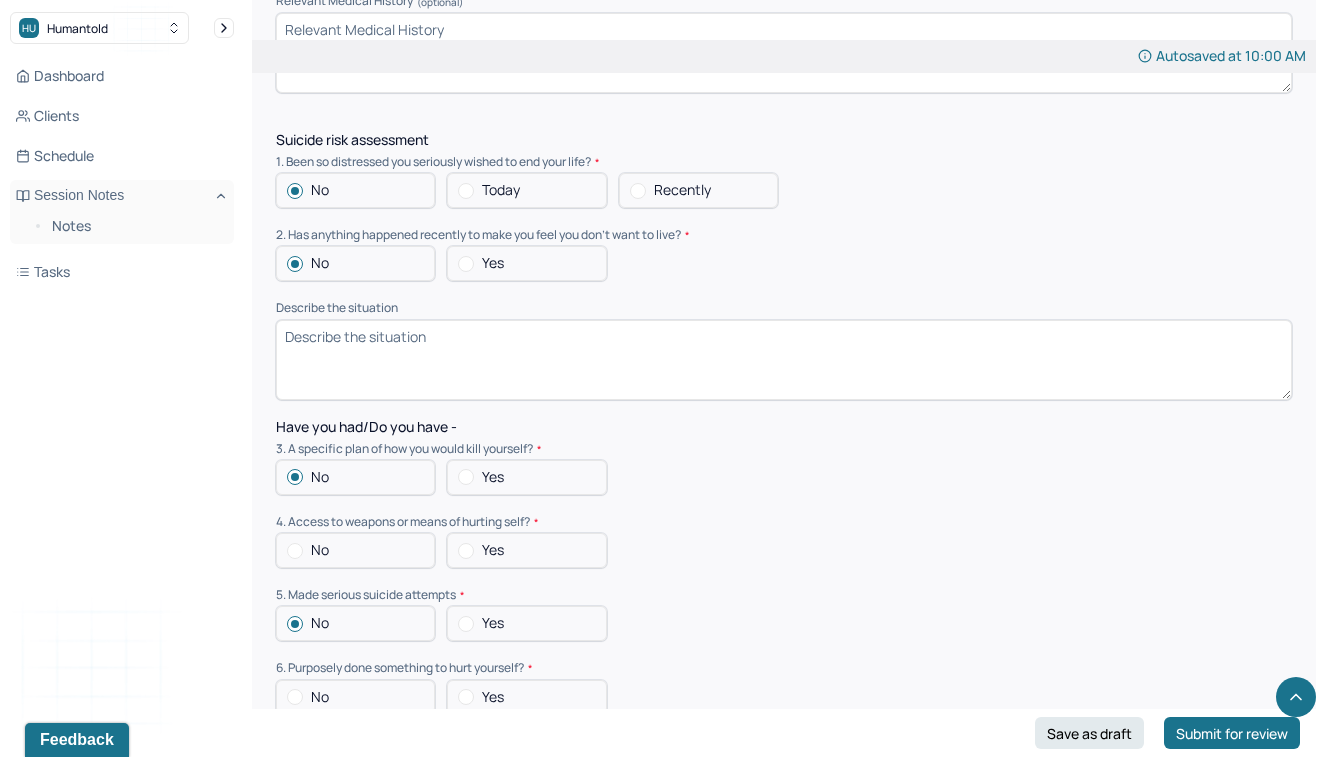 click at bounding box center [295, 551] 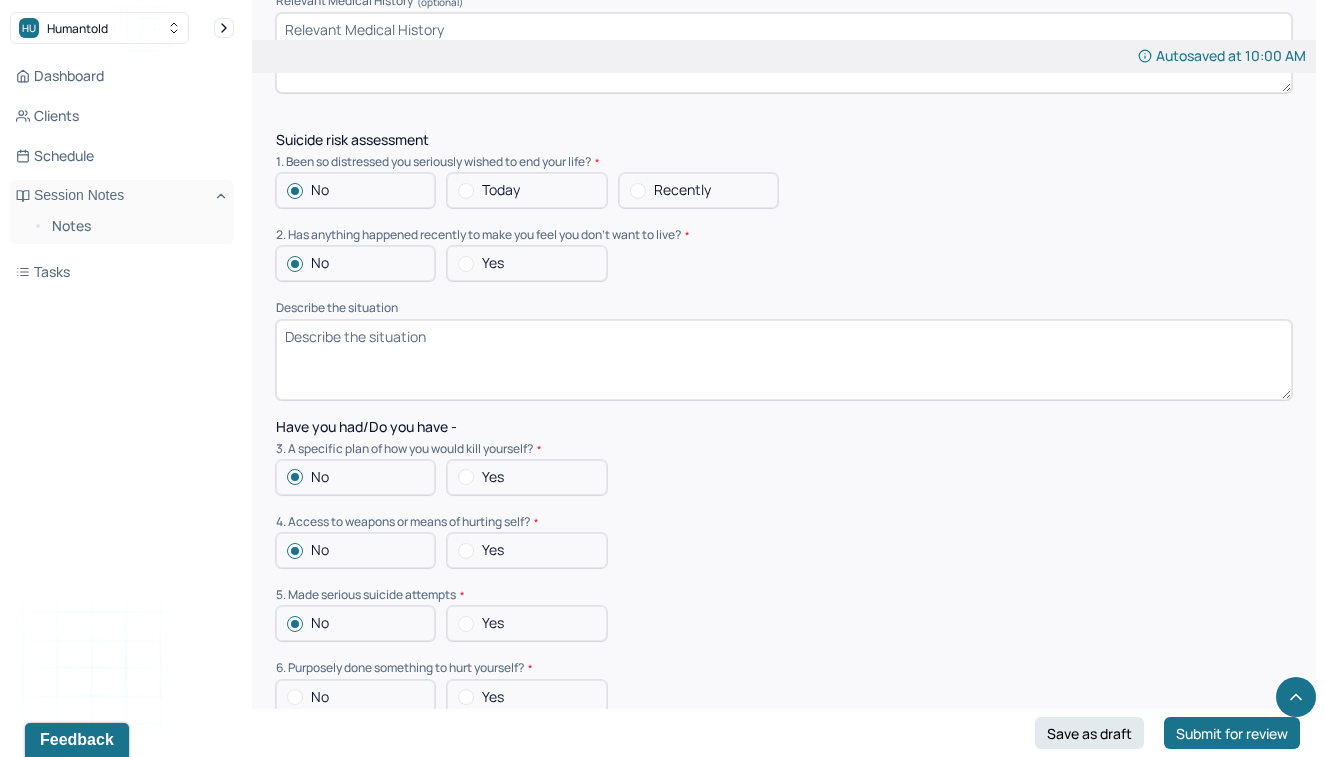 click at bounding box center (295, 697) 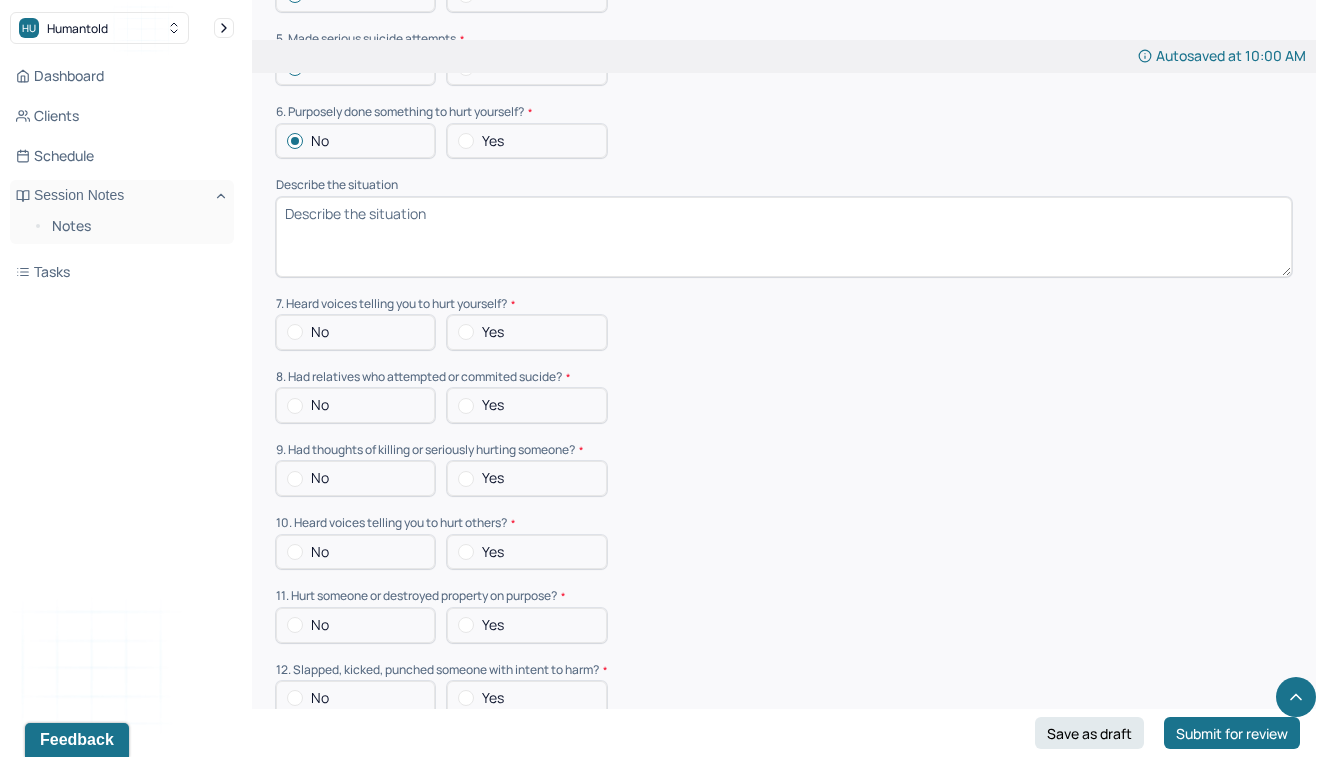 scroll, scrollTop: 5511, scrollLeft: 0, axis: vertical 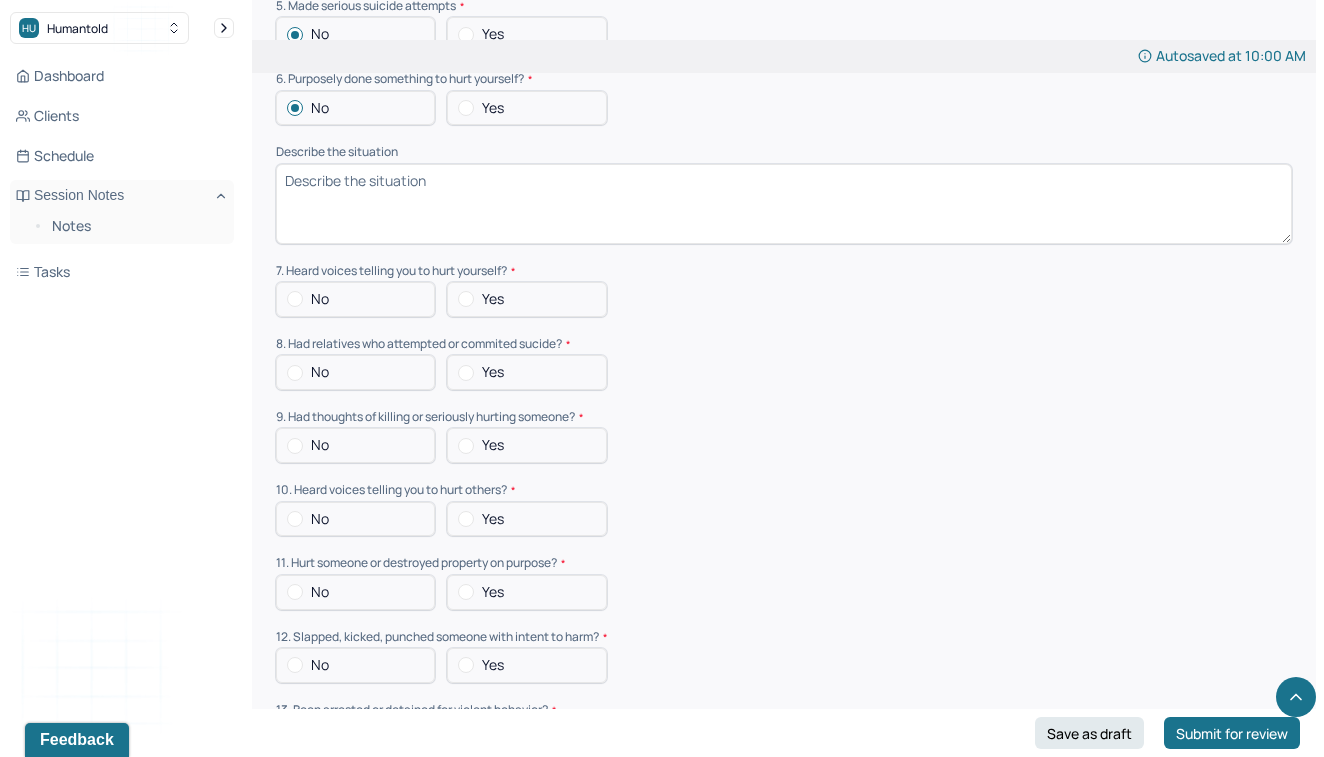 click at bounding box center [295, 299] 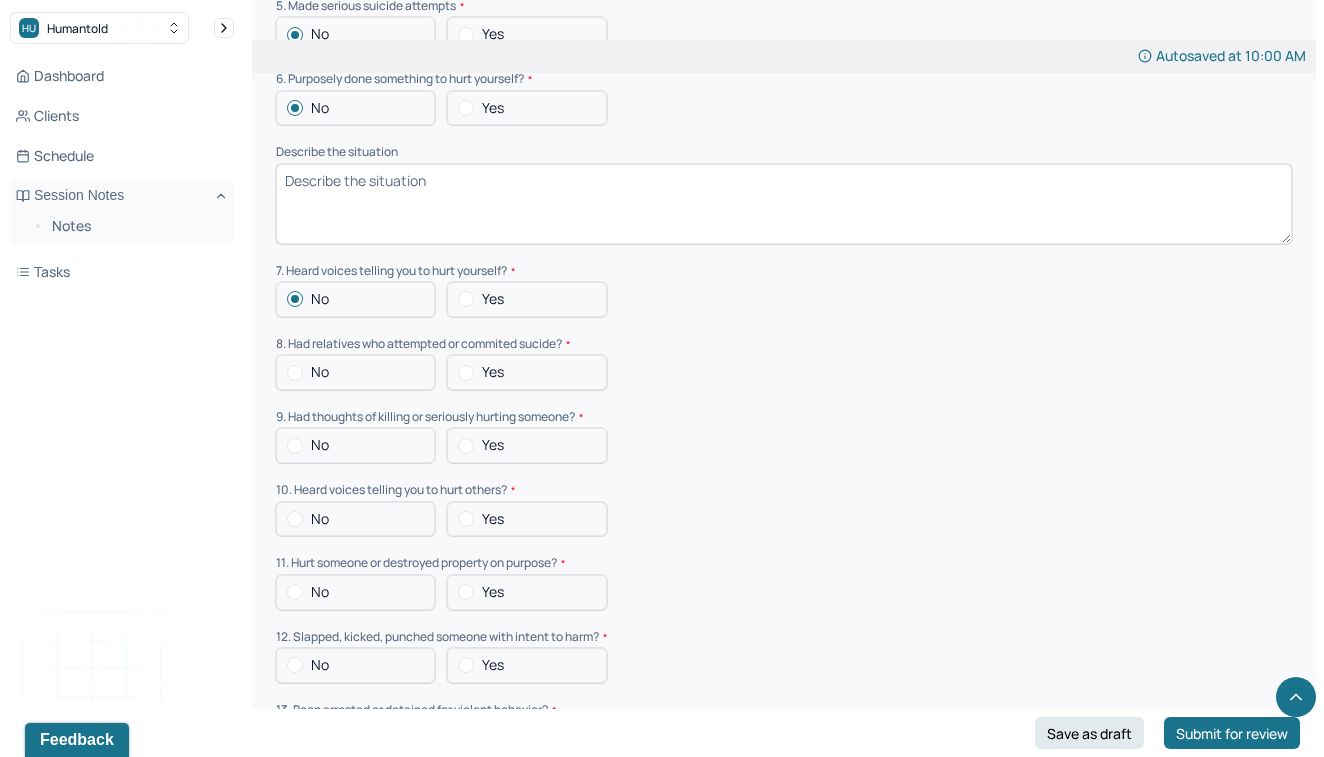 click at bounding box center (295, 373) 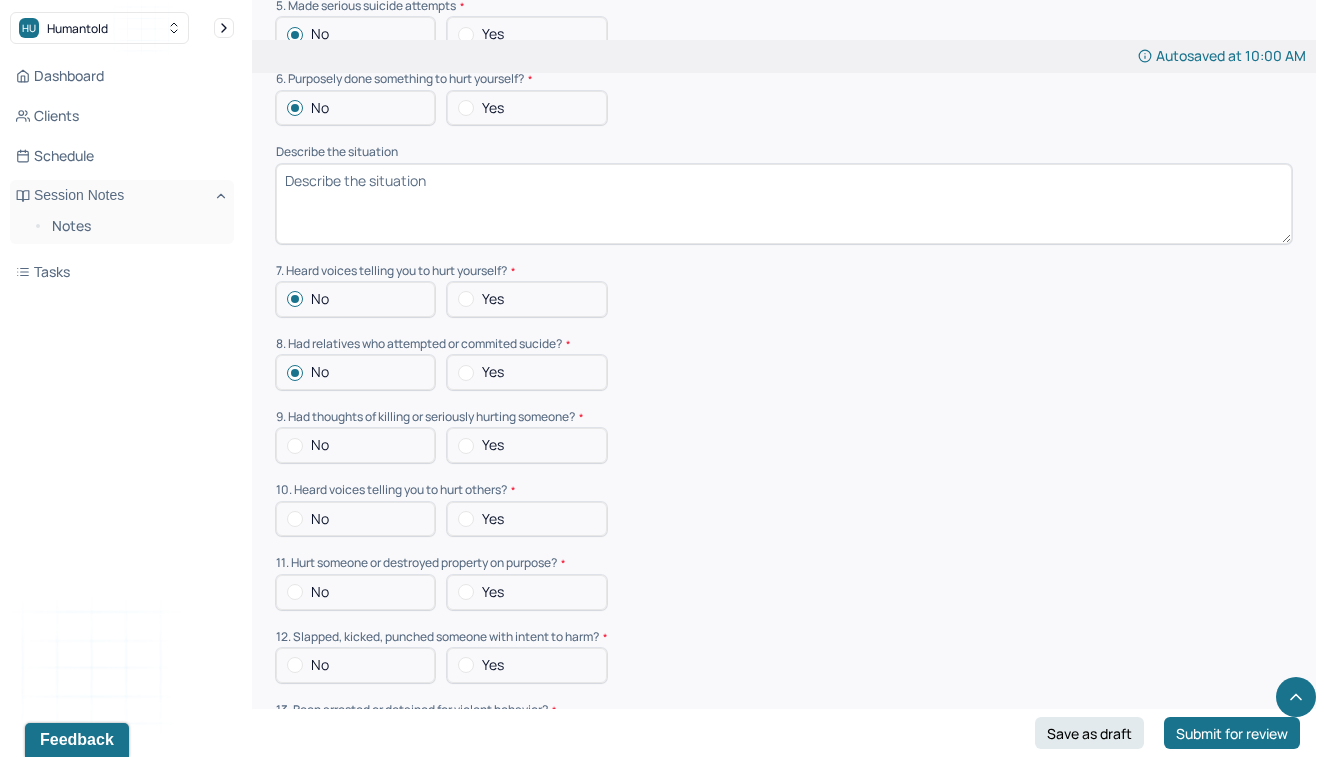 click at bounding box center (295, 446) 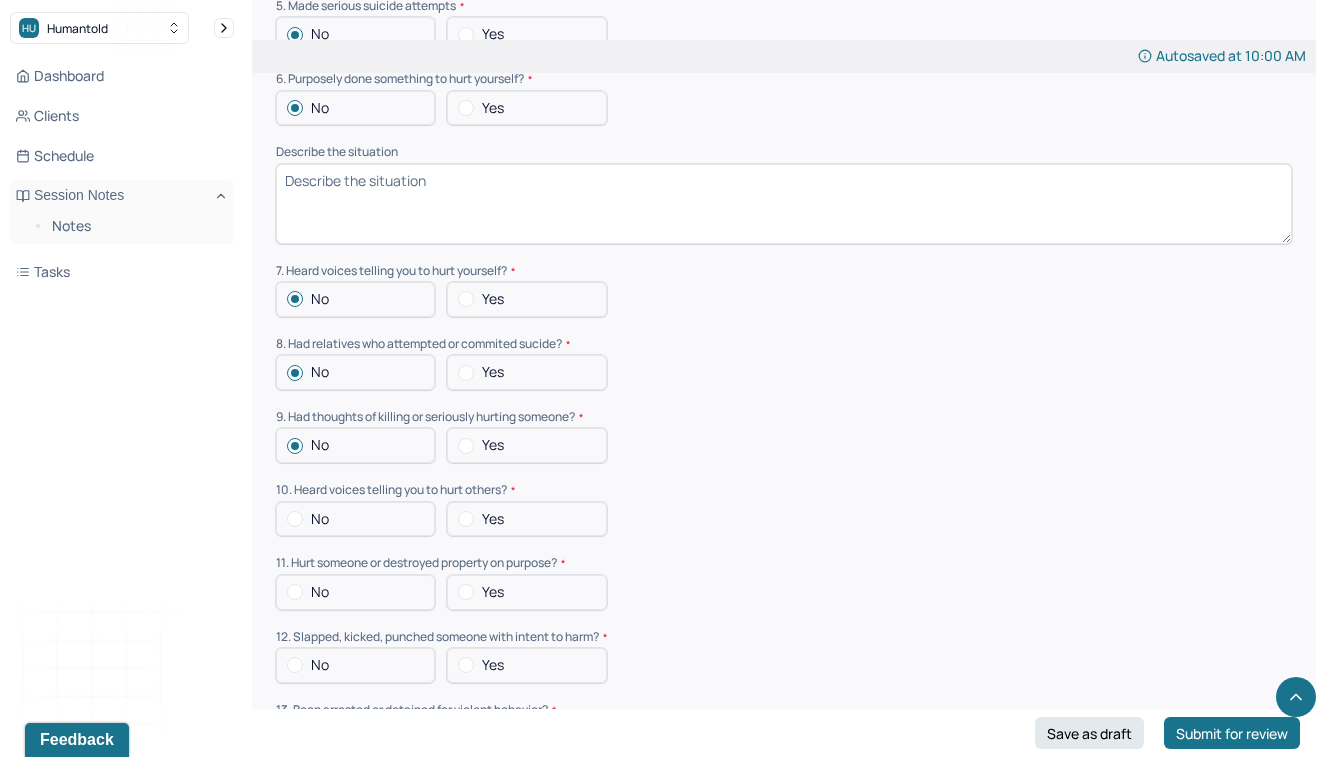 click at bounding box center (295, 519) 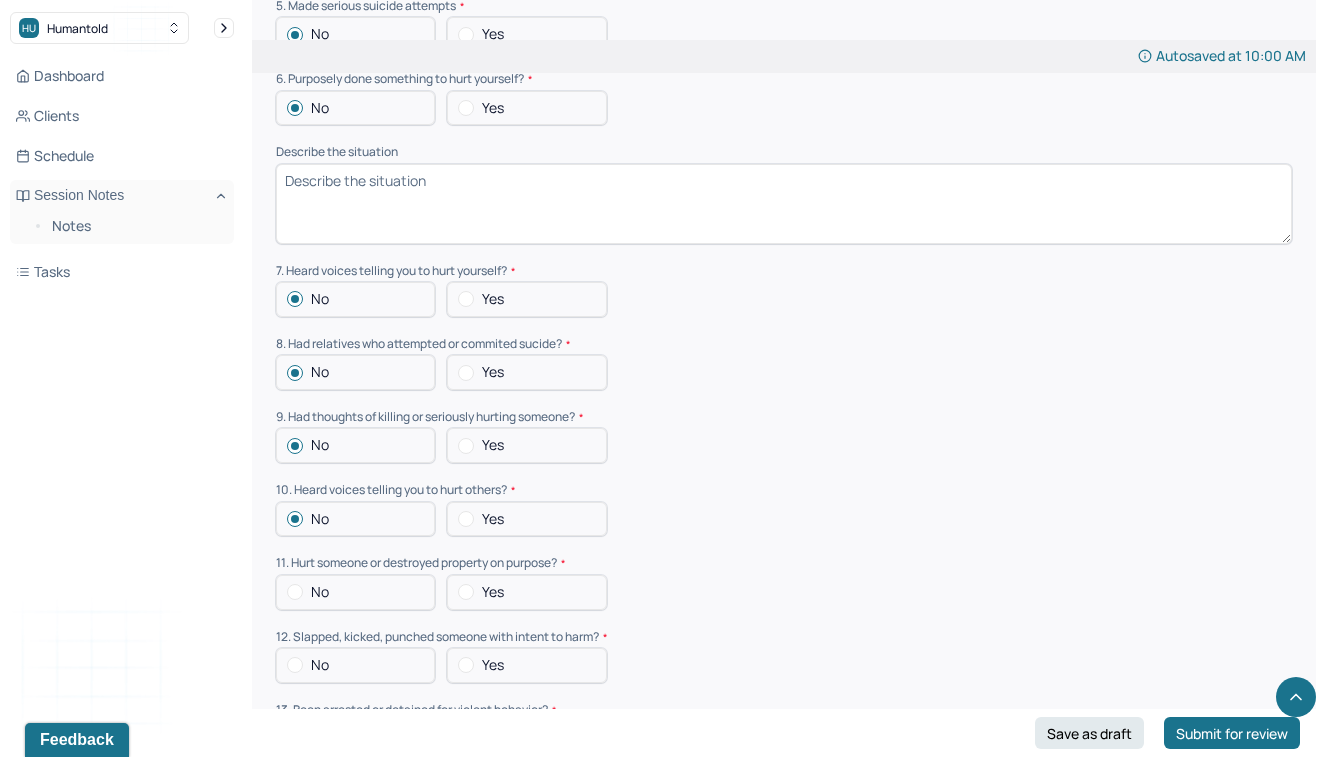 click at bounding box center (295, 592) 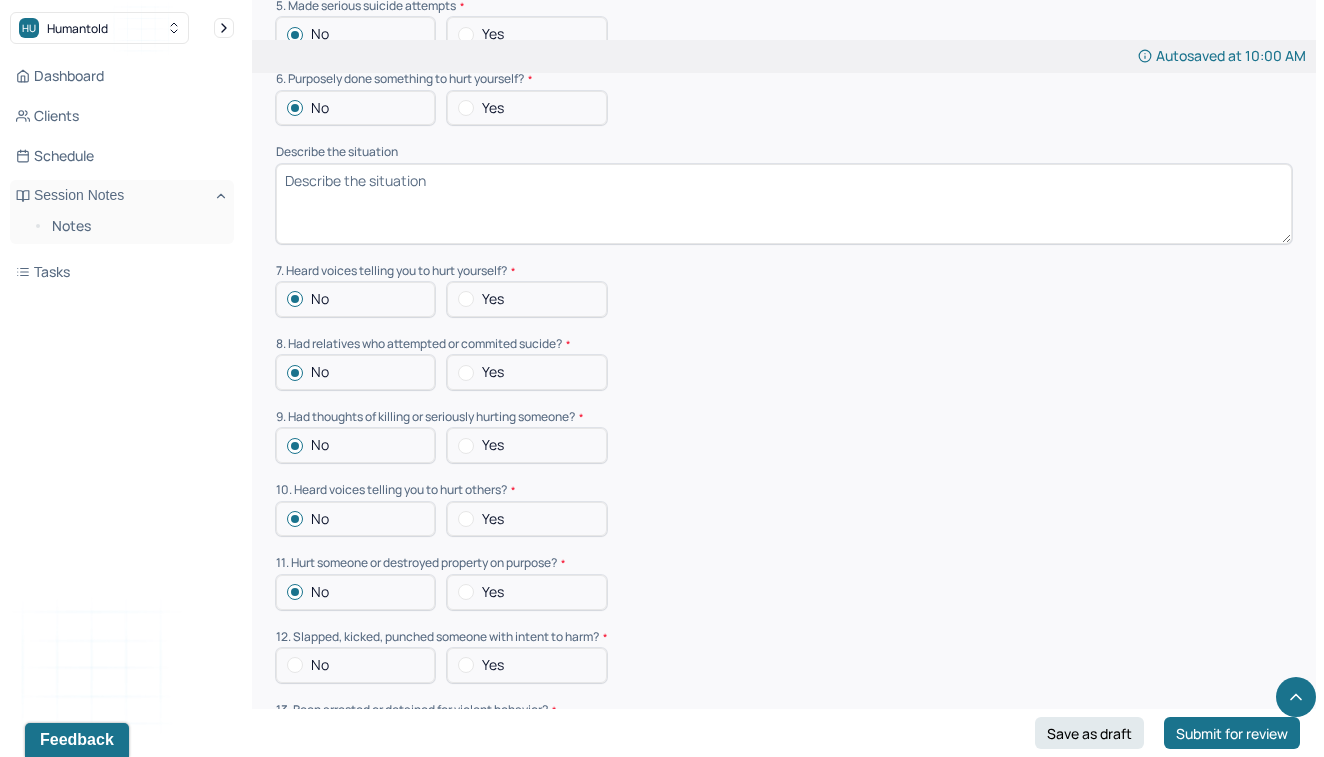 click at bounding box center [295, 665] 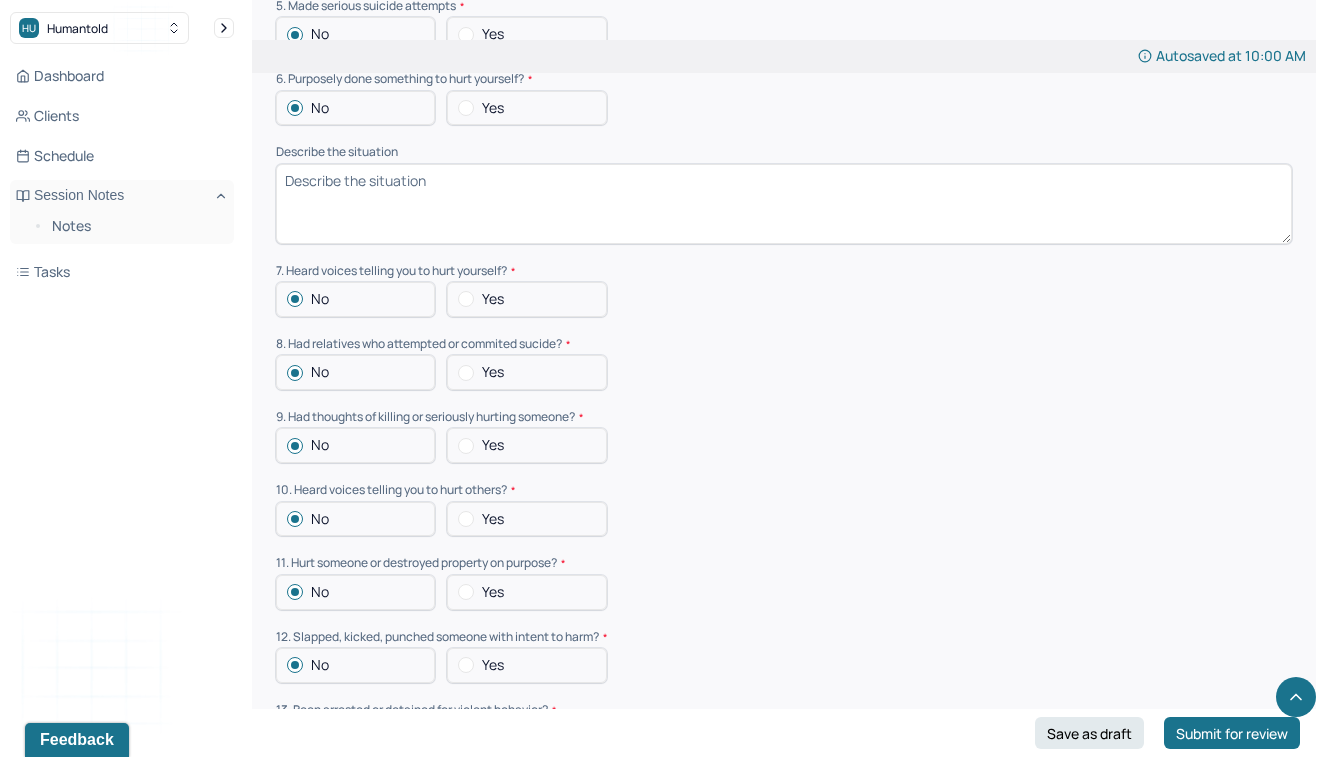 click at bounding box center [295, 739] 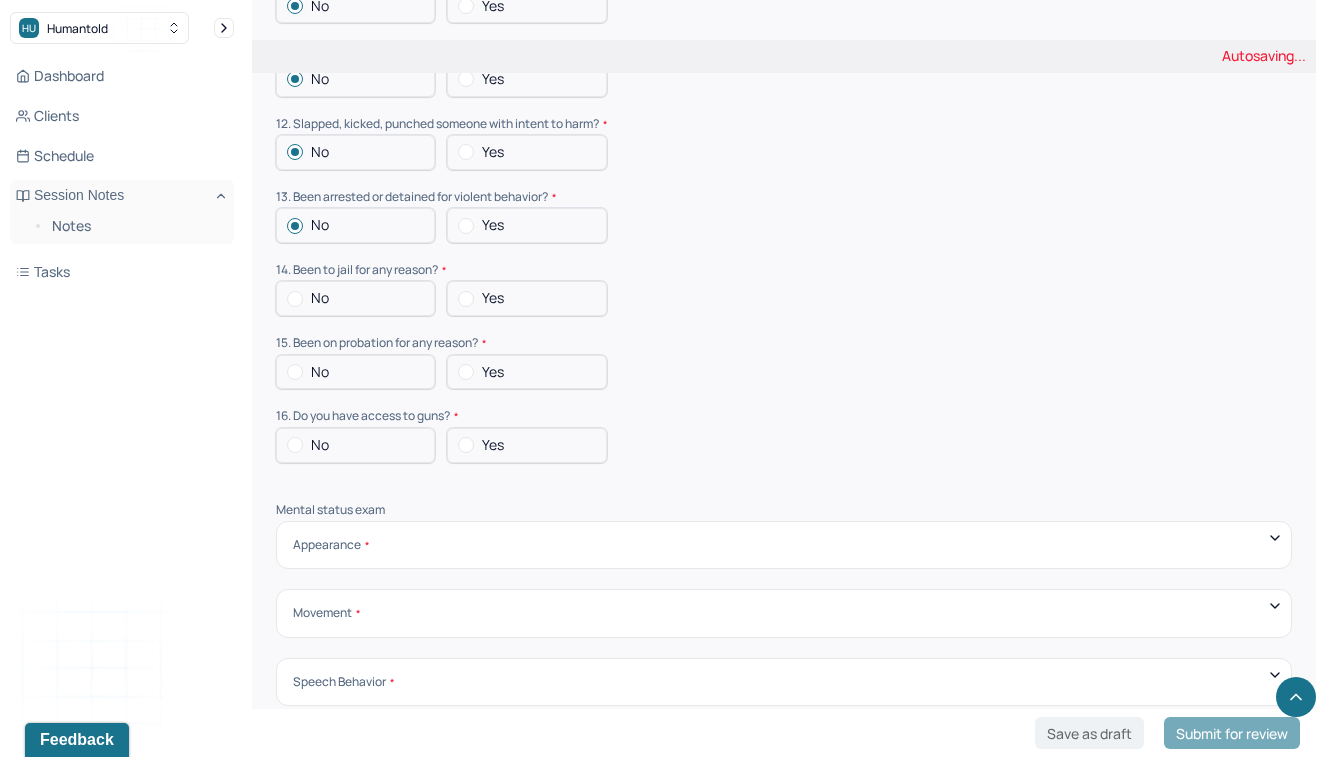 scroll, scrollTop: 6035, scrollLeft: 0, axis: vertical 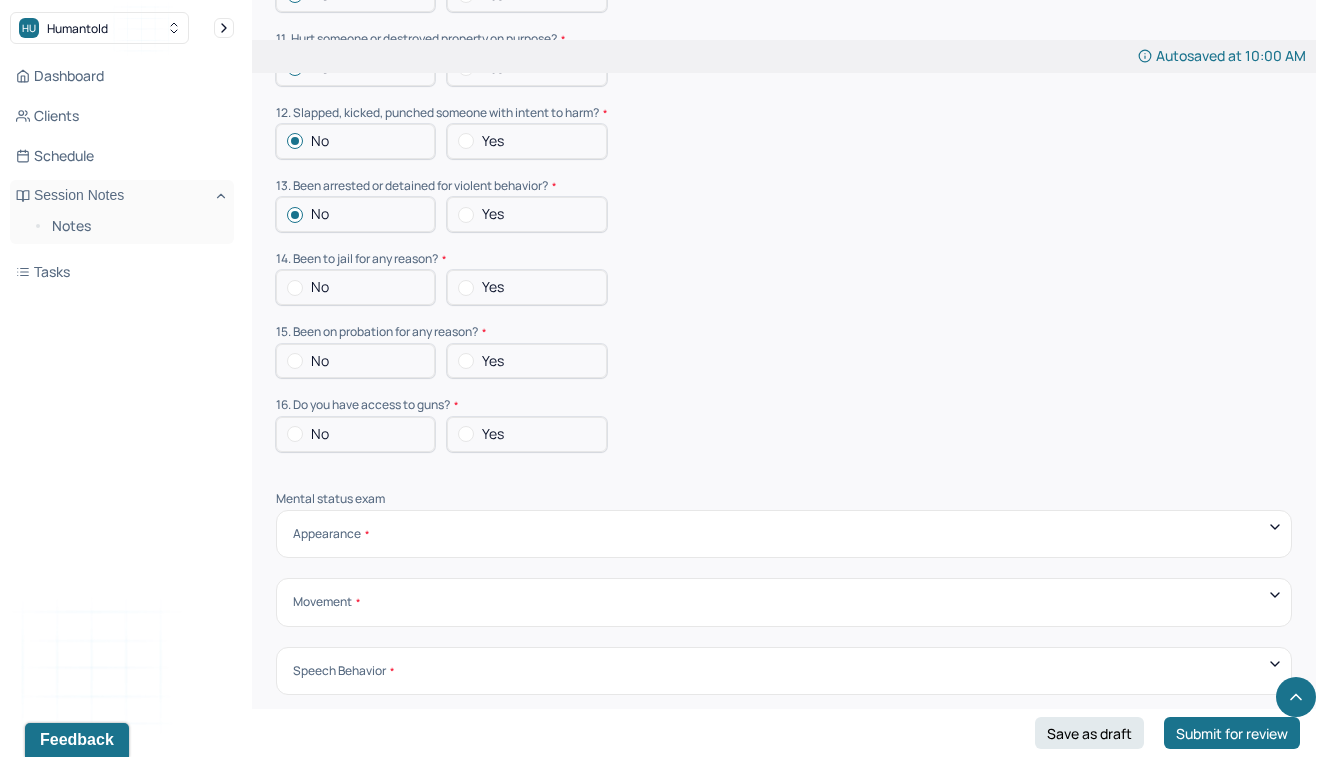 click at bounding box center (295, 288) 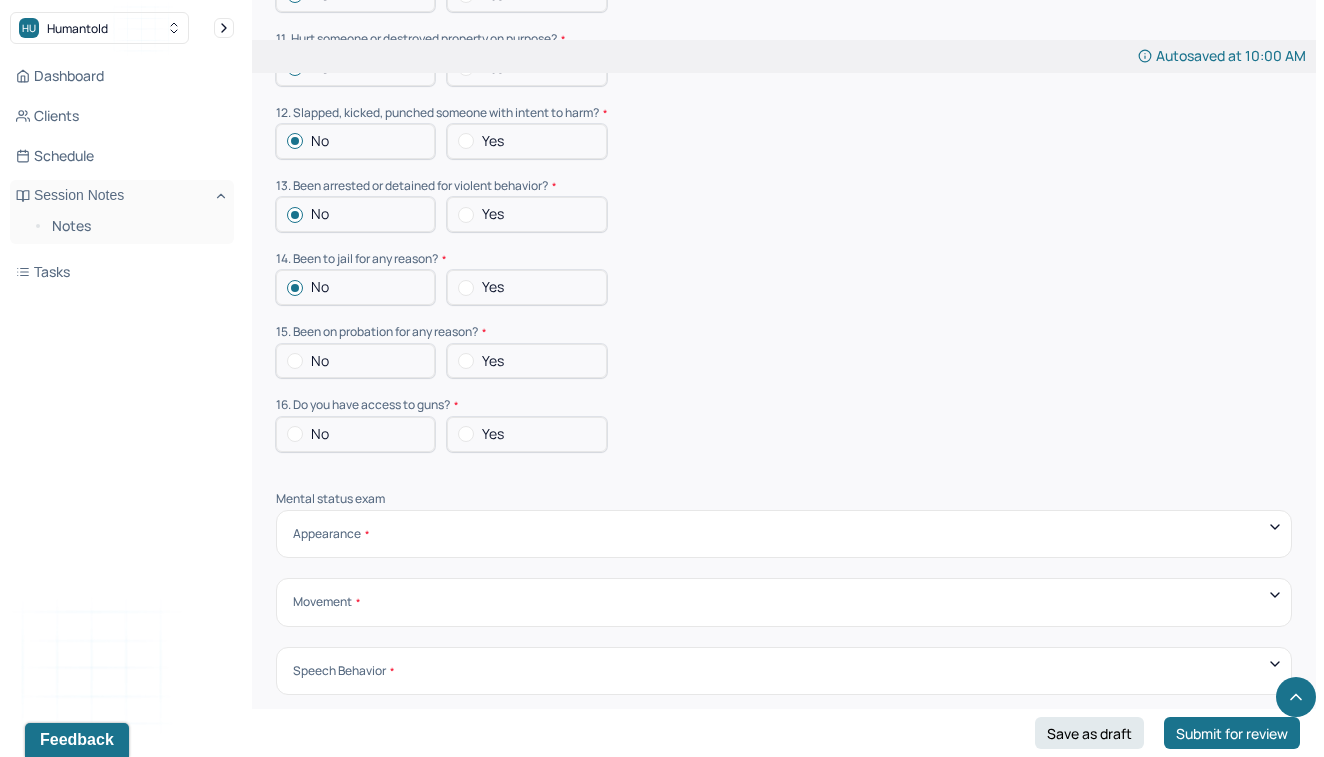 click at bounding box center (295, 361) 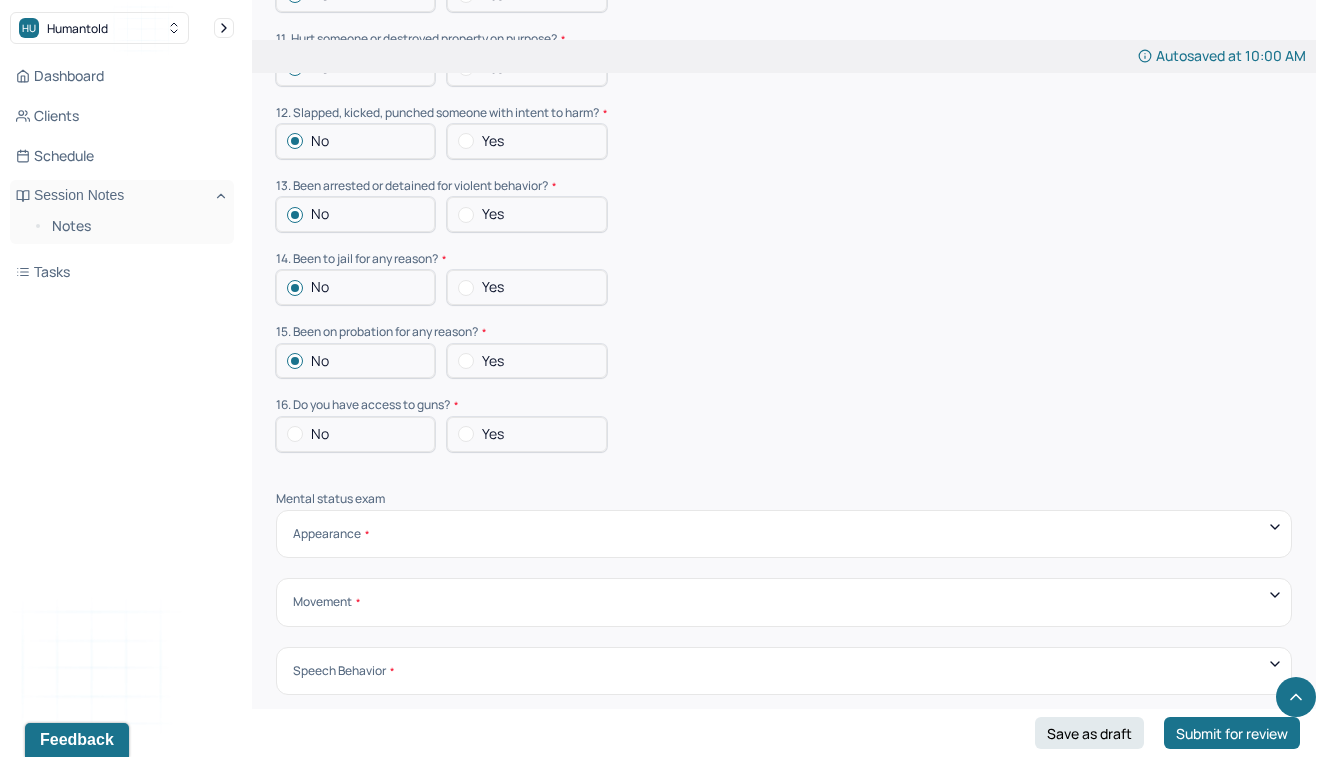 click at bounding box center [295, 434] 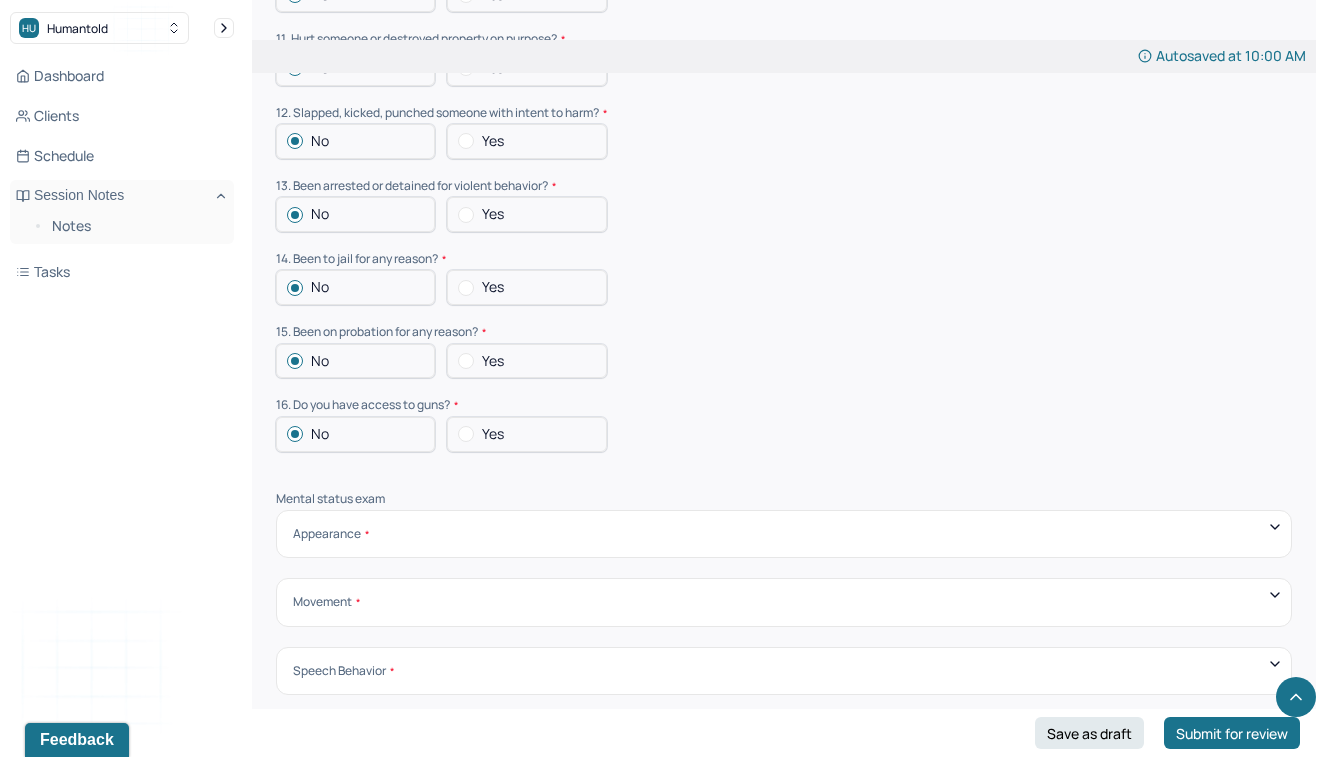 click on "Appearance" at bounding box center [331, 534] 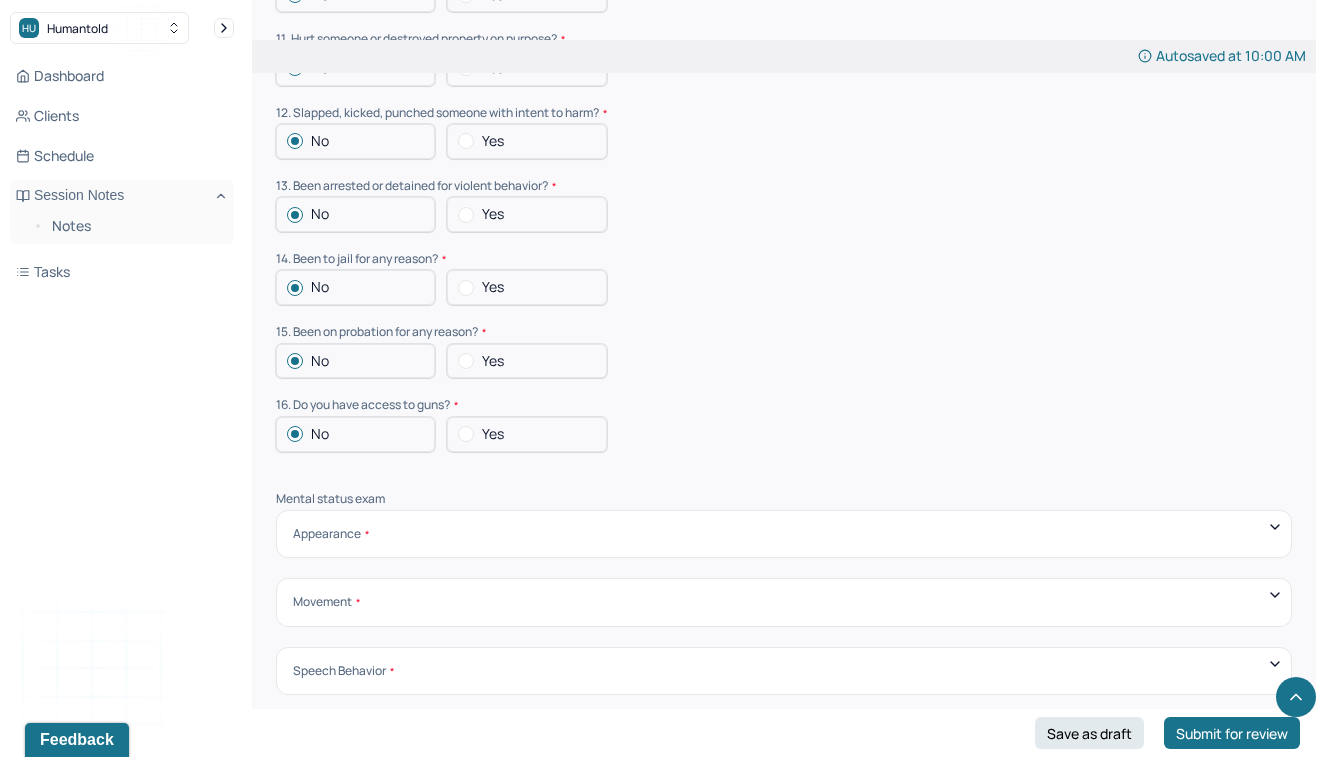 click on "Appearance" at bounding box center (784, 534) 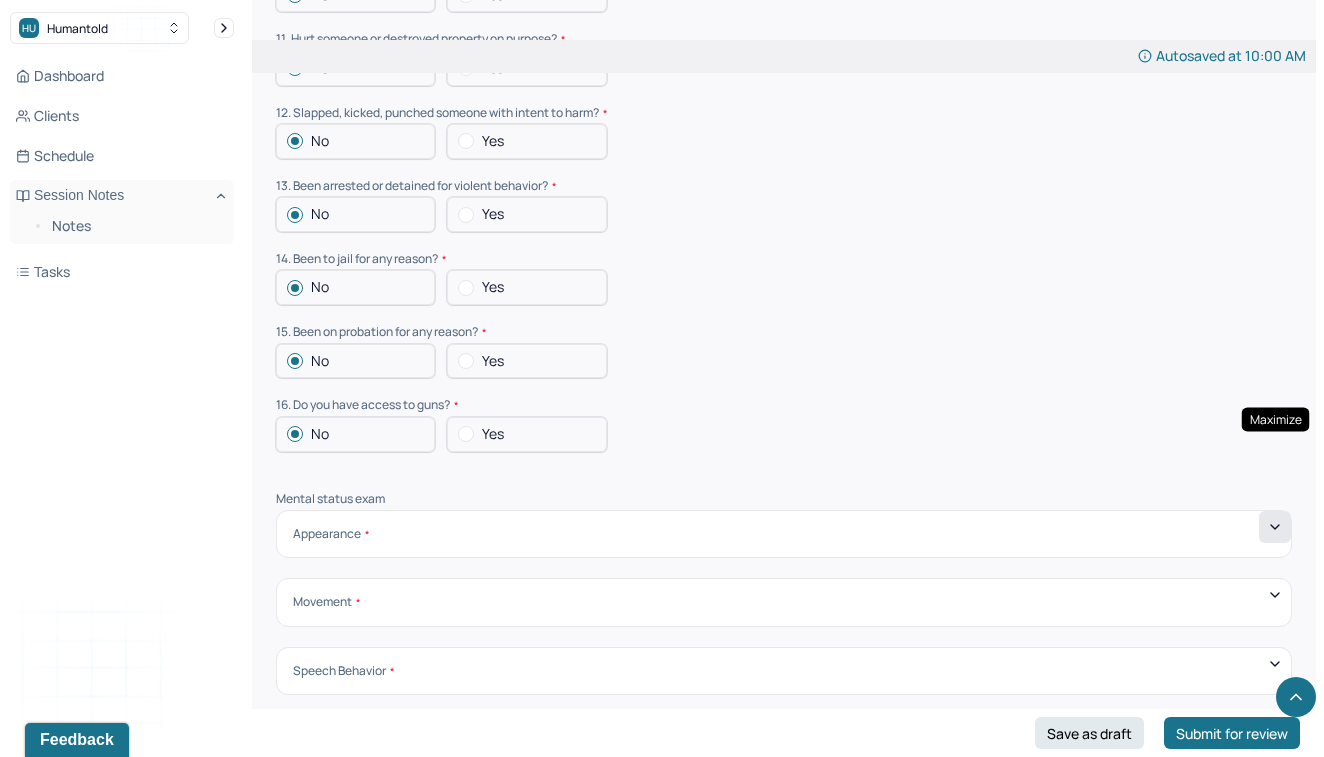 click 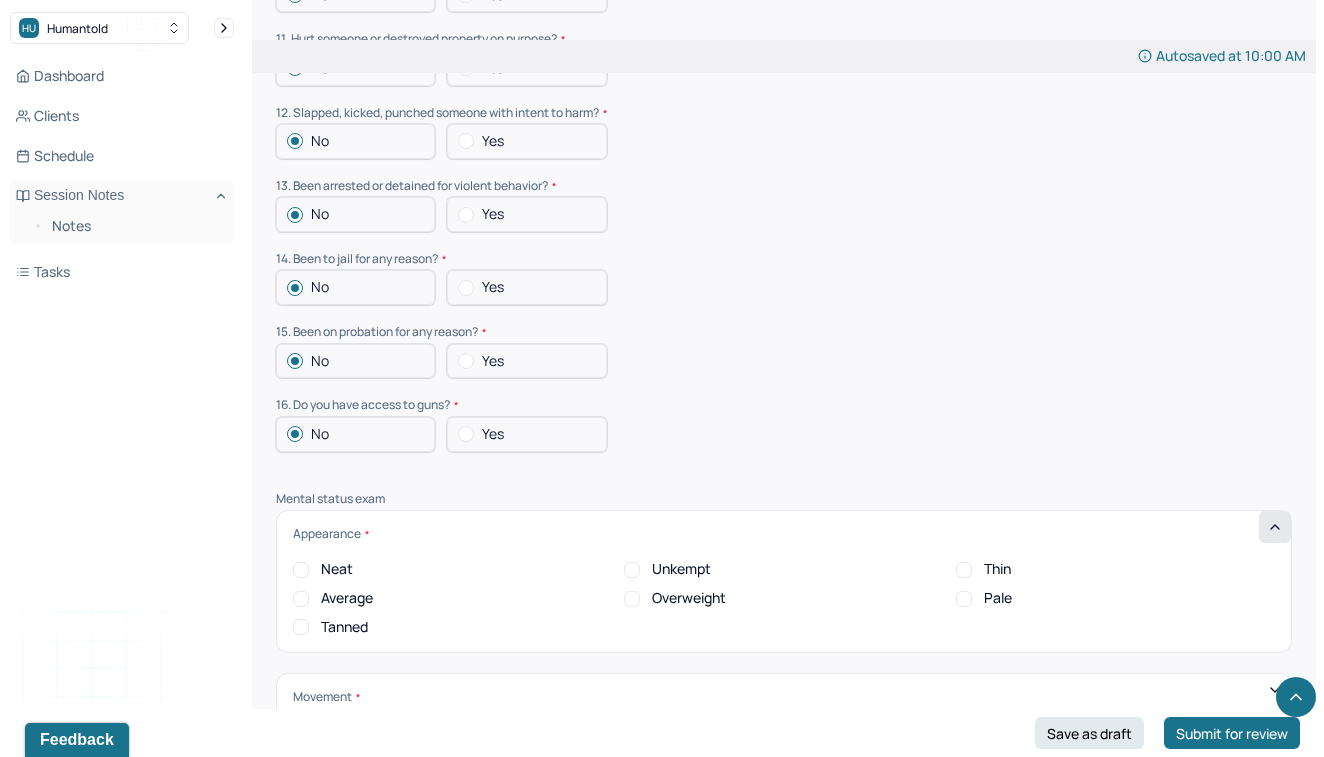 click on "16. Do you have access to guns?" at bounding box center [784, 405] 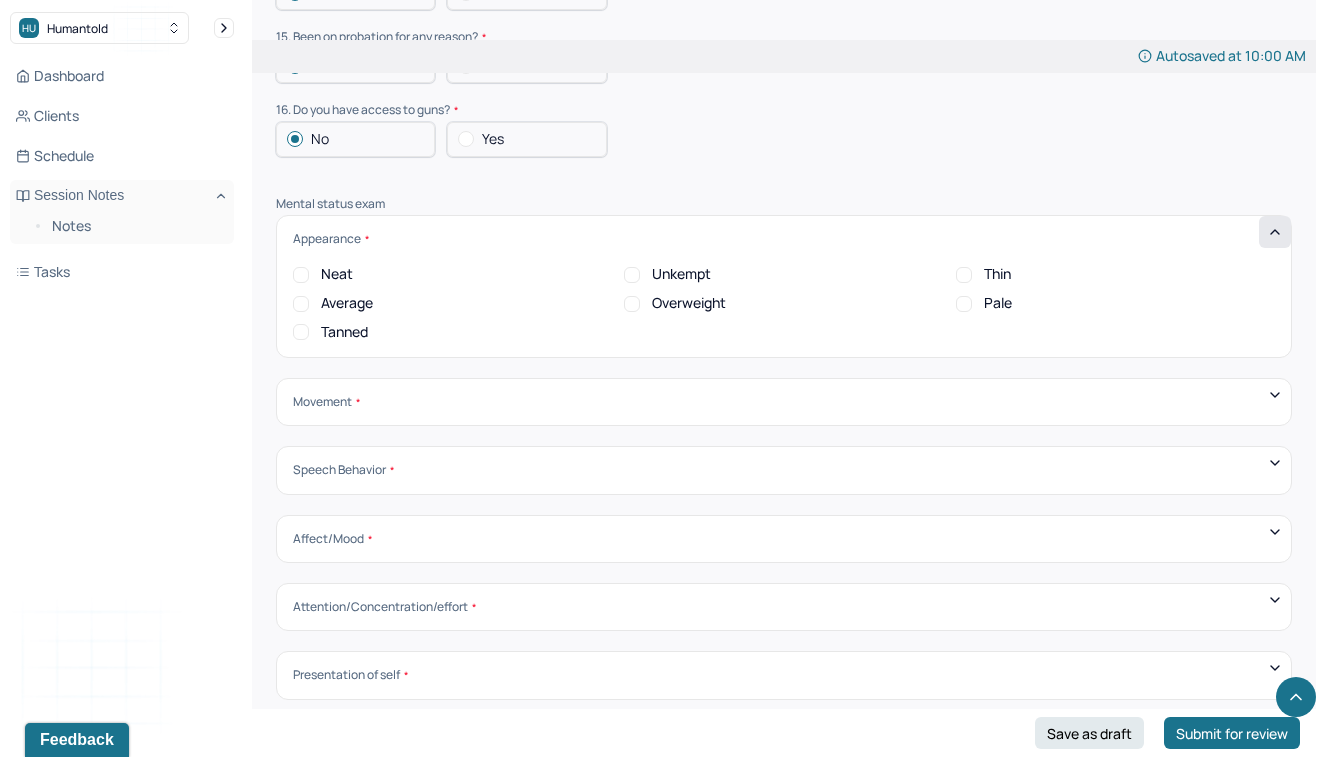 scroll, scrollTop: 6335, scrollLeft: 0, axis: vertical 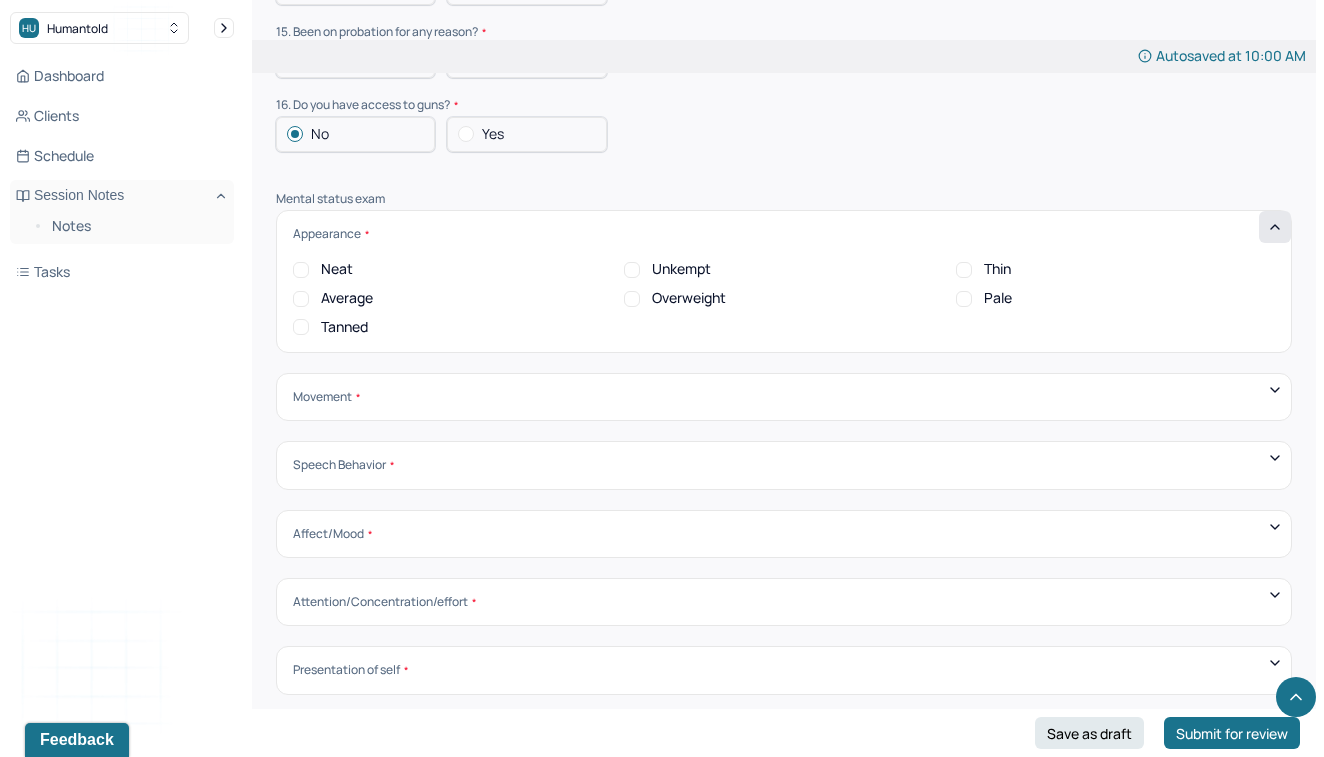 click on "Neat" at bounding box center [301, 270] 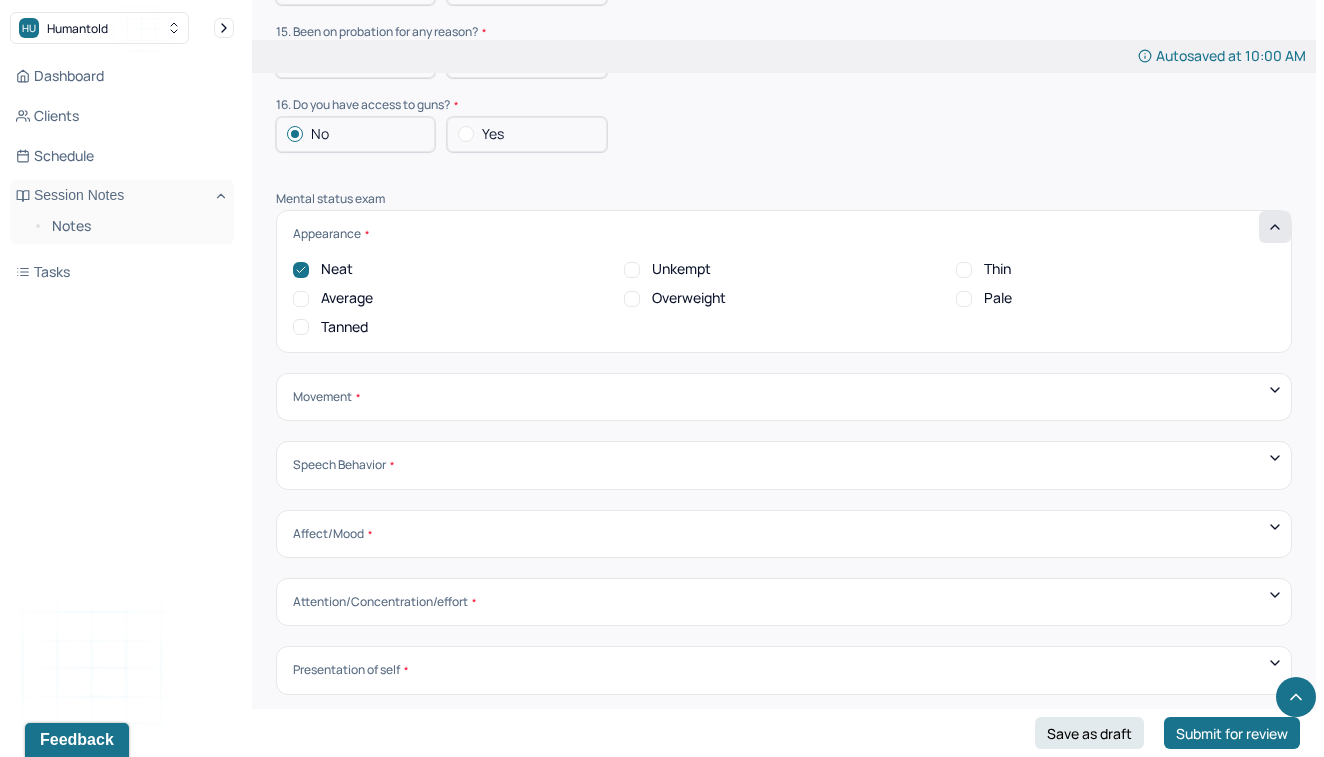click on "Movement" at bounding box center [326, 397] 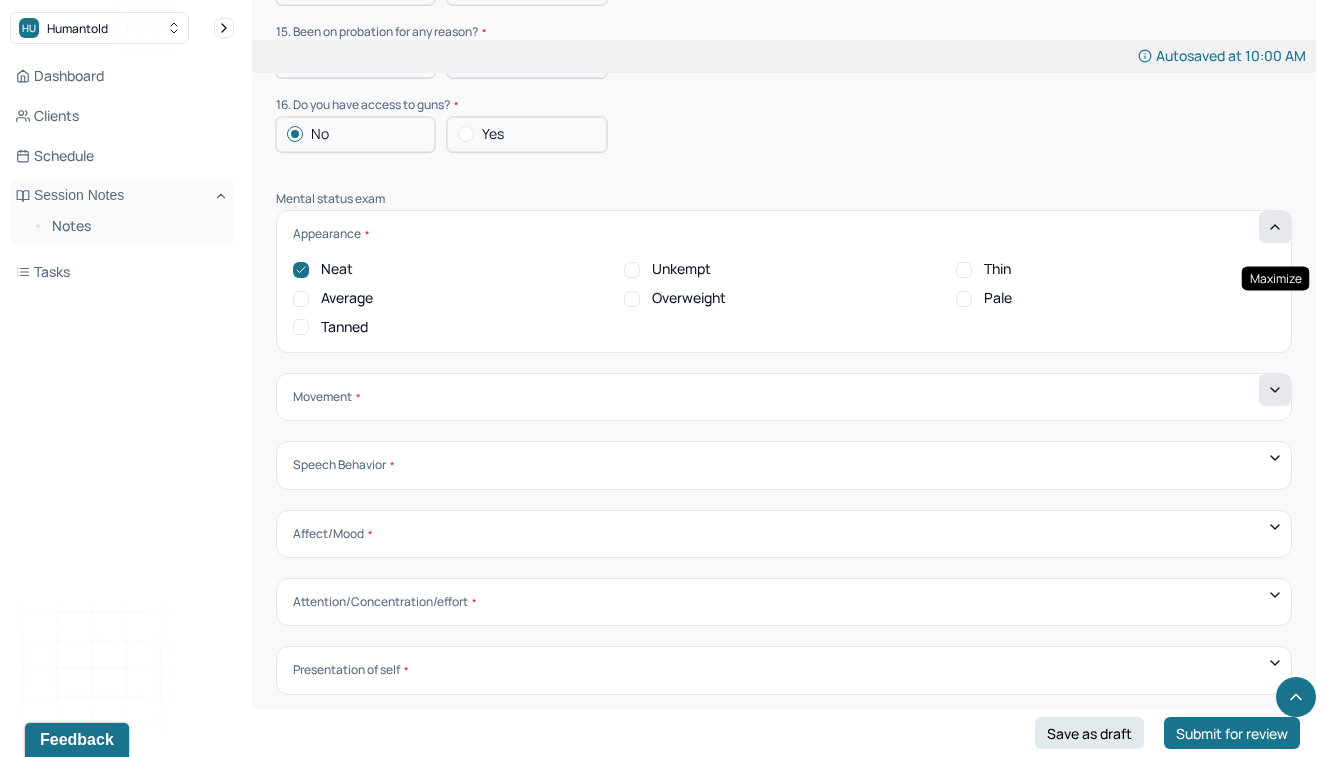 click 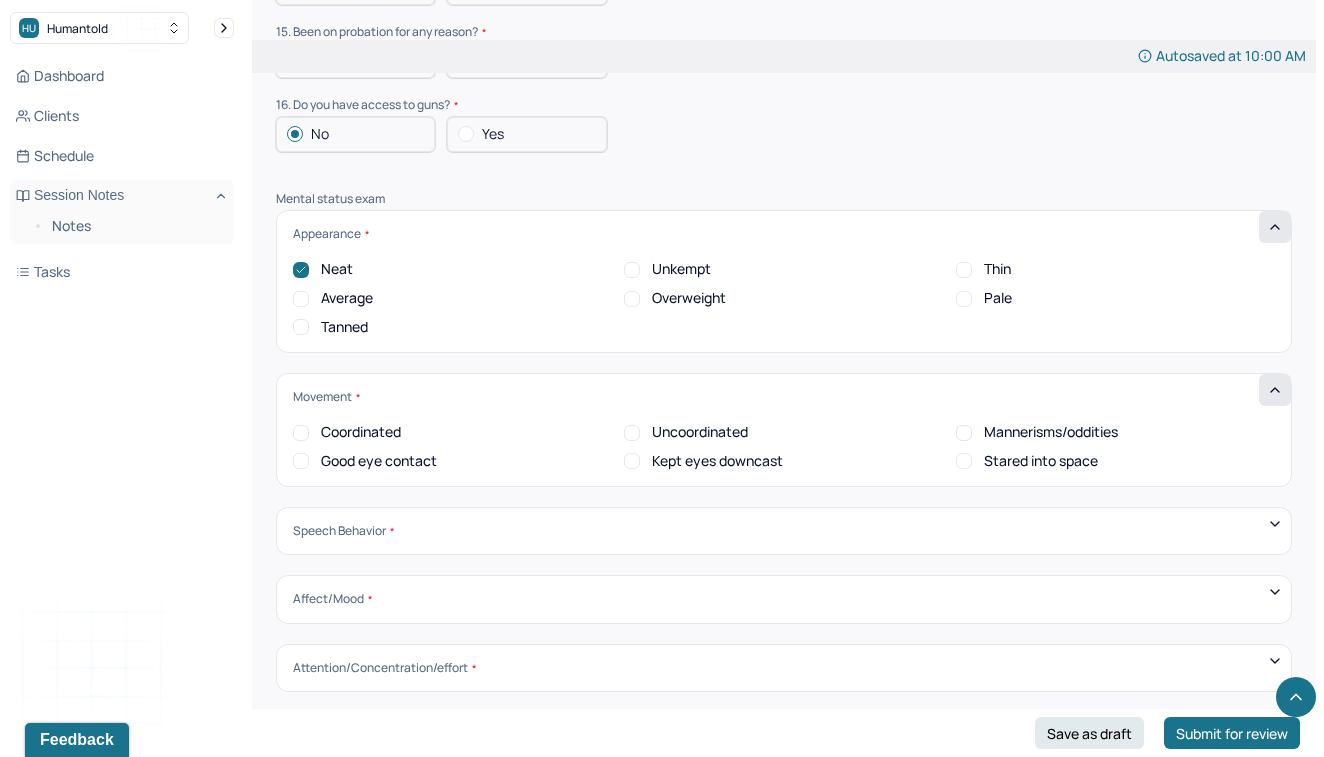 click on "Coordinated" at bounding box center (301, 433) 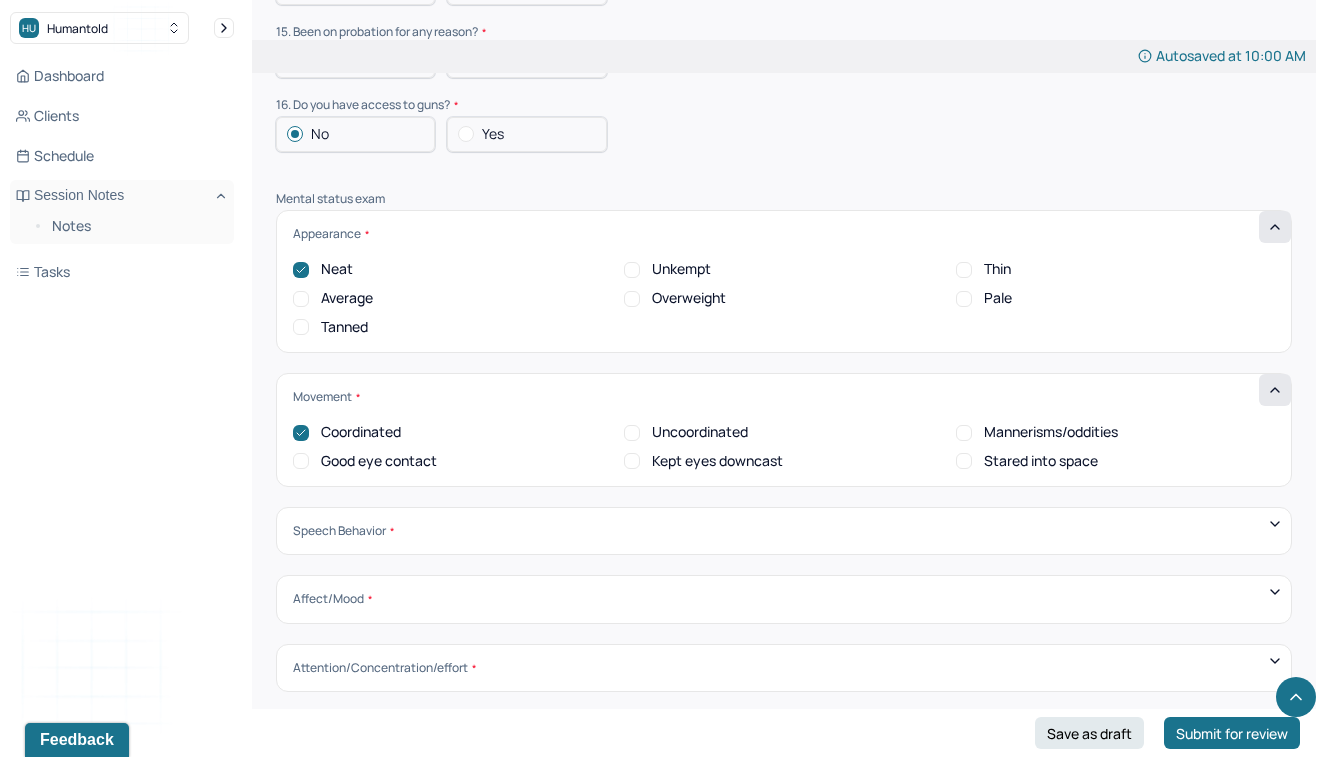 click on "Good eye contact" at bounding box center [301, 461] 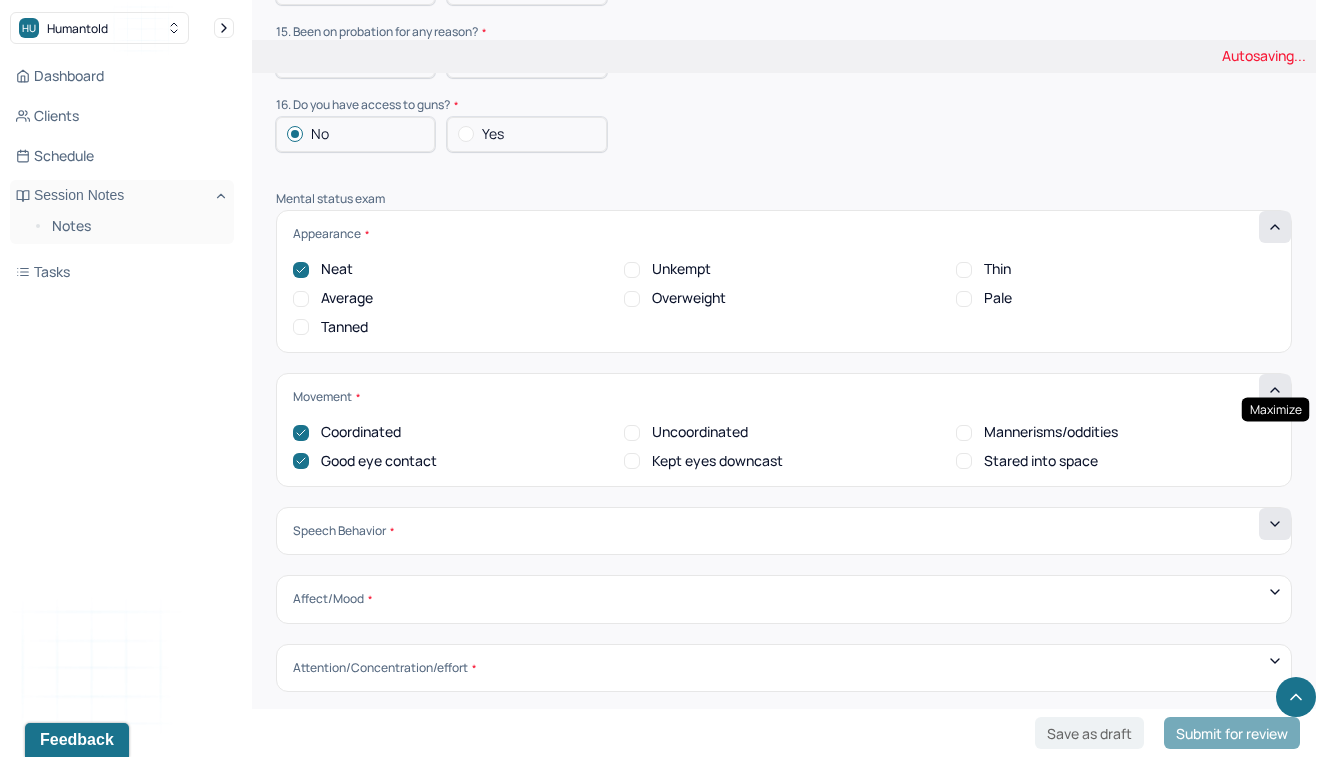 click 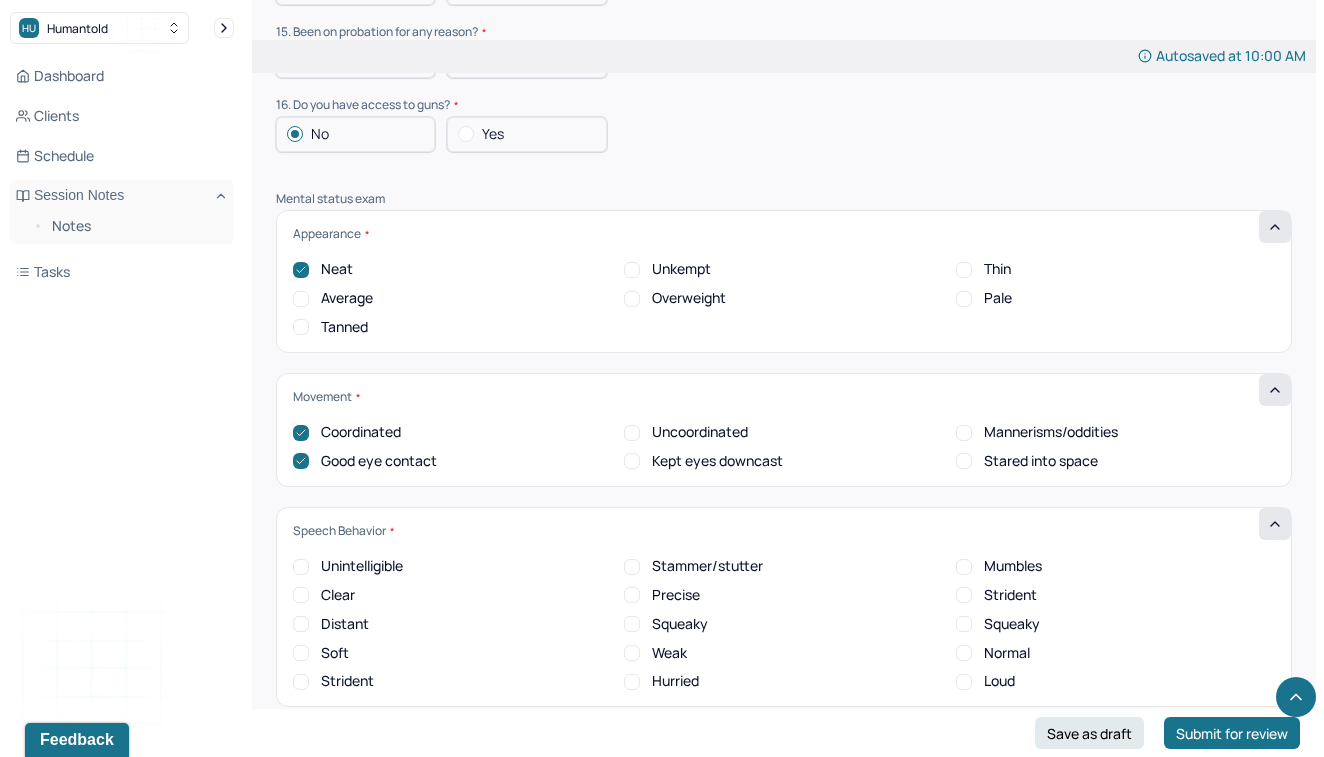 click on "Clear" at bounding box center (301, 595) 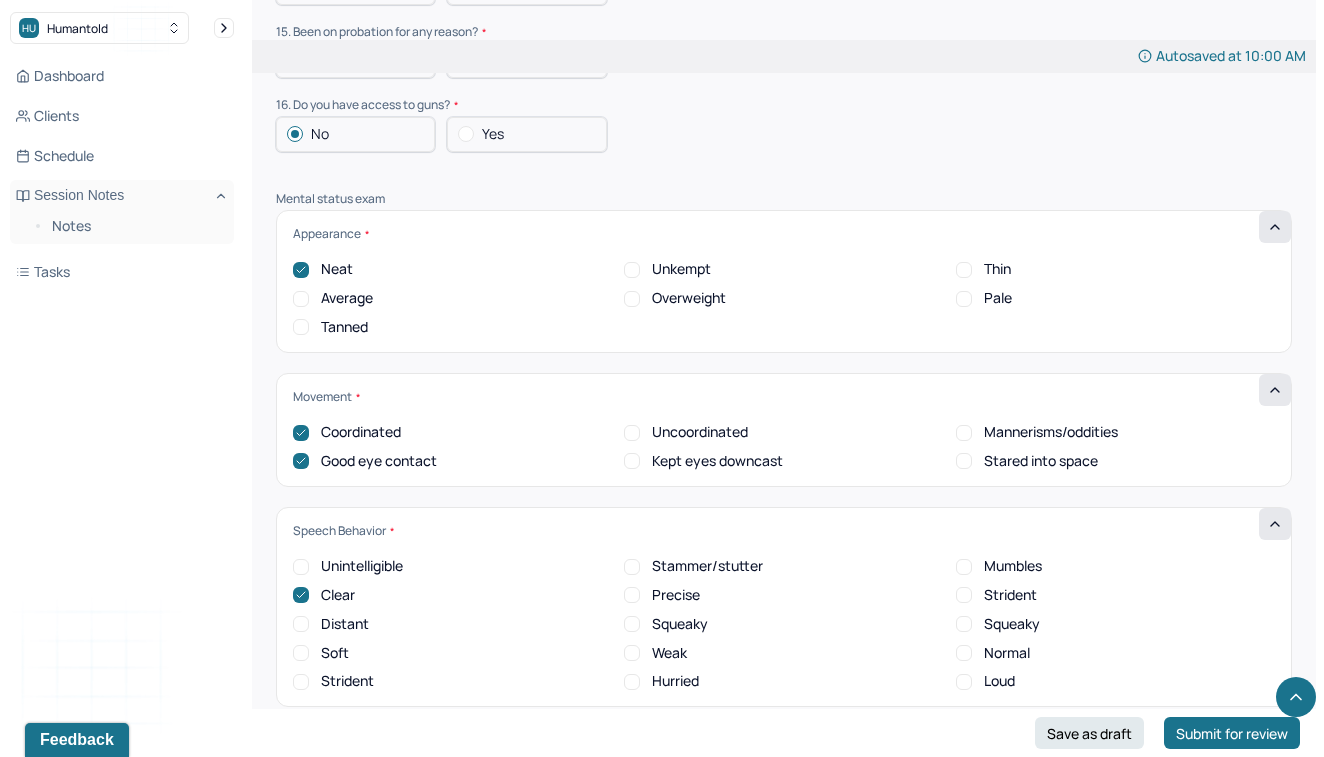 click on "Soft" at bounding box center (301, 653) 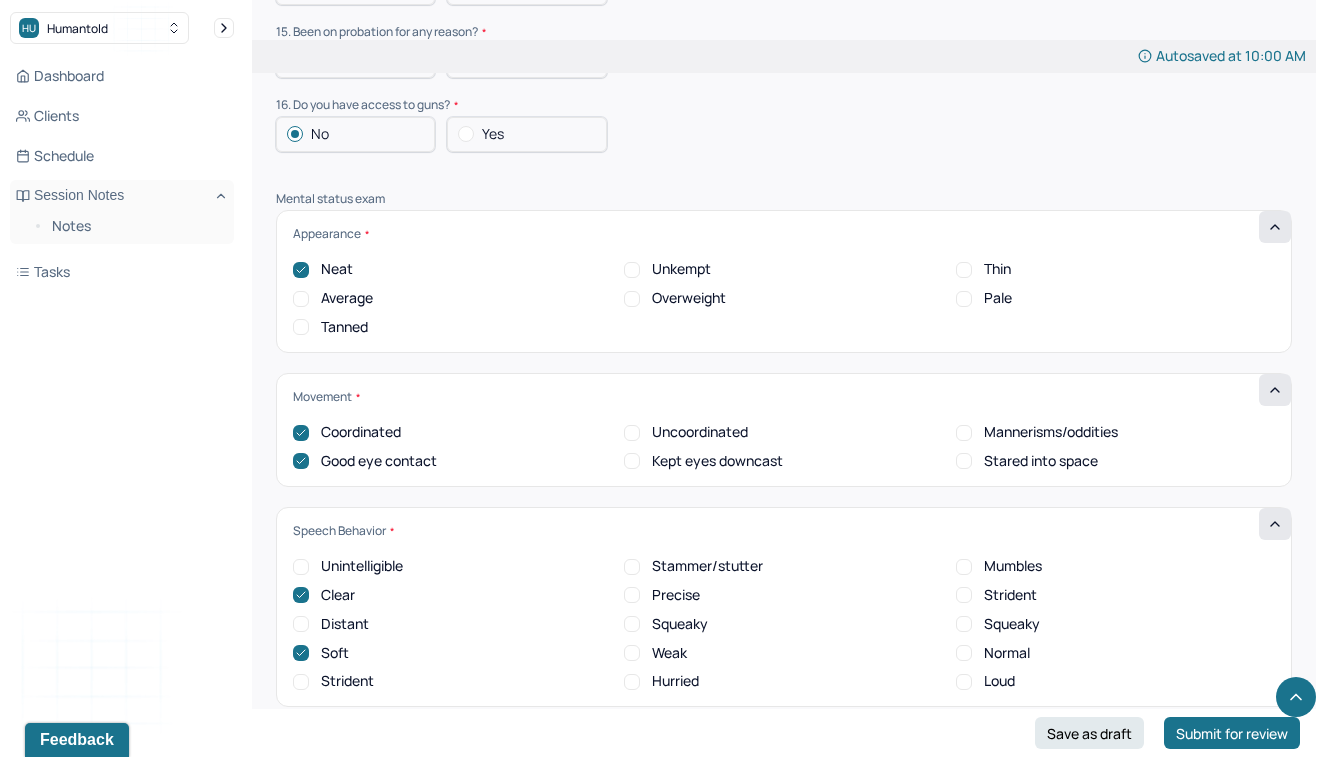 click on "Squeaky" at bounding box center [964, 624] 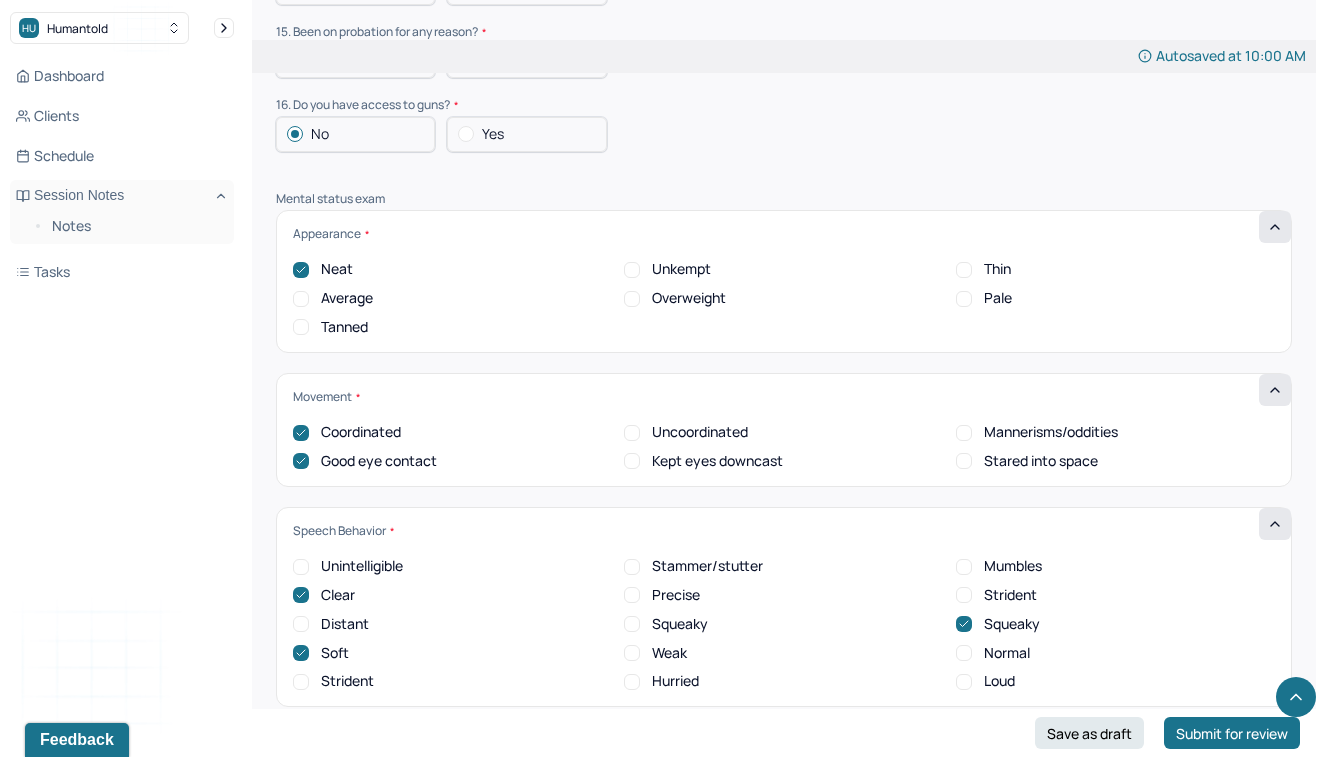 click on "Mental status exam Appearance Neat Unkempt Thin Average Overweight Pale Tanned Movement Coordinated Uncoordinated Mannerisms/oddities Good eye contact Kept eyes downcast Stared into space Speech Behavior Unintelligible Stammer/stutter Mumbles Clear Precise Strident Distant Squeaky Squeaky Soft Weak Normal Strident Hurried Loud Affect/Mood Blunted Constricted Normal Broad Inappropriate Indifferent to problems Congruent Irritated Hostile Flushing Dizziness Can't sit still Panicked Fearful Wretched Melancholy Sad Hopeless Bored Sorrow Grief Flight of ideas Manic Hypomanic Ashamed Embarrassed Apologetic Calm Guilty Flat Attention/Concentration/effort Sluggish Flat Distractible Normal energy Eager Indifferent Scattered Baffled Perplexed Hurried Organized Rigid Pleasant Cooperative Dependent Abusive Superior Stubborn Belligerent Argumentative Hostile Demanding Resentful Surly Guarded Indifferent Presentation of self Withdrawn Threatened Vulnerable Shy Friendly Confident Grandiose Humble Self-doubting Hopeful Harsh" at bounding box center (784, 628) 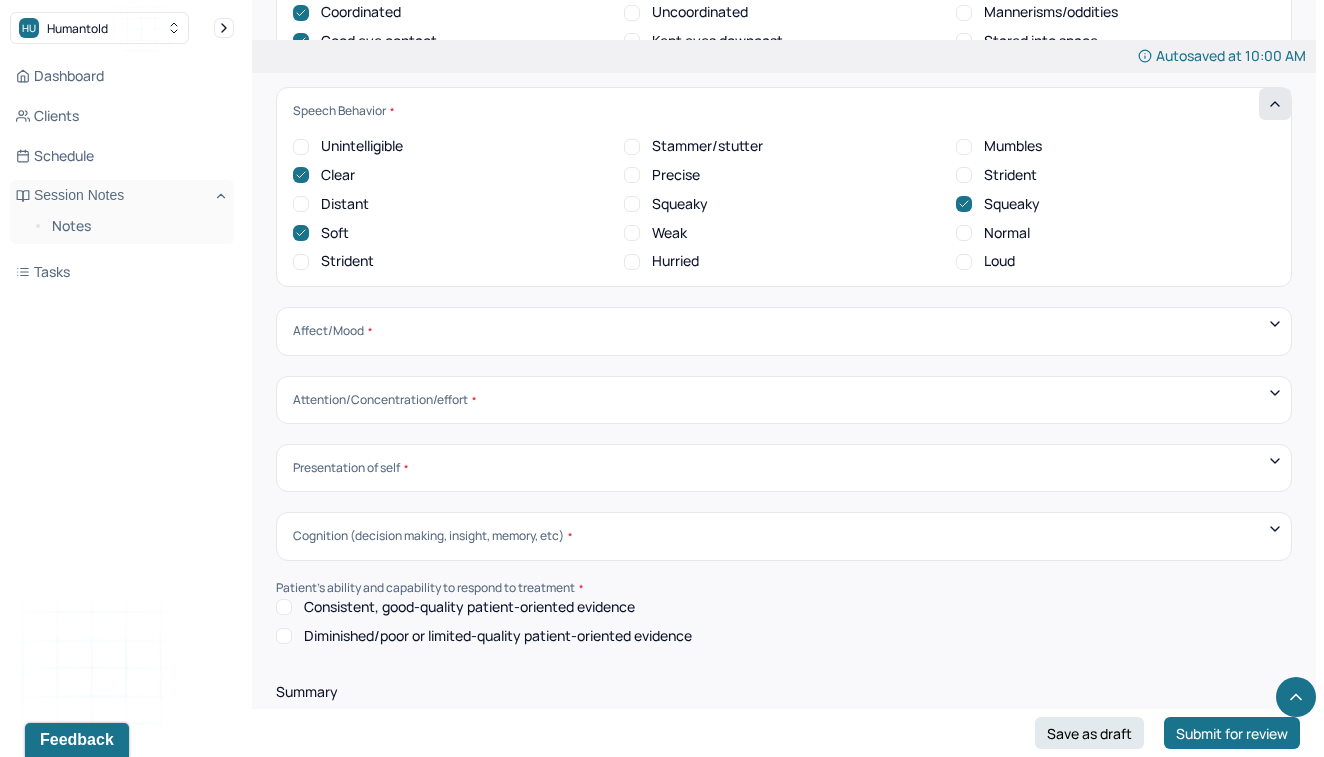 scroll, scrollTop: 6758, scrollLeft: 0, axis: vertical 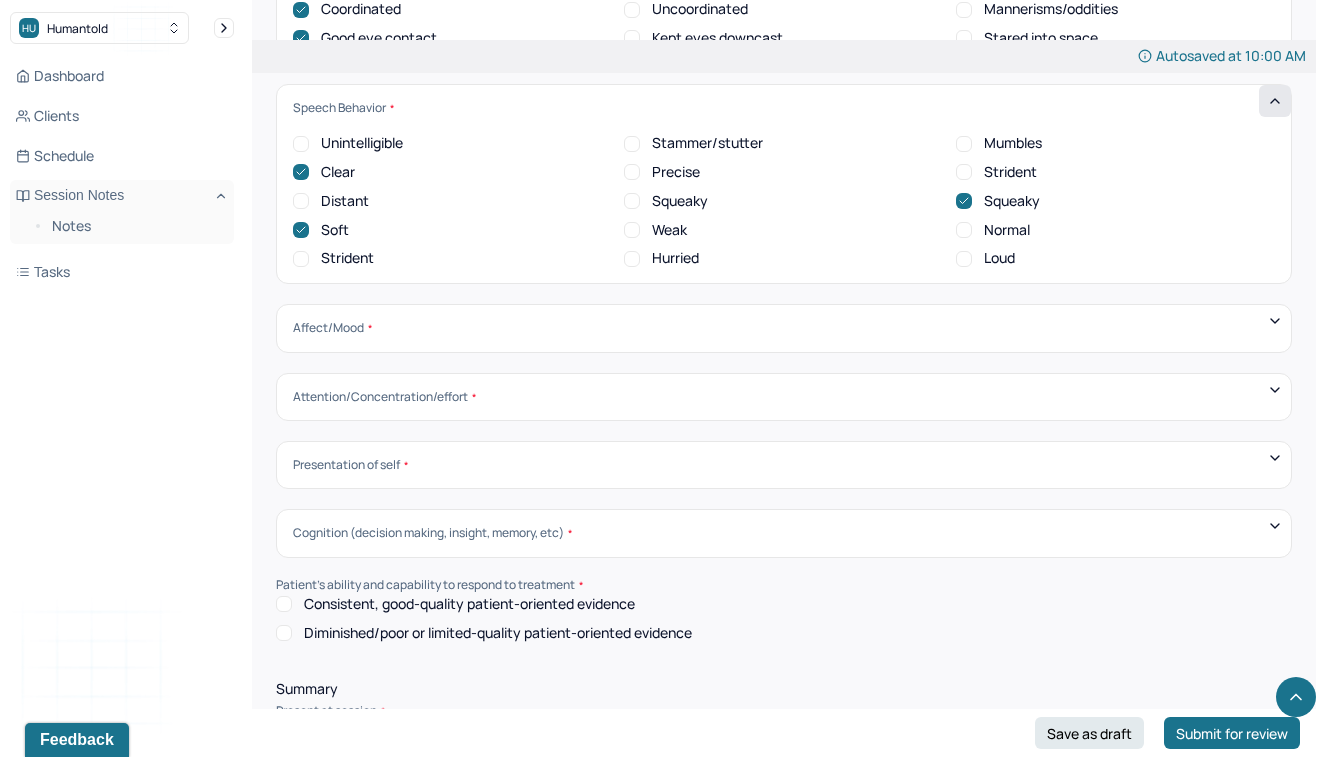 click on "Affect/Mood" at bounding box center [784, 328] 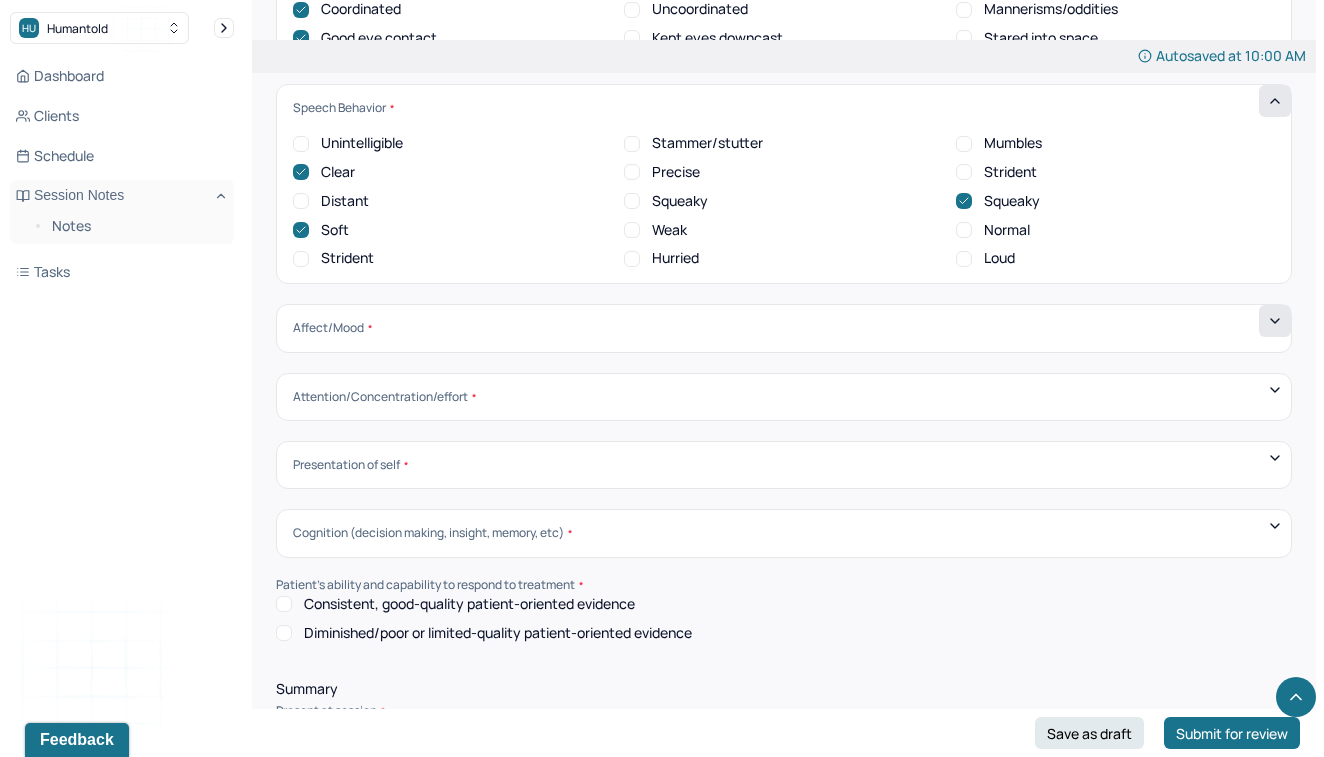 click 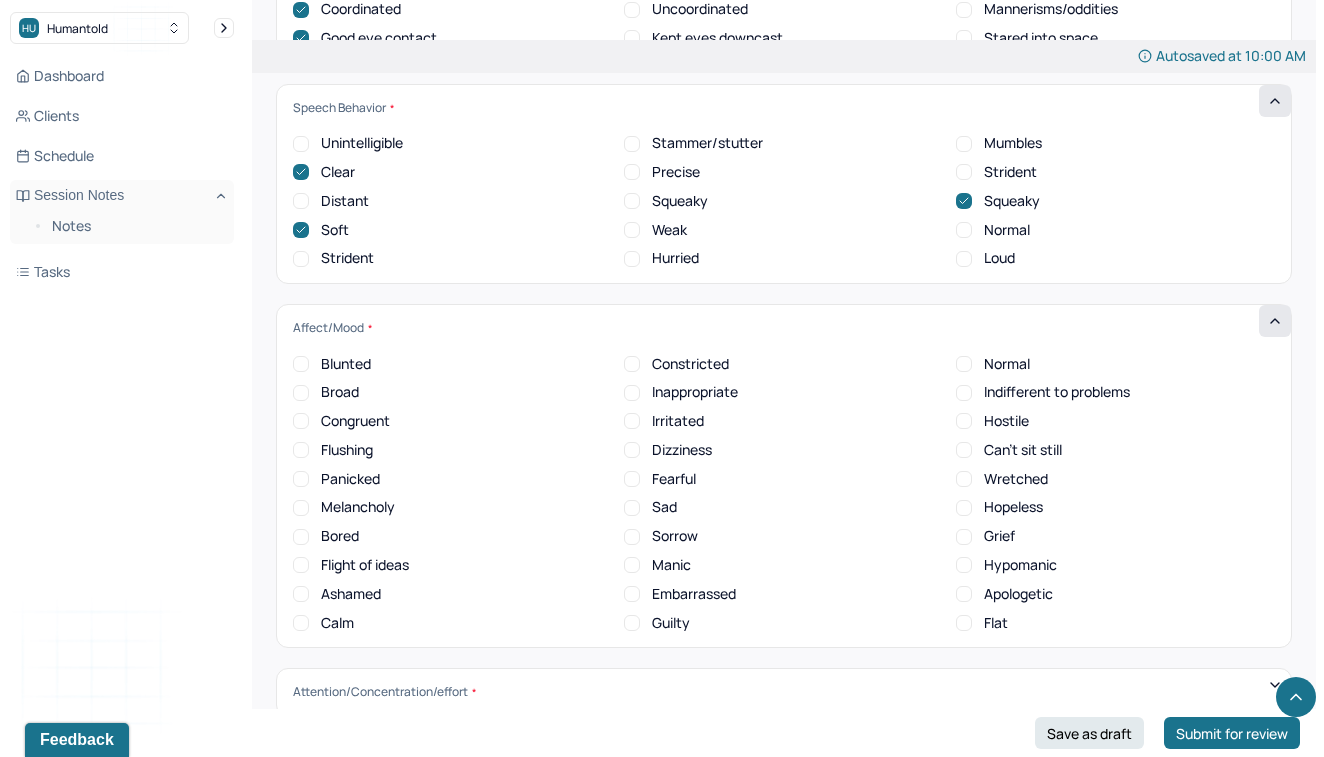 click on "Congruent" at bounding box center (301, 421) 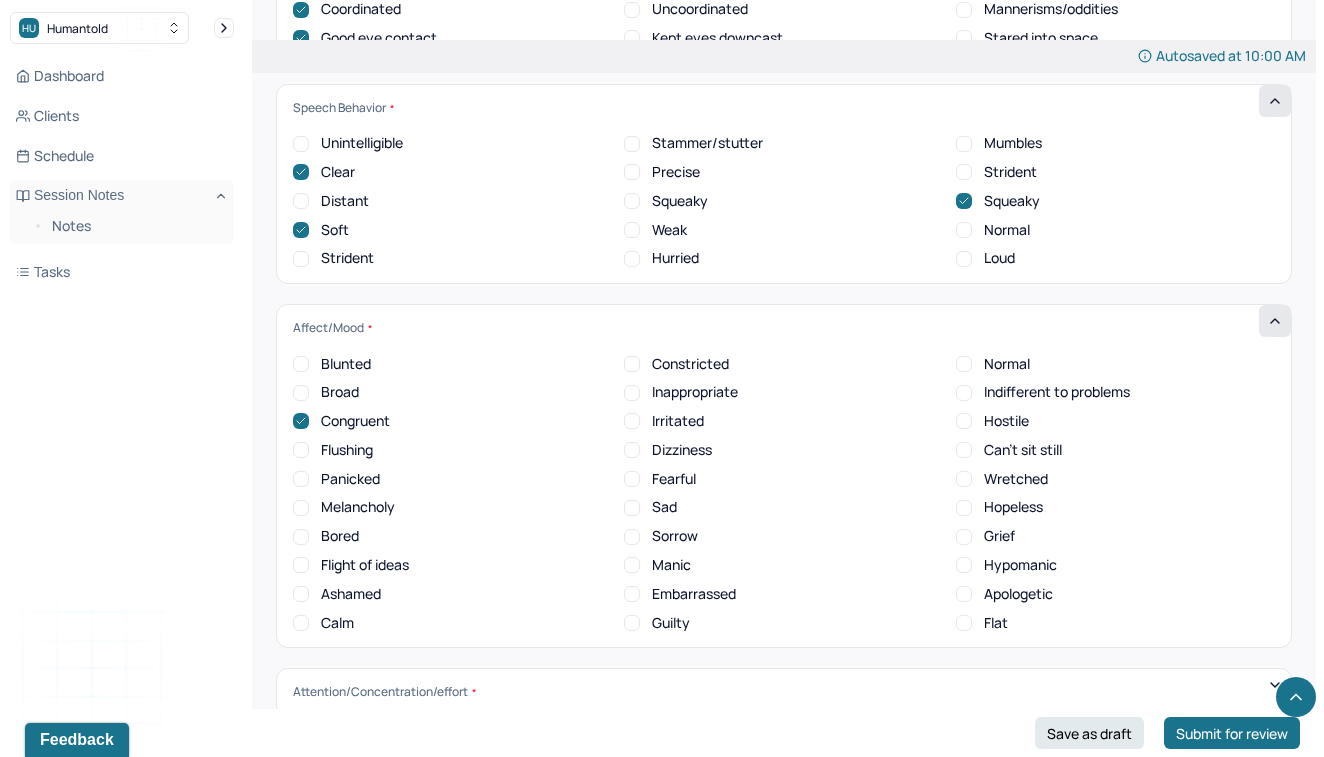 click on "Broad" at bounding box center [301, 393] 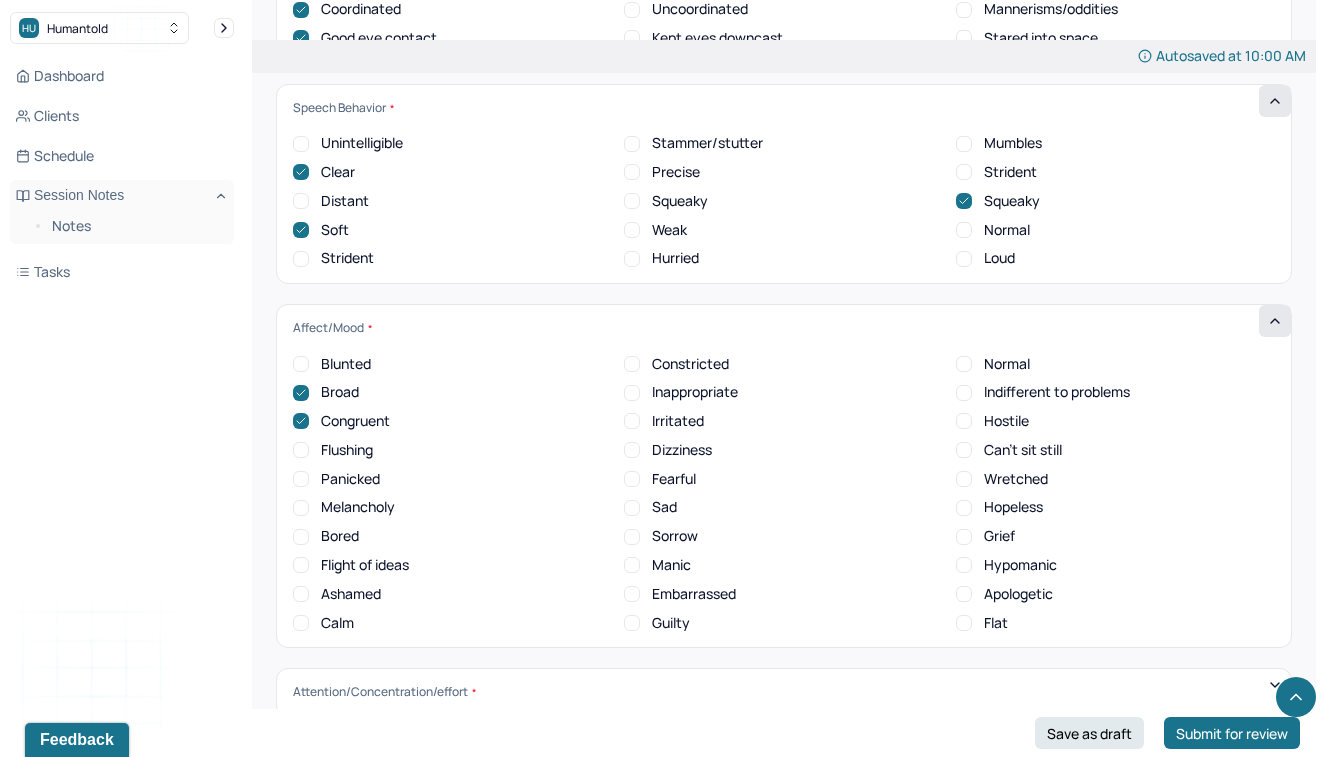 click on "Calm" at bounding box center (301, 623) 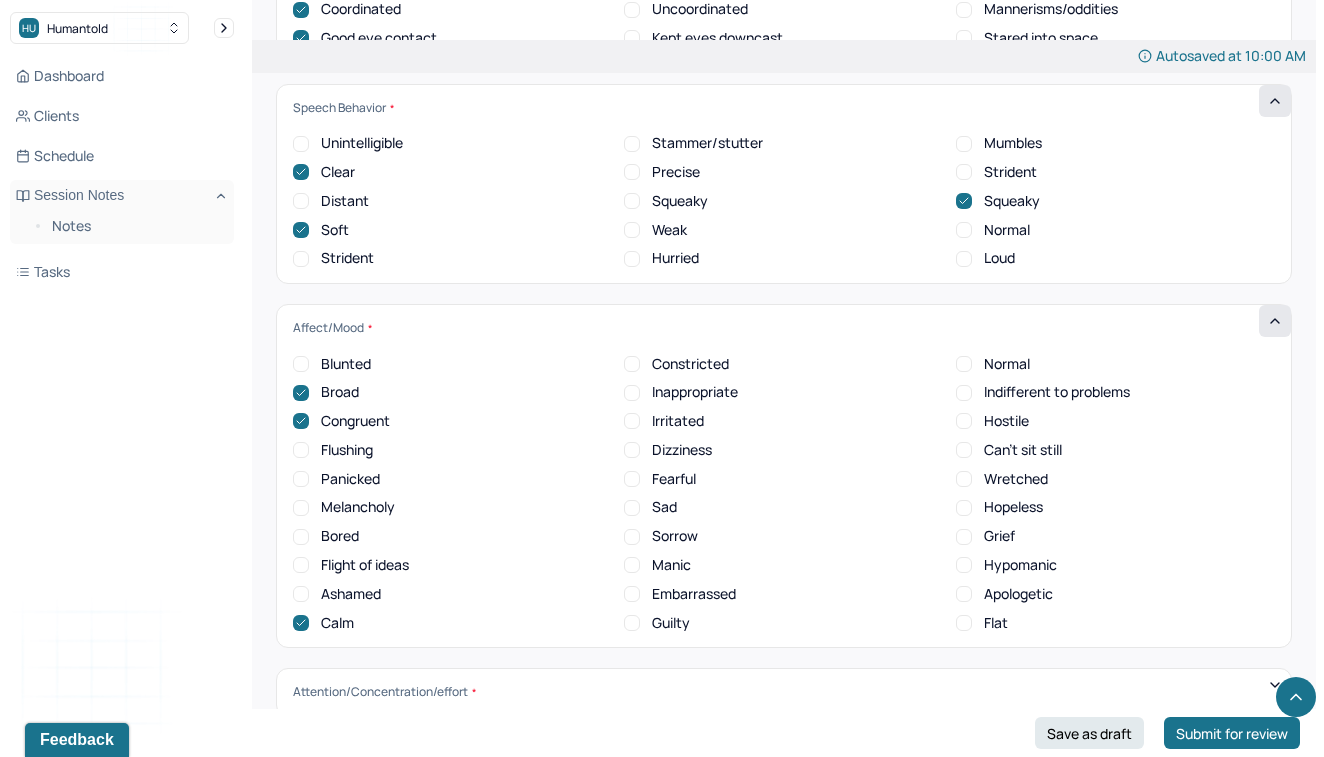 click on "Normal" at bounding box center (964, 364) 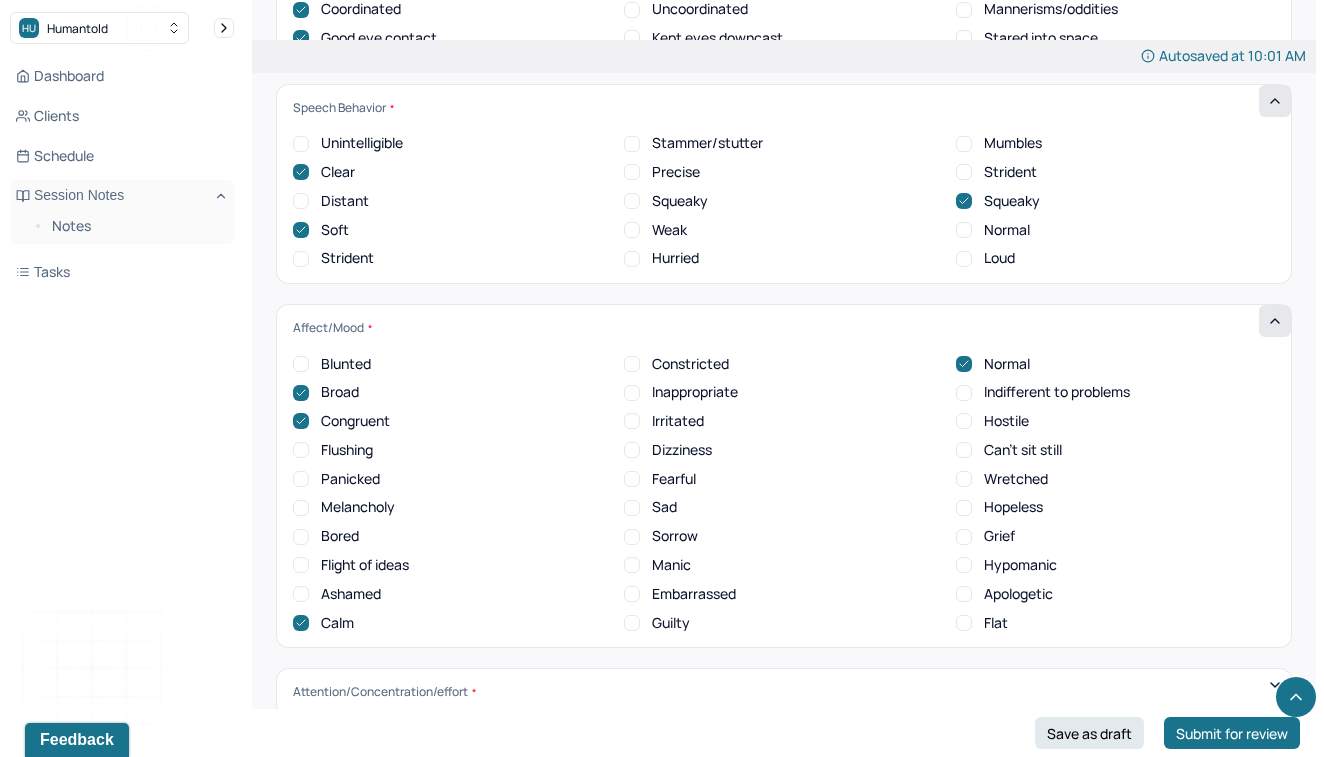 click on "Sad" at bounding box center (632, 508) 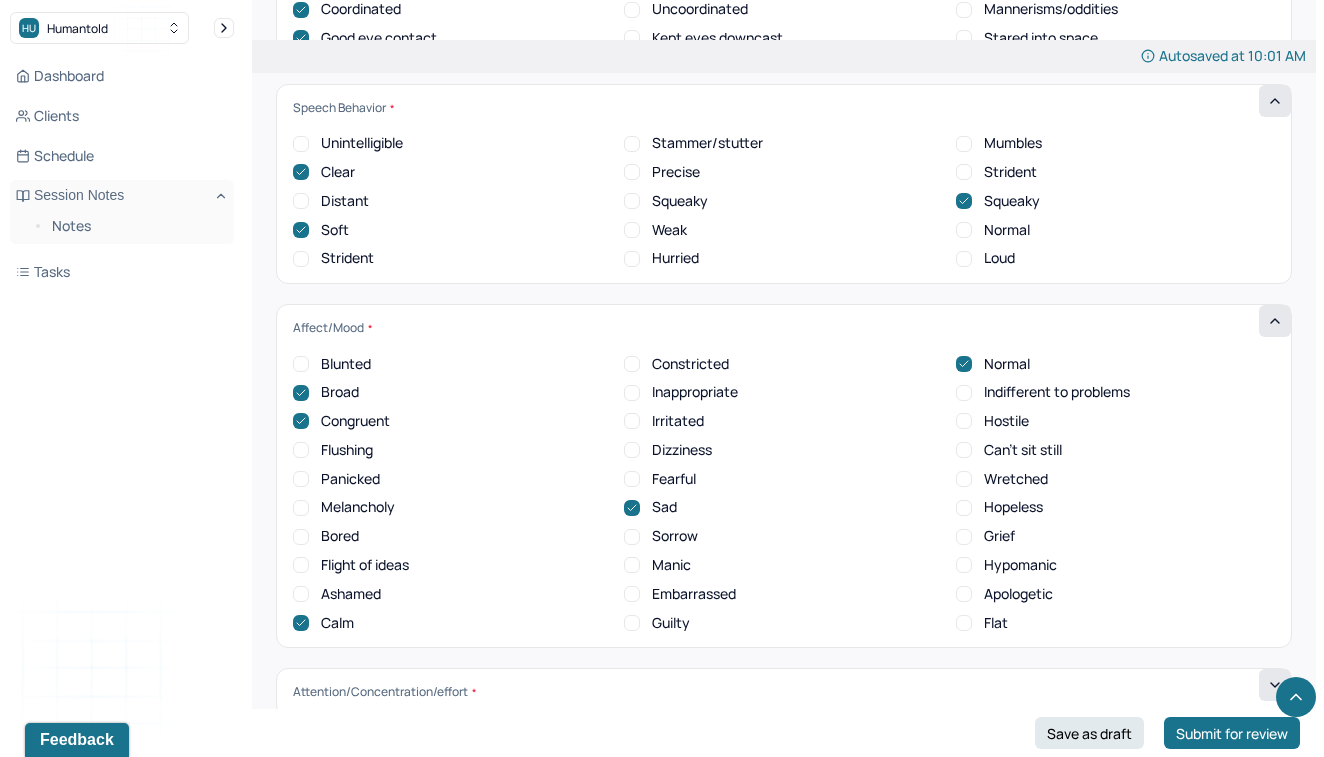 click 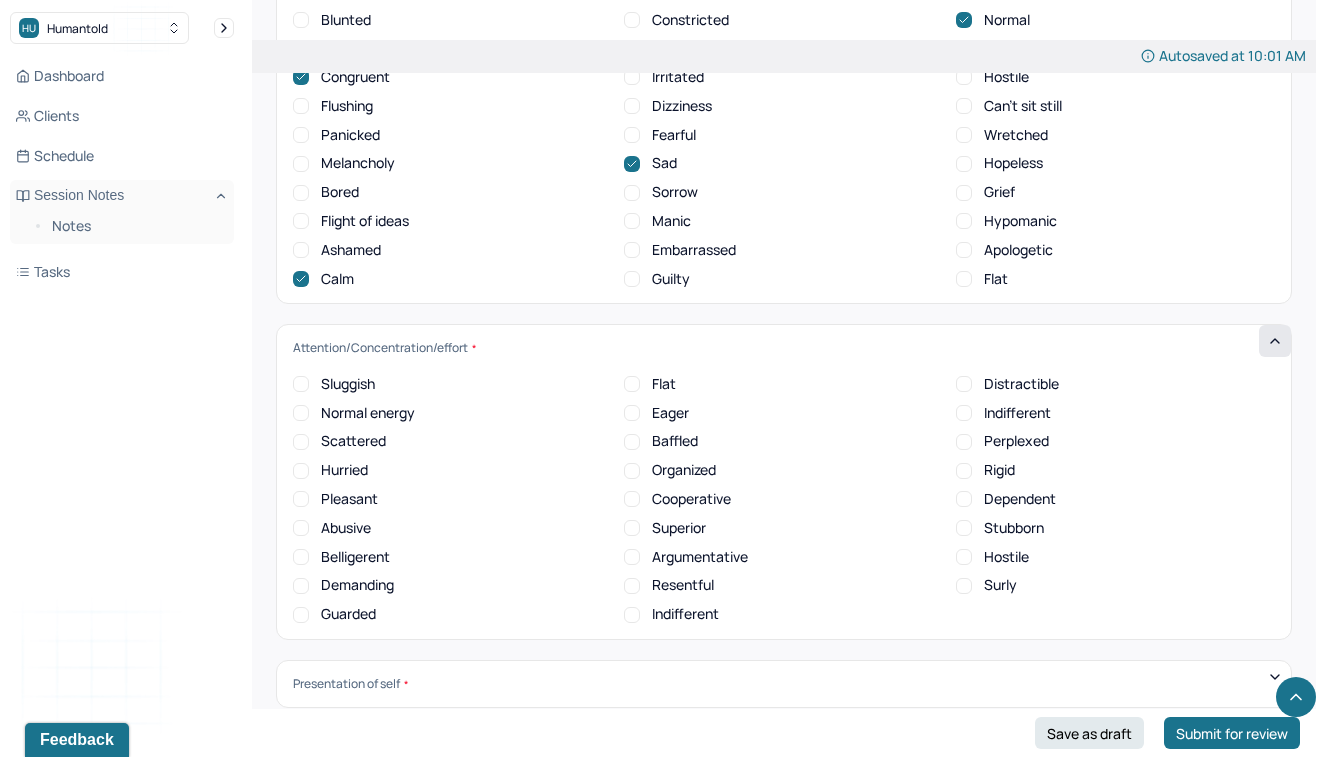 scroll, scrollTop: 7119, scrollLeft: 0, axis: vertical 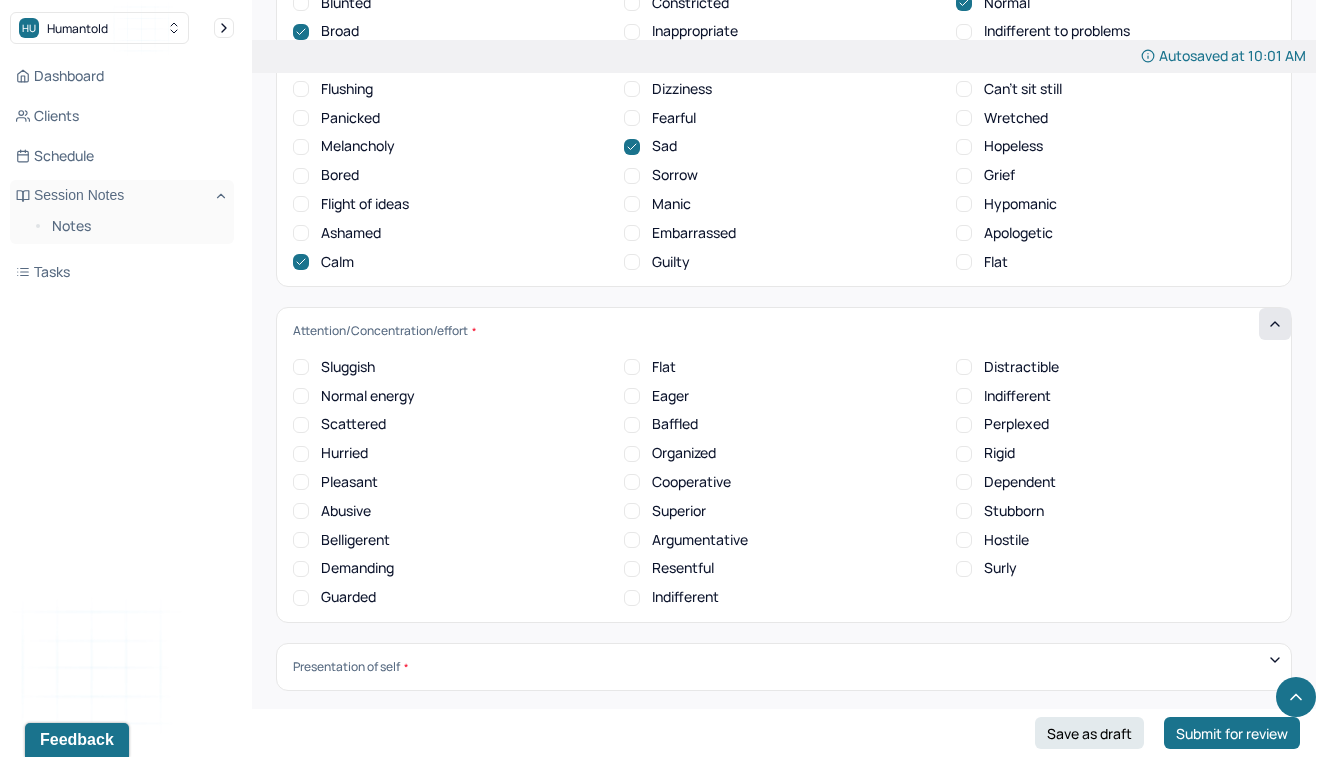 click on "Pleasant" at bounding box center (301, 482) 